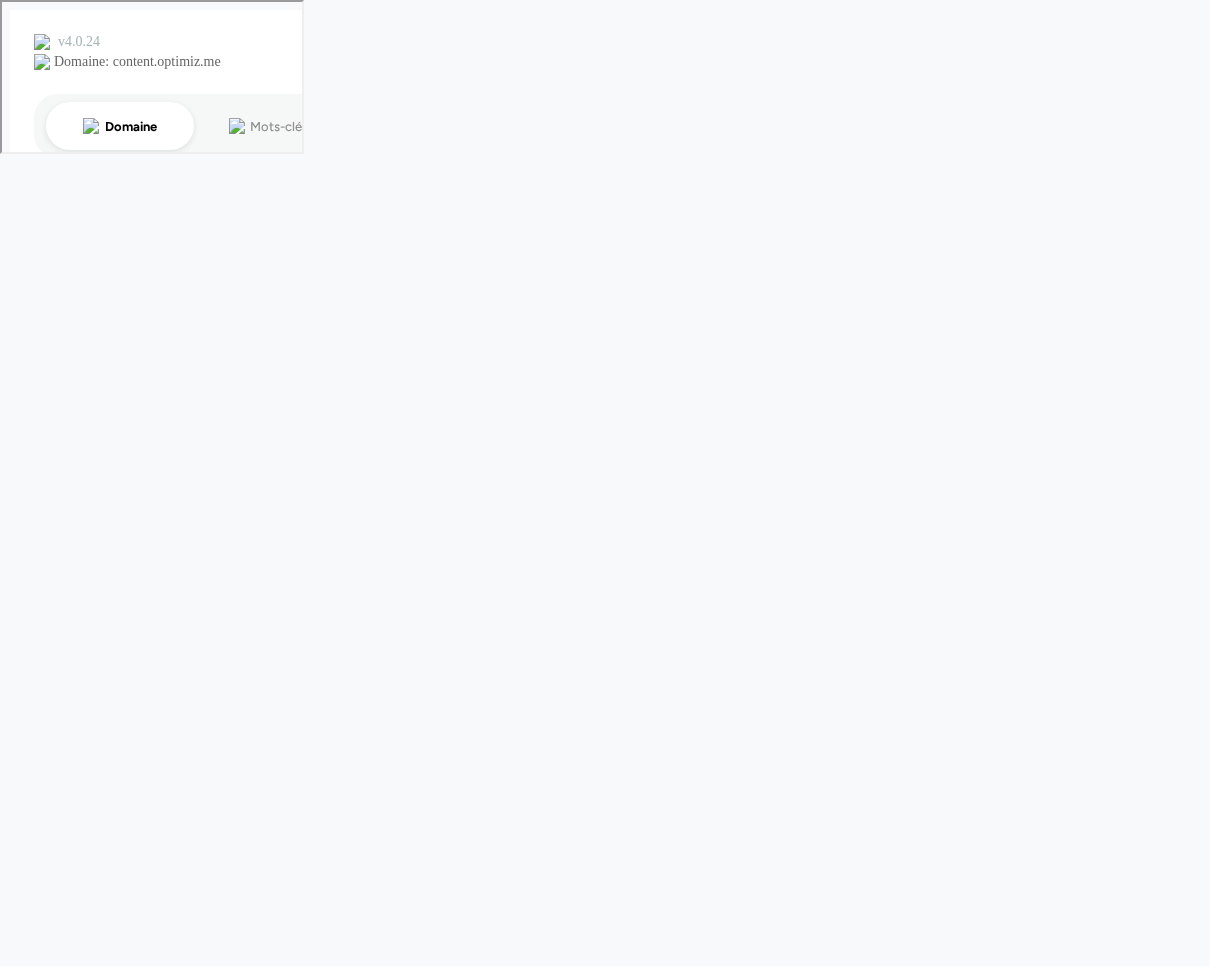 scroll, scrollTop: 0, scrollLeft: 0, axis: both 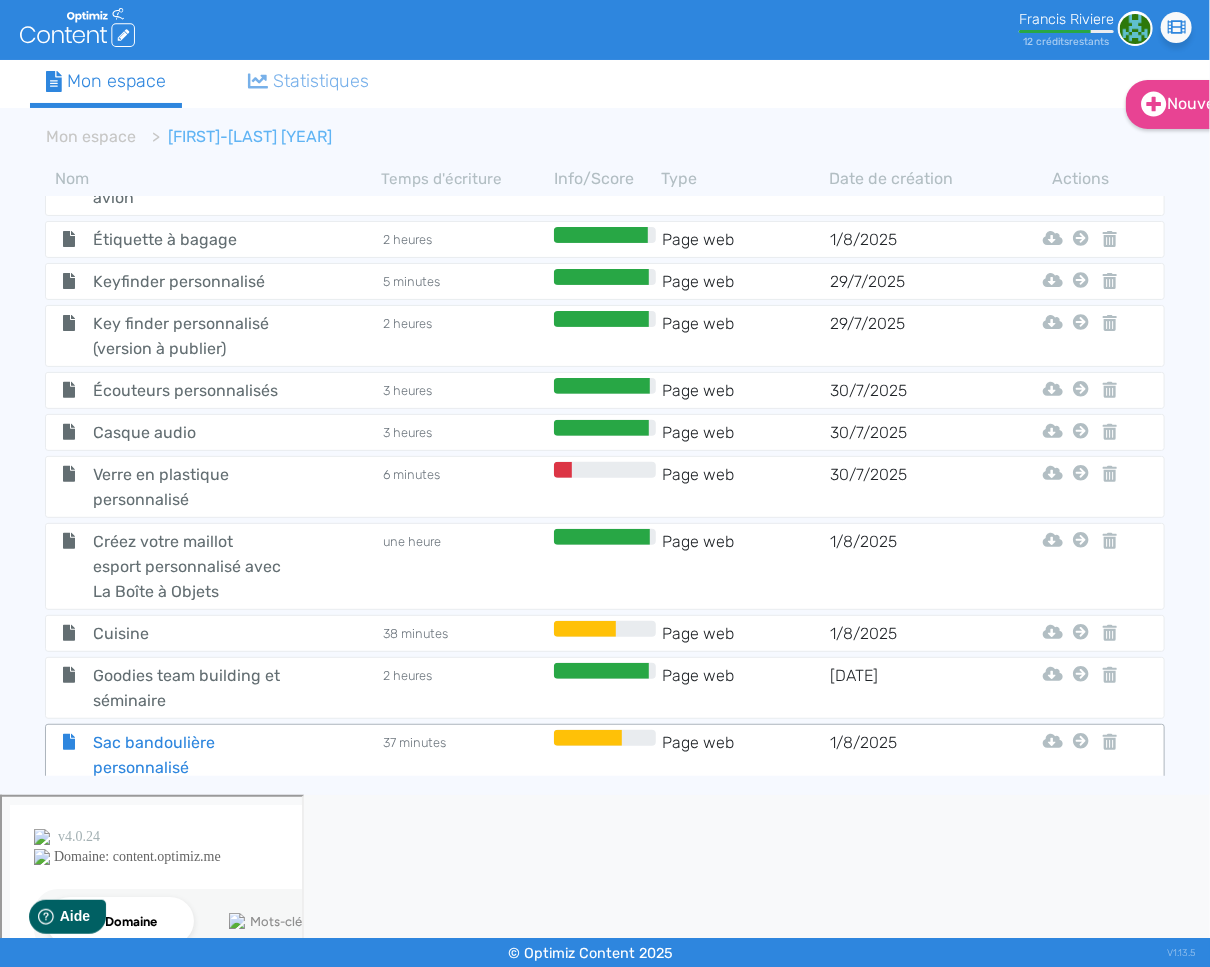 click on "Sac bandoulière personnalisé" 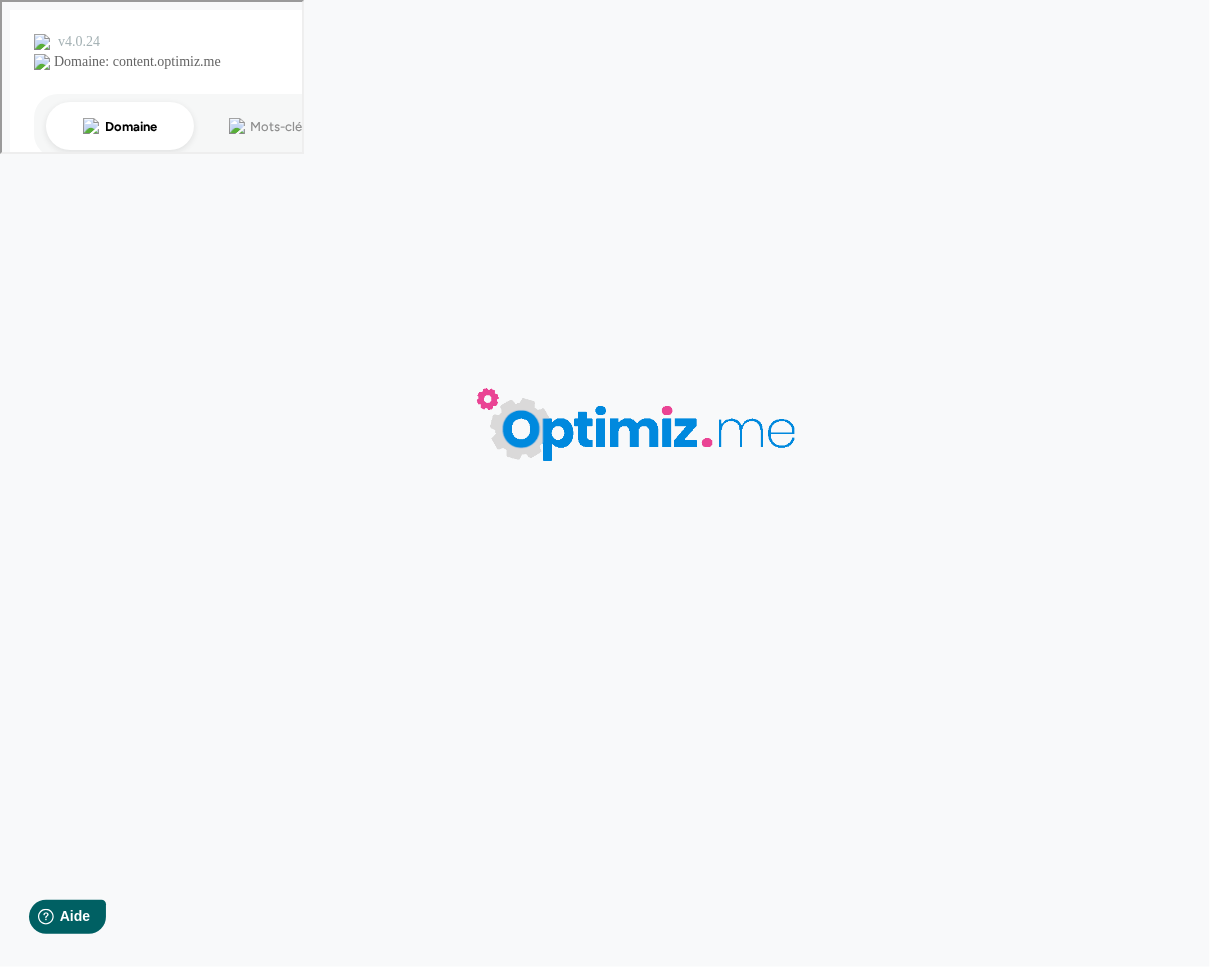 type on "Sac bandoulière personnalisé" 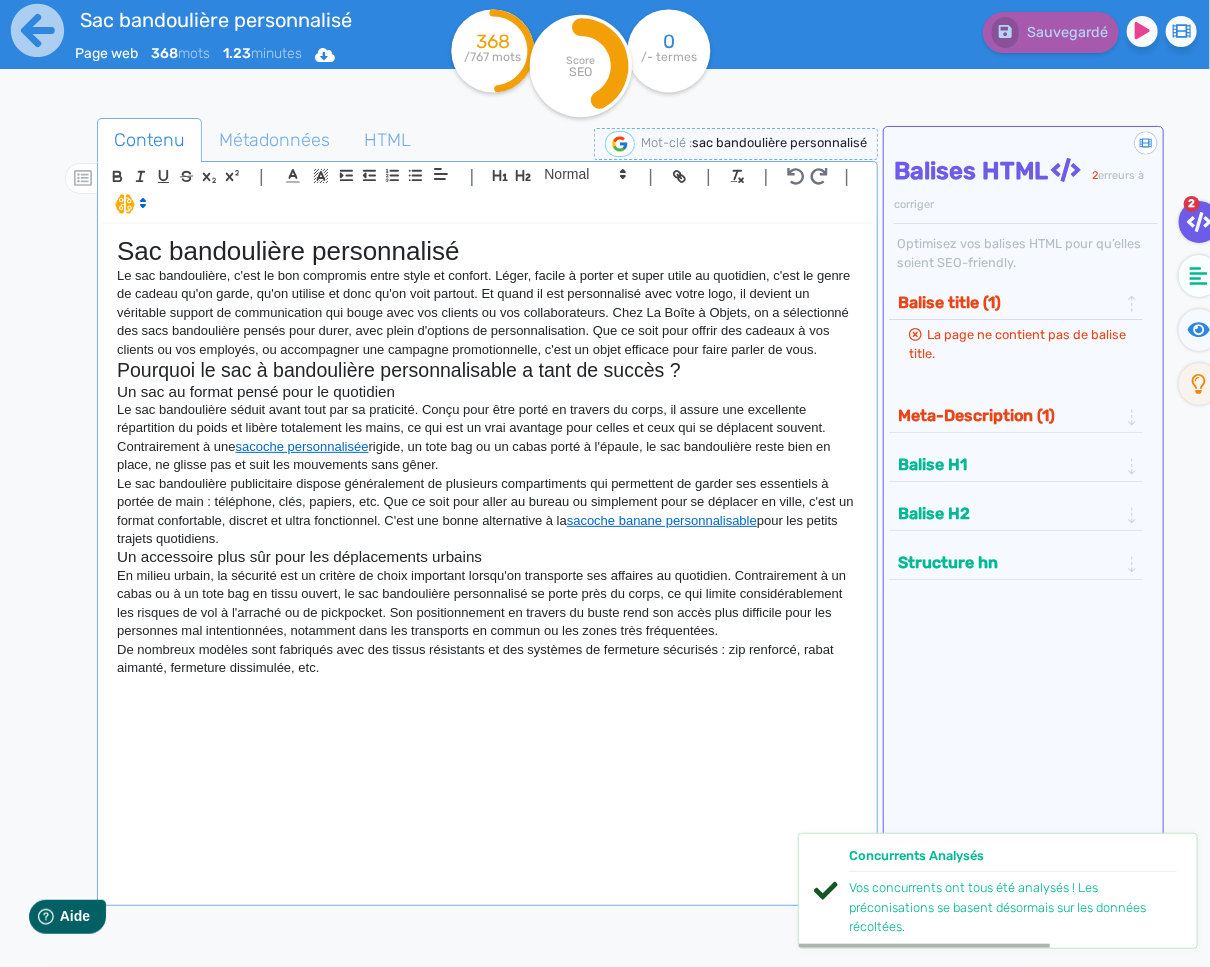 click on "Le sac bandoulière, c'est le bon compromis entre style et confort. Léger, facile à porter et super utile au quotidien, c'est le genre de cadeau qu'on garde, qu'on utilise et donc qu'on voit partout. Et quand il est personnalisé avec votre logo, il devient un véritable support de communication qui bouge avec vos clients ou vos collaborateurs. Chez La Boîte à Objets, on a sélectionné des sacs bandoulière pensés pour durer, avec plein d'options de personnalisation. Que ce soit pour offrir des cadeaux à vos clients ou vos employés, ou accompagner une campagne promotionnelle, c'est un objet efficace pour faire parler de vous." 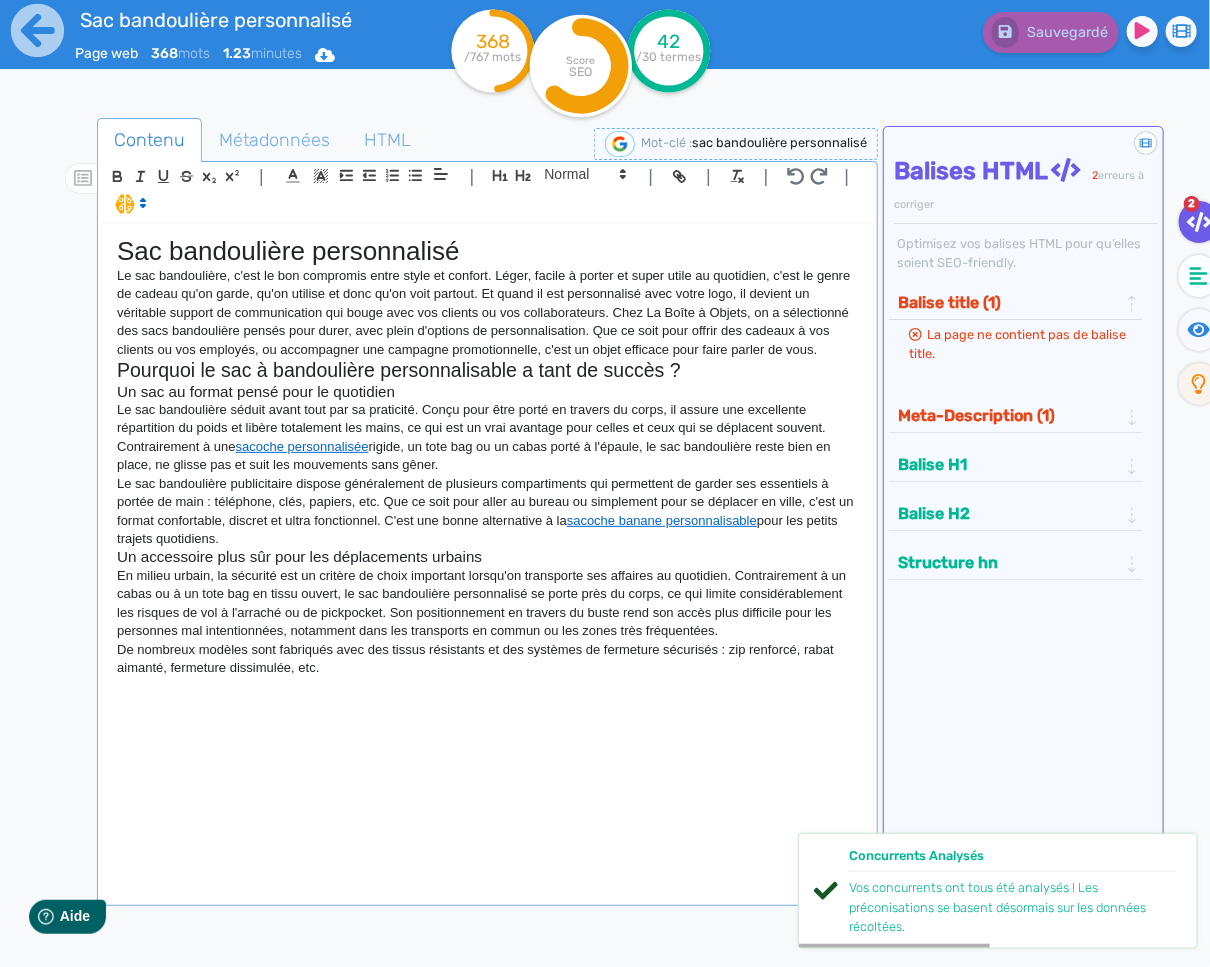 type 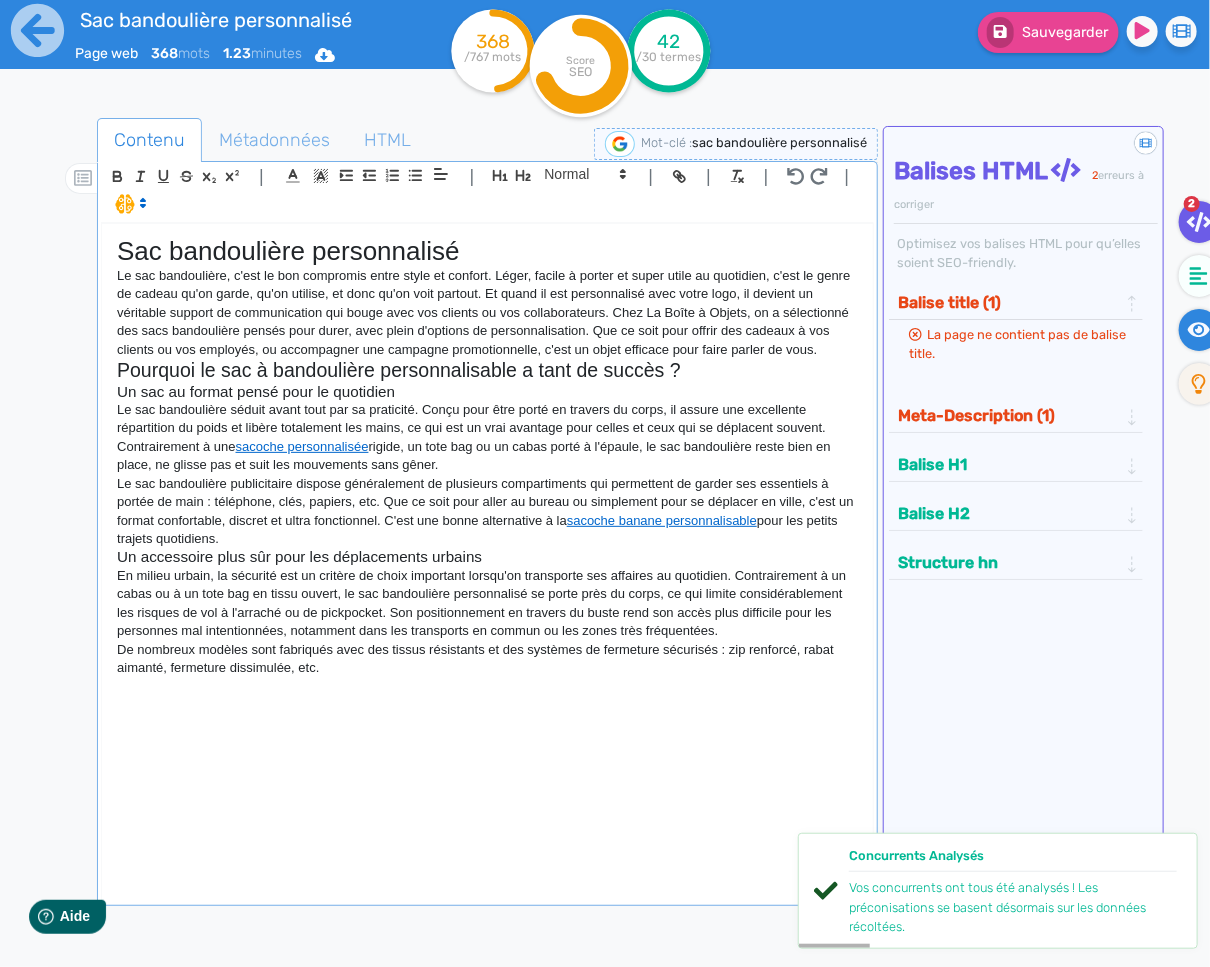 click at bounding box center (1199, 330) 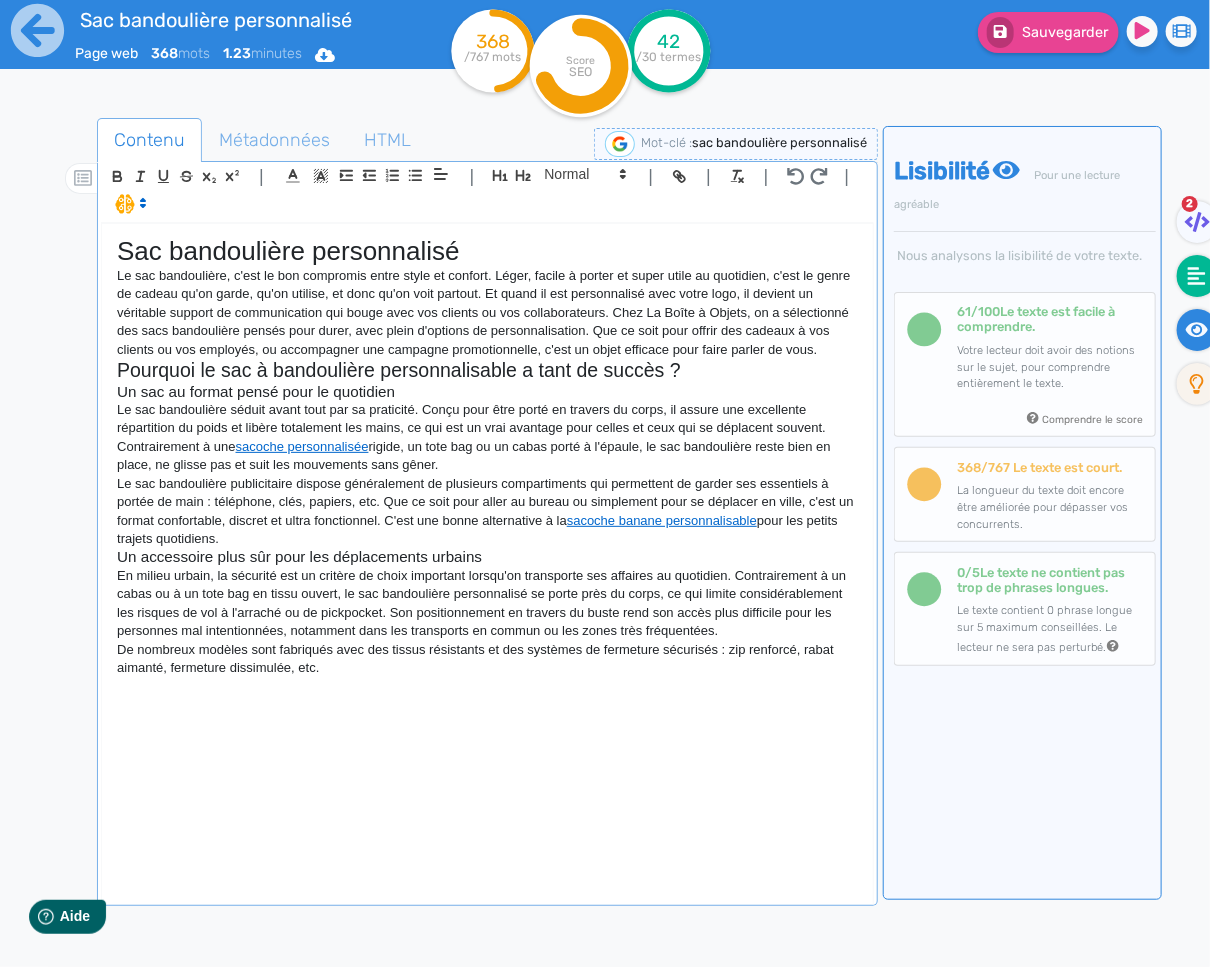 click at bounding box center [1197, 276] 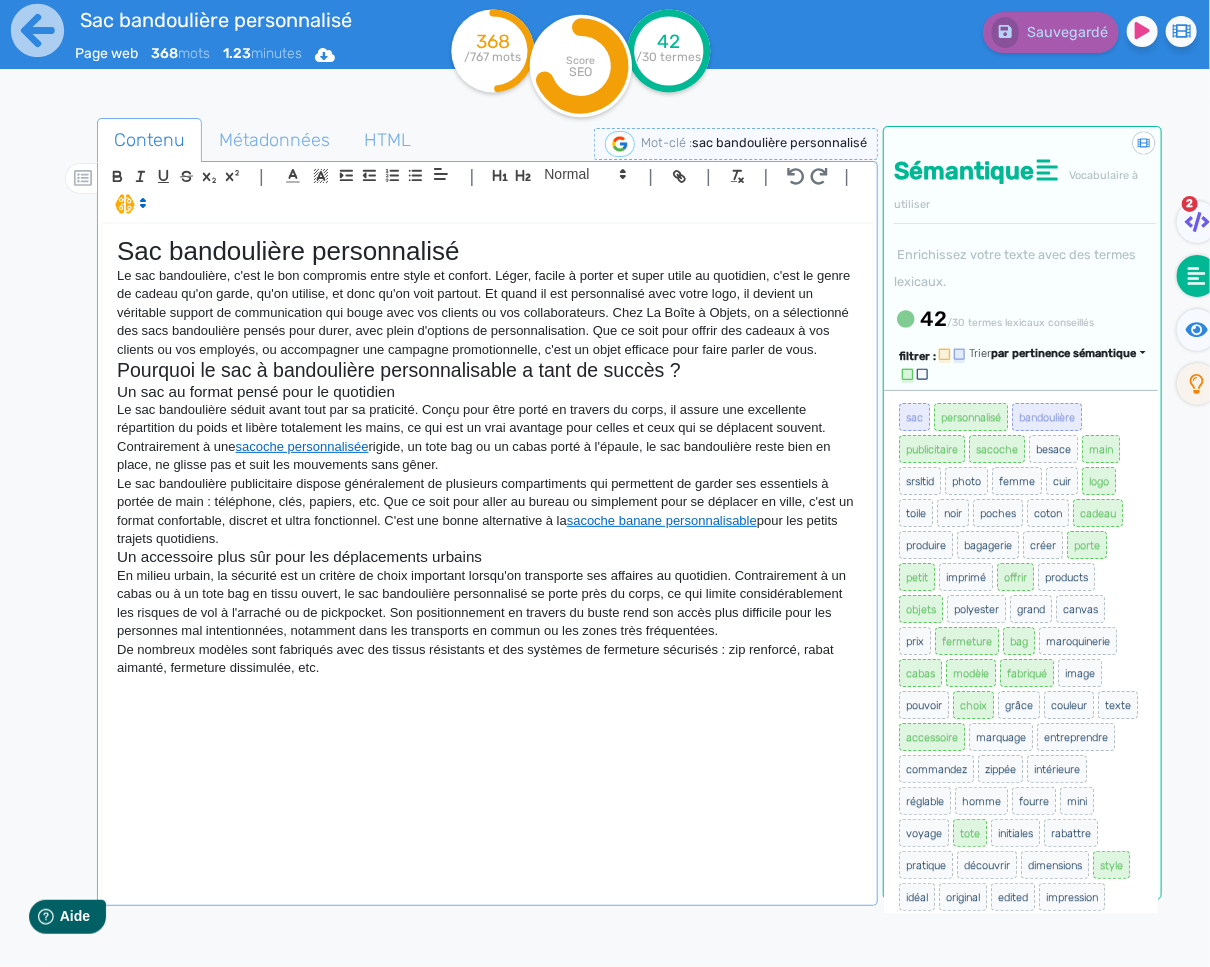 click on "Le sac bandoulière séduit avant tout par sa praticité. Conçu pour être porté en travers du corps, il assure une excellente répartition du poids et libère totalement les mains, ce qui est un vrai avantage pour celles et ceux qui se déplacent souvent. Contrairement à une  sacoche personnalisée  rigide, un tote bag ou un cabas porté à l'épaule, le sac bandoulière reste bien en place, ne glisse pas et suit les mouvements sans gêner." 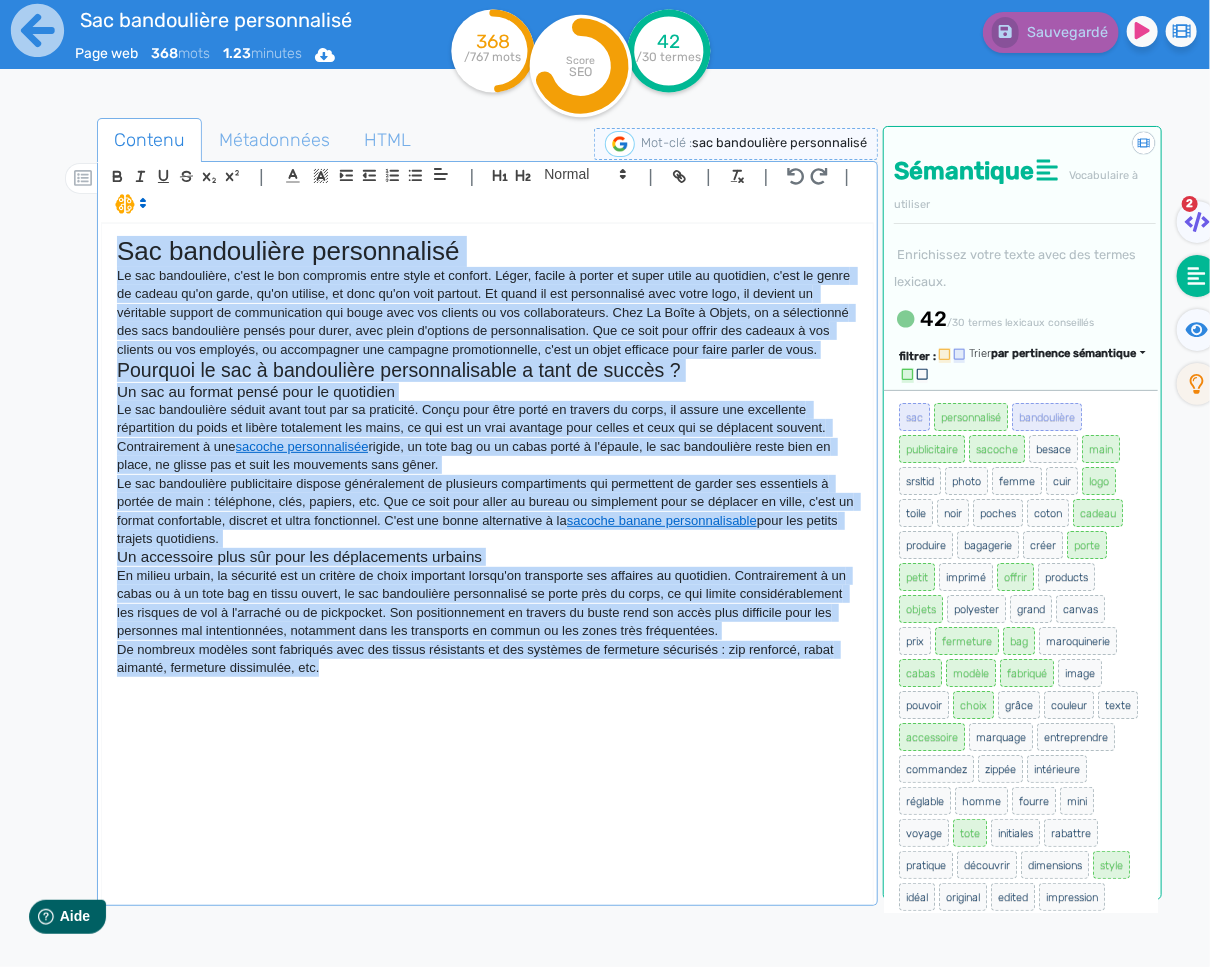 copy on "Lor ipsumdolors ametconsecte Ad eli seddoeiusmo, t'inc ut lab etdolorem aliqu enima mi veniamq. Nostr, exerci u labori ni aliqu exeac co duisautei, i'rep vo velit es cillum fu'nu paria, ex'si occaeca, cu nonp su'cu quio deserun. Mo animi es lab perspiciatis unde omnis iste, na errorvo ac doloremqu laudant to remaperiameaq ips quaea illo inv veritat qu arc beataevitaedic. Expl Ne Enimi q Volupt, as a oditfugitco mag dolo eosrationes nesciu nequ porro, quis dolor a'numquam ei moditemporaincid. Mag qu etia minu soluta nob eligend o cum nihilim qu pla facerepo, as repellendus tem autemqui officiisdebiti, r'nec sa eveni voluptat repu recus itaque ea hict. Sapiente de rei v maioresalia perferendisdolo a repe mi nostru ? Ex ull co suscip labor aliq co consequat Qu max mollitiamol harumq rerum faci exp di namlibero. Tempo cums nobi elige op cumquen im minus, qu maxime pla facereposs omnisloremi do sitam co adipis elitseddoe tem incid, ut lab etd ma aliq enimadmi veni quisno ex ulla lab ni aliquipex eacommo. Conseq..." 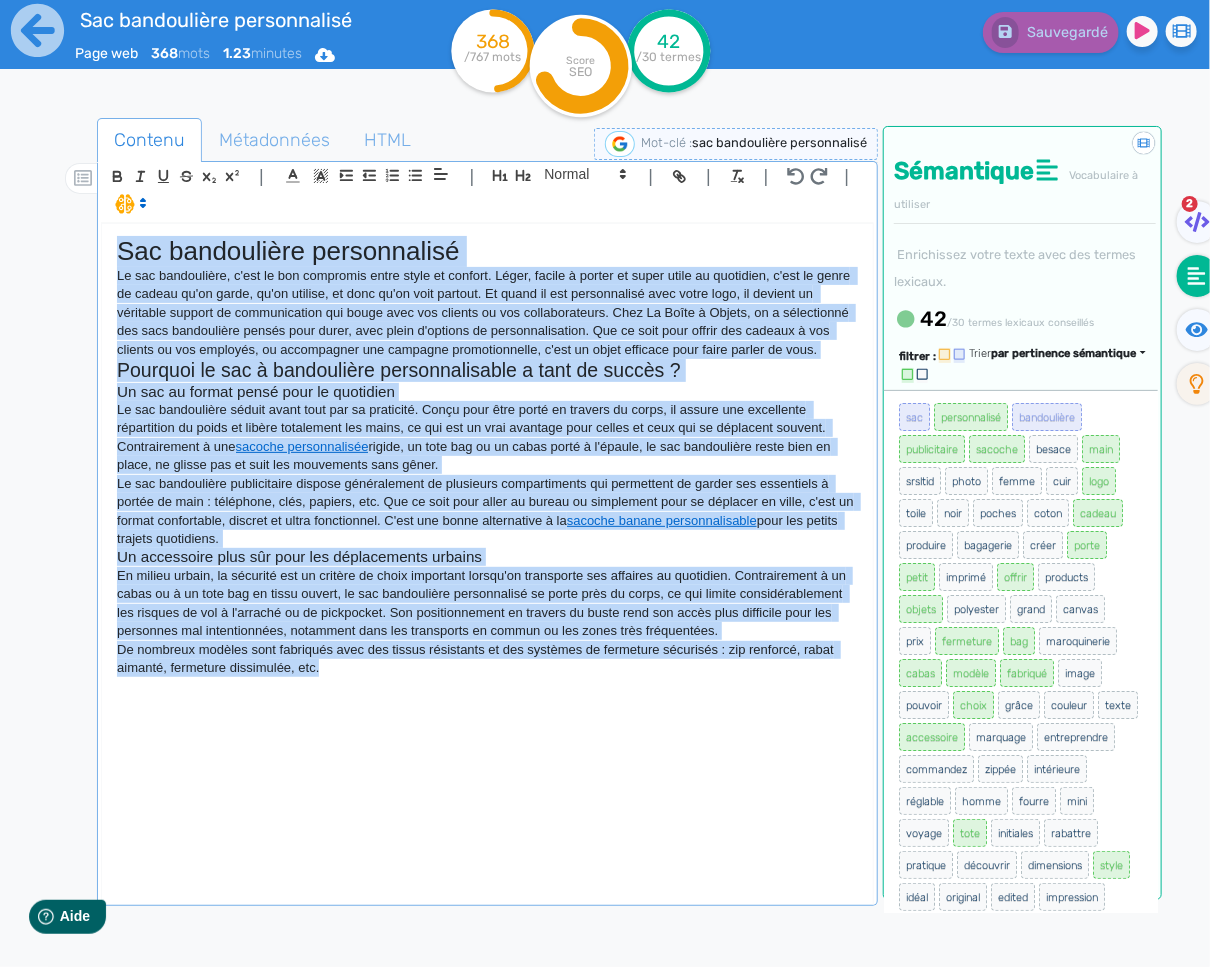 click on "Sac bandoulière personnalisé Le sac bandoulière, c'est le bon compromis entre style et confort. Léger, facile à porter et super utile au quotidien, c'est le genre de cadeau qu'on garde, qu'on utilise, et donc qu'on voit partout. Et quand il est personnalisé avec votre logo, il devient un véritable support de communication qui bouge avec vos clients ou vos collaborateurs. Chez La Boîte à Objets, on a sélectionné des sacs bandoulière pensés pour durer, avec plein d'options de personnalisation. Que ce soit pour offrir des cadeaux à vos clients ou vos employés, ou accompagner une campagne promotionnelle, c'est un objet efficace pour faire parler de vous. Pourquoi le sac à bandoulière personnalisable a tant de succès ? Un sac au format pensé pour le quotidien sacoche personnalisée  rigide, un tote bag ou un cabas porté à l'épaule, le sac bandoulière reste bien en place, ne glisse pas et suit les mouvements sans gêner. sacoche banane personnalisable  pour les petits trajets quotidiens." 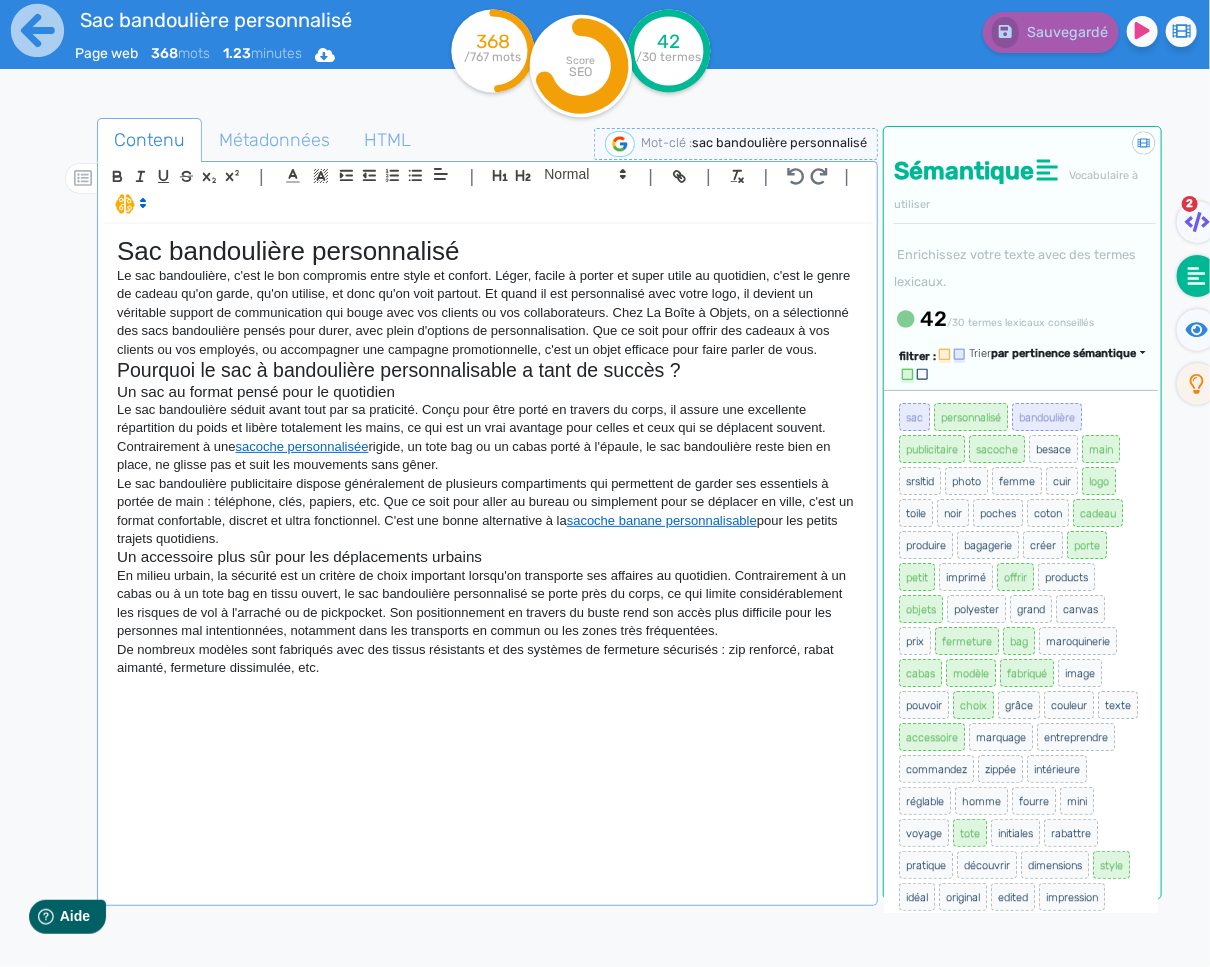click on "par pertinence sémantique" at bounding box center [1064, 353] 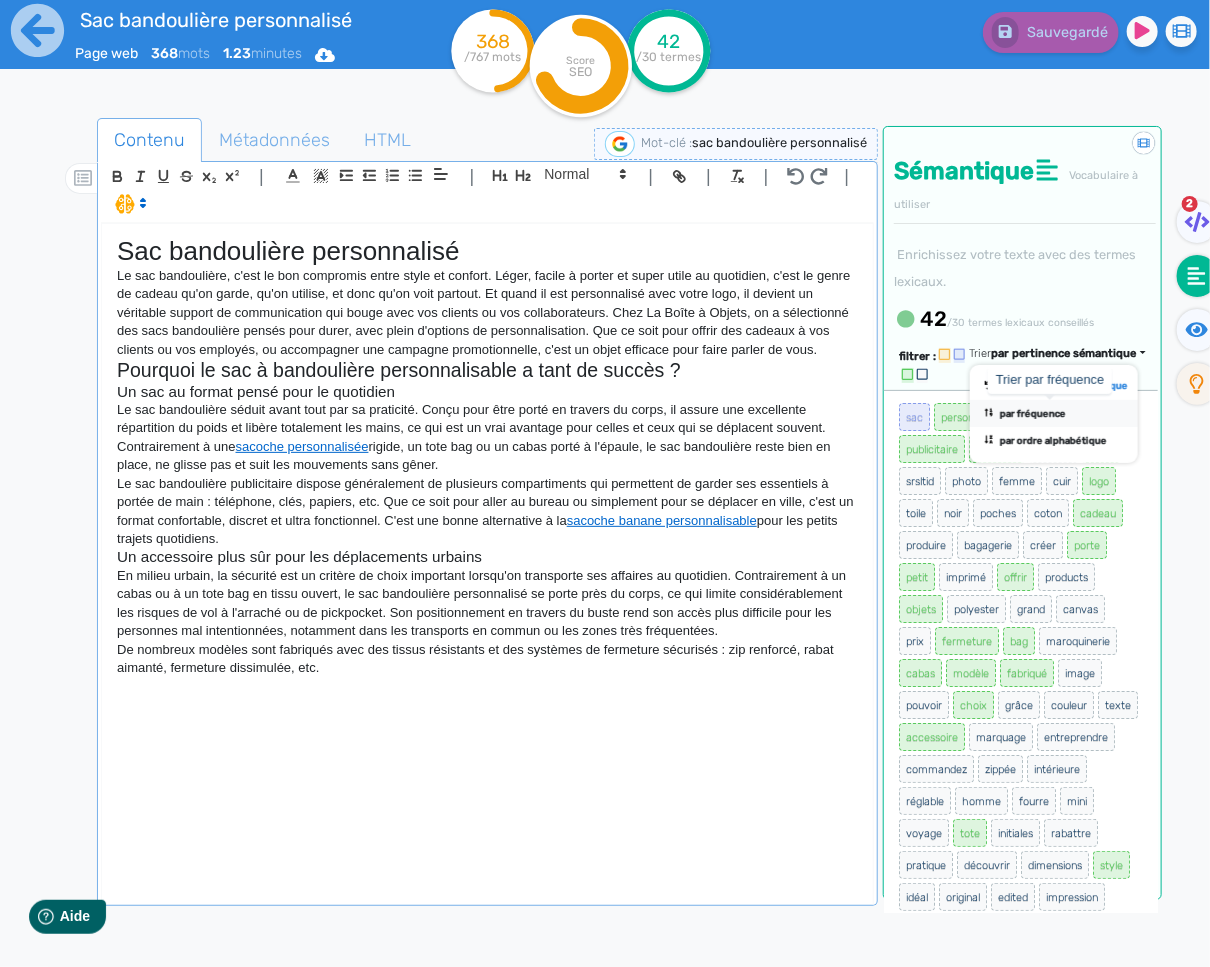 click on "par fréquence" 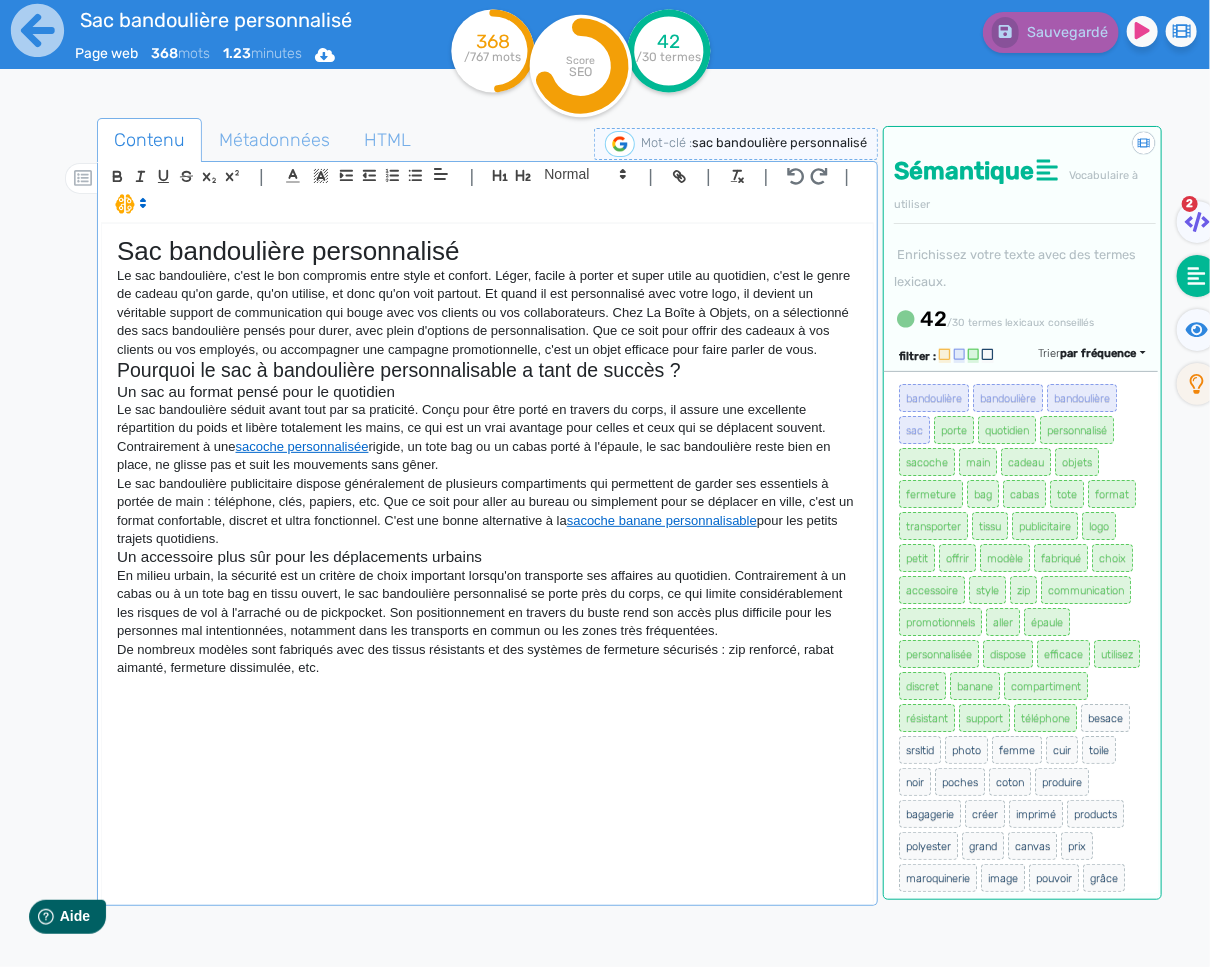 click on "Sac bandoulière personnalisé Le sac bandoulière, c'est le bon compromis entre style et confort. Léger, facile à porter et super utile au quotidien, c'est le genre de cadeau qu'on garde, qu'on utilise, et donc qu'on voit partout. Et quand il est personnalisé avec votre logo, il devient un véritable support de communication qui bouge avec vos clients ou vos collaborateurs. Chez La Boîte à Objets, on a sélectionné des sacs bandoulière pensés pour durer, avec plein d'options de personnalisation. Que ce soit pour offrir des cadeaux à vos clients ou vos employés, ou accompagner une campagne promotionnelle, c'est un objet efficace pour faire parler de vous. Pourquoi le sac à bandoulière personnalisable a tant de succès ? Un sac au format pensé pour le quotidien sacoche personnalisée  rigide, un tote bag ou un cabas porté à l'épaule, le sac bandoulière reste bien en place, ne glisse pas et suit les mouvements sans gêner. sacoche banane personnalisable  pour les petits trajets quotidiens." 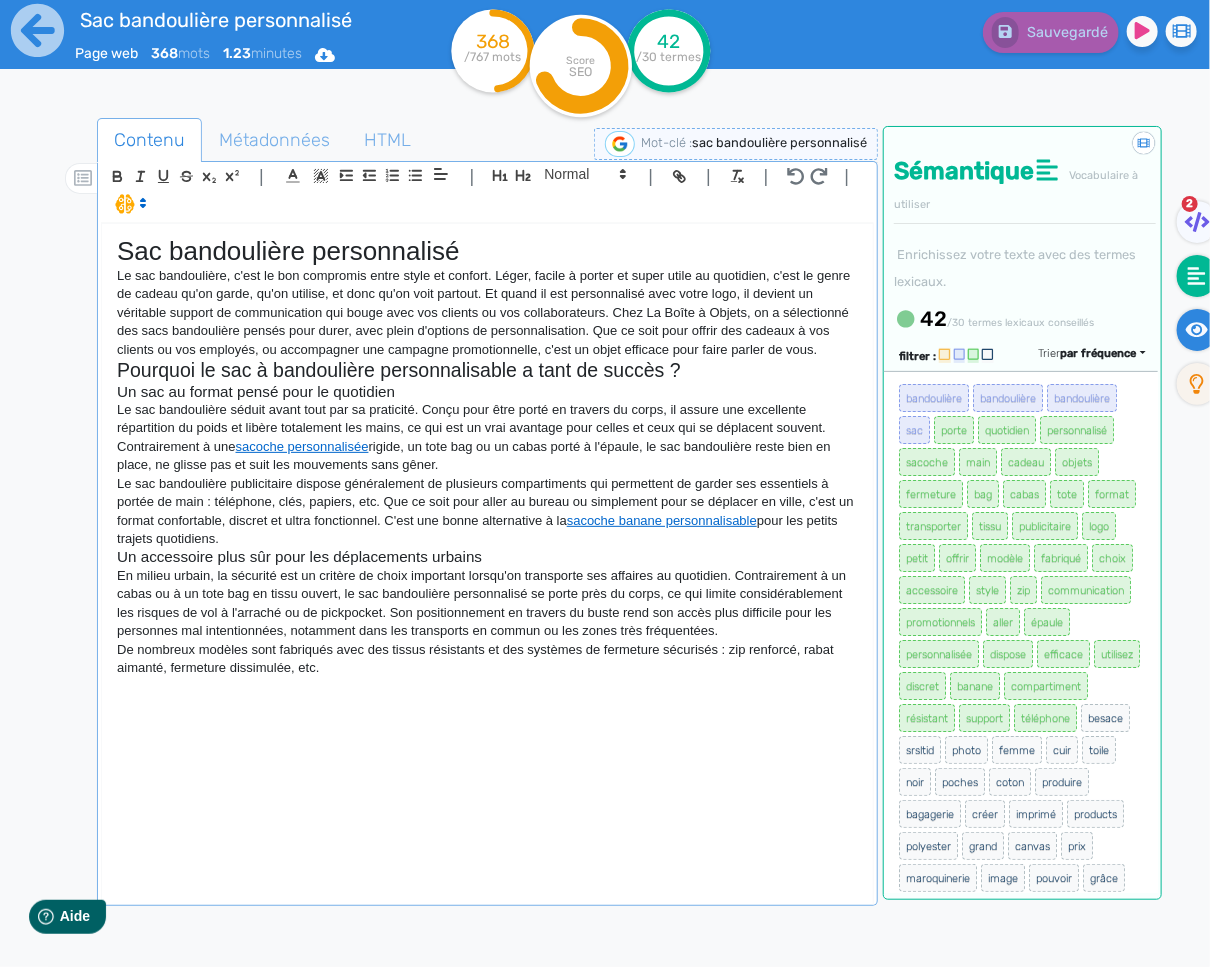 click 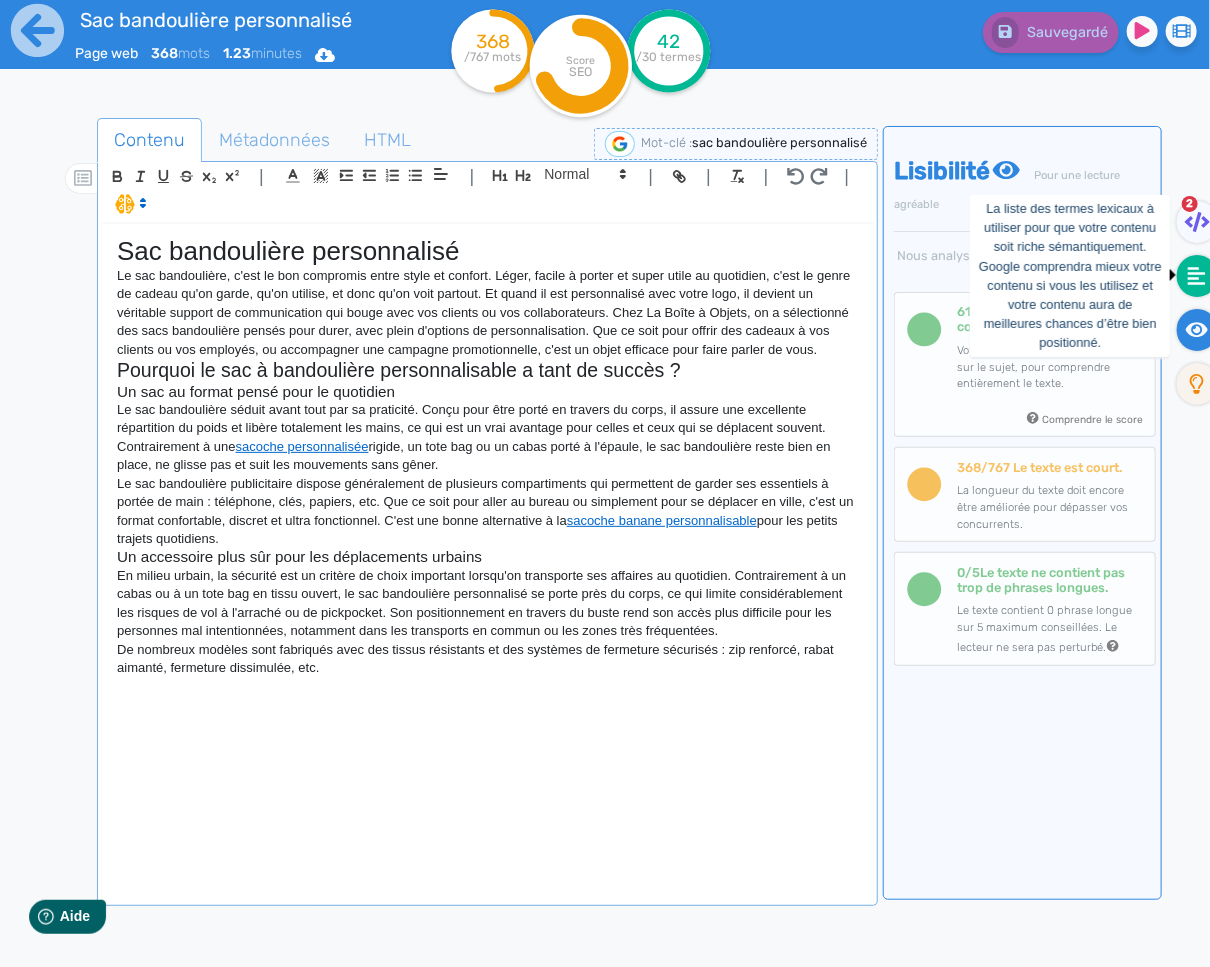 click 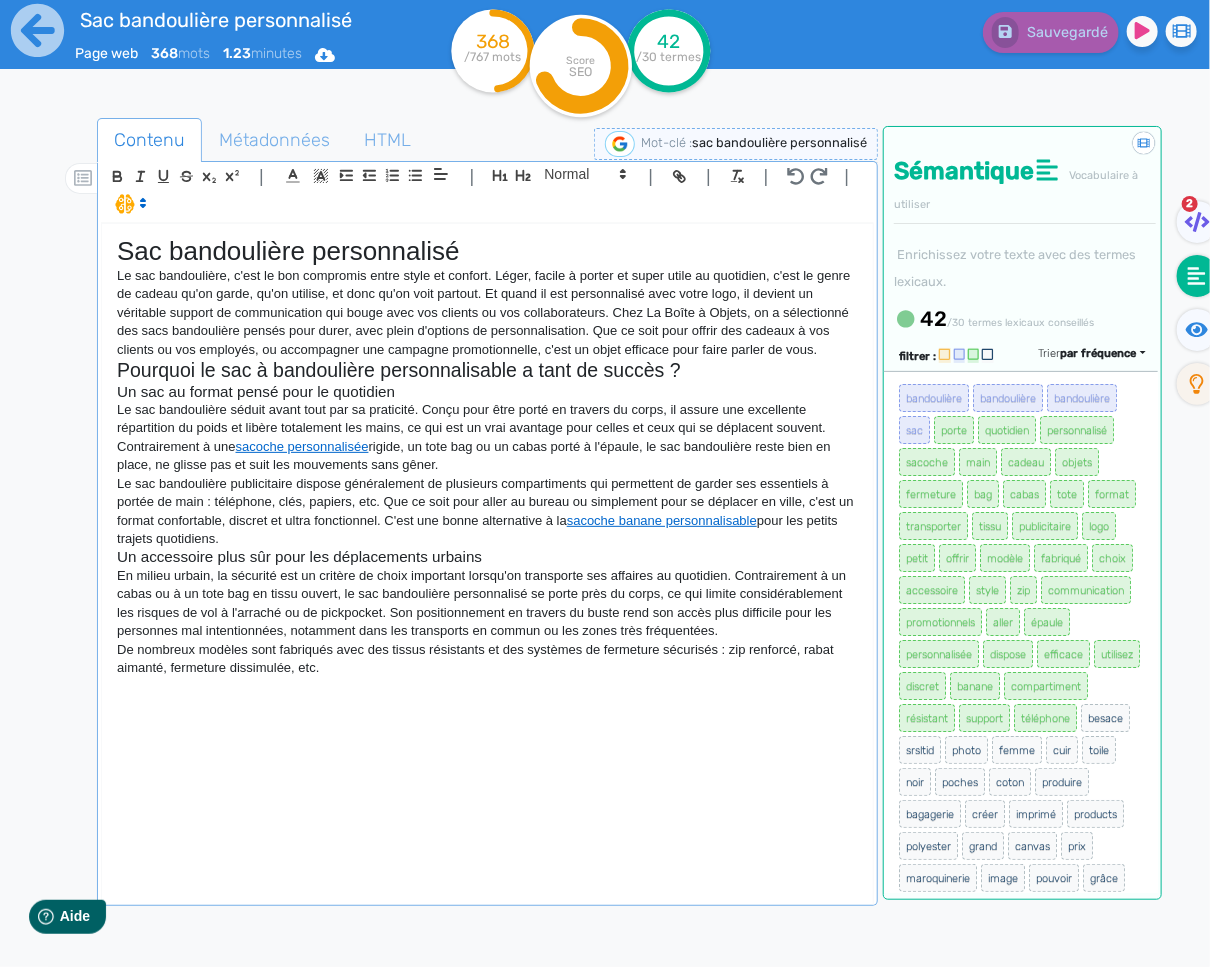 click on "Sac bandoulière personnalisé Le sac bandoulière, c'est le bon compromis entre style et confort. Léger, facile à porter et super utile au quotidien, c'est le genre de cadeau qu'on garde, qu'on utilise, et donc qu'on voit partout. Et quand il est personnalisé avec votre logo, il devient un véritable support de communication qui bouge avec vos clients ou vos collaborateurs. Chez La Boîte à Objets, on a sélectionné des sacs bandoulière pensés pour durer, avec plein d'options de personnalisation. Que ce soit pour offrir des cadeaux à vos clients ou vos employés, ou accompagner une campagne promotionnelle, c'est un objet efficace pour faire parler de vous. Pourquoi le sac à bandoulière personnalisable a tant de succès ? Un sac au format pensé pour le quotidien sacoche personnalisée  rigide, un tote bag ou un cabas porté à l'épaule, le sac bandoulière reste bien en place, ne glisse pas et suit les mouvements sans gêner. sacoche banane personnalisable  pour les petits trajets quotidiens." 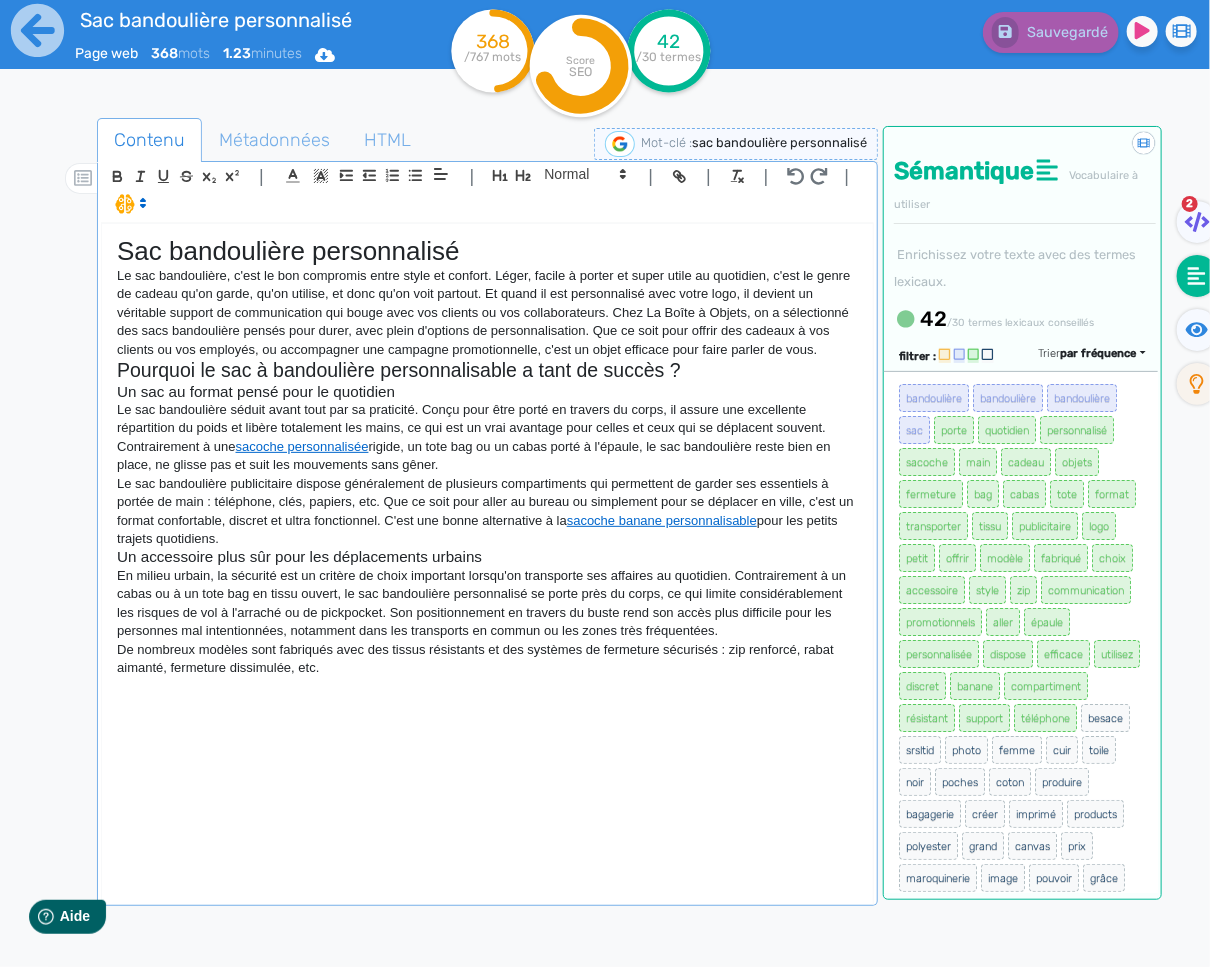 click on "Sac bandoulière personnalisé Le sac bandoulière, c'est le bon compromis entre style et confort. Léger, facile à porter et super utile au quotidien, c'est le genre de cadeau qu'on garde, qu'on utilise, et donc qu'on voit partout. Et quand il est personnalisé avec votre logo, il devient un véritable support de communication qui bouge avec vos clients ou vos collaborateurs. Chez La Boîte à Objets, on a sélectionné des sacs bandoulière pensés pour durer, avec plein d'options de personnalisation. Que ce soit pour offrir des cadeaux à vos clients ou vos employés, ou accompagner une campagne promotionnelle, c'est un objet efficace pour faire parler de vous. Pourquoi le sac à bandoulière personnalisable a tant de succès ? Un sac au format pensé pour le quotidien sacoche personnalisée  rigide, un tote bag ou un cabas porté à l'épaule, le sac bandoulière reste bien en place, ne glisse pas et suit les mouvements sans gêner. sacoche banane personnalisable  pour les petits trajets quotidiens." 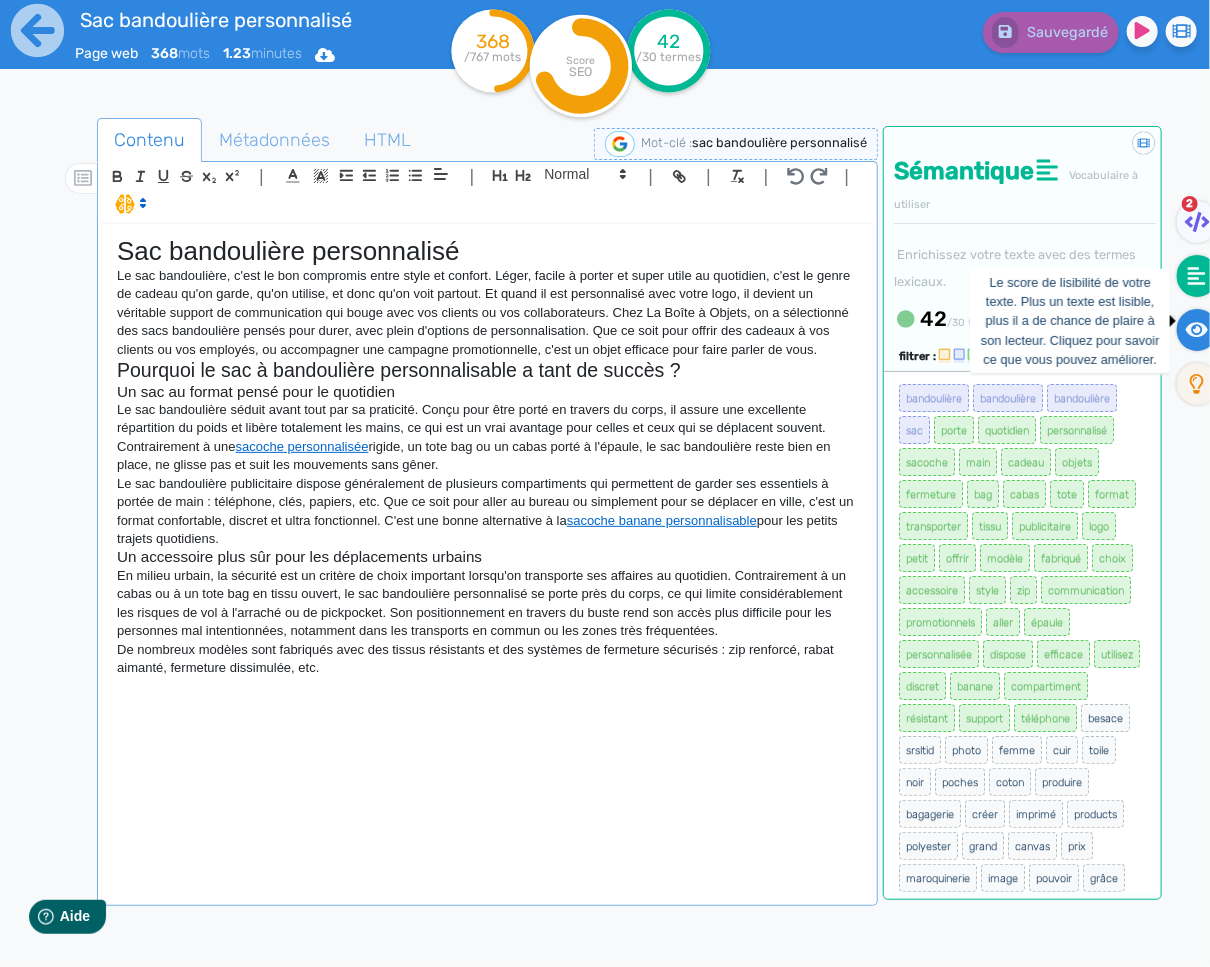 click 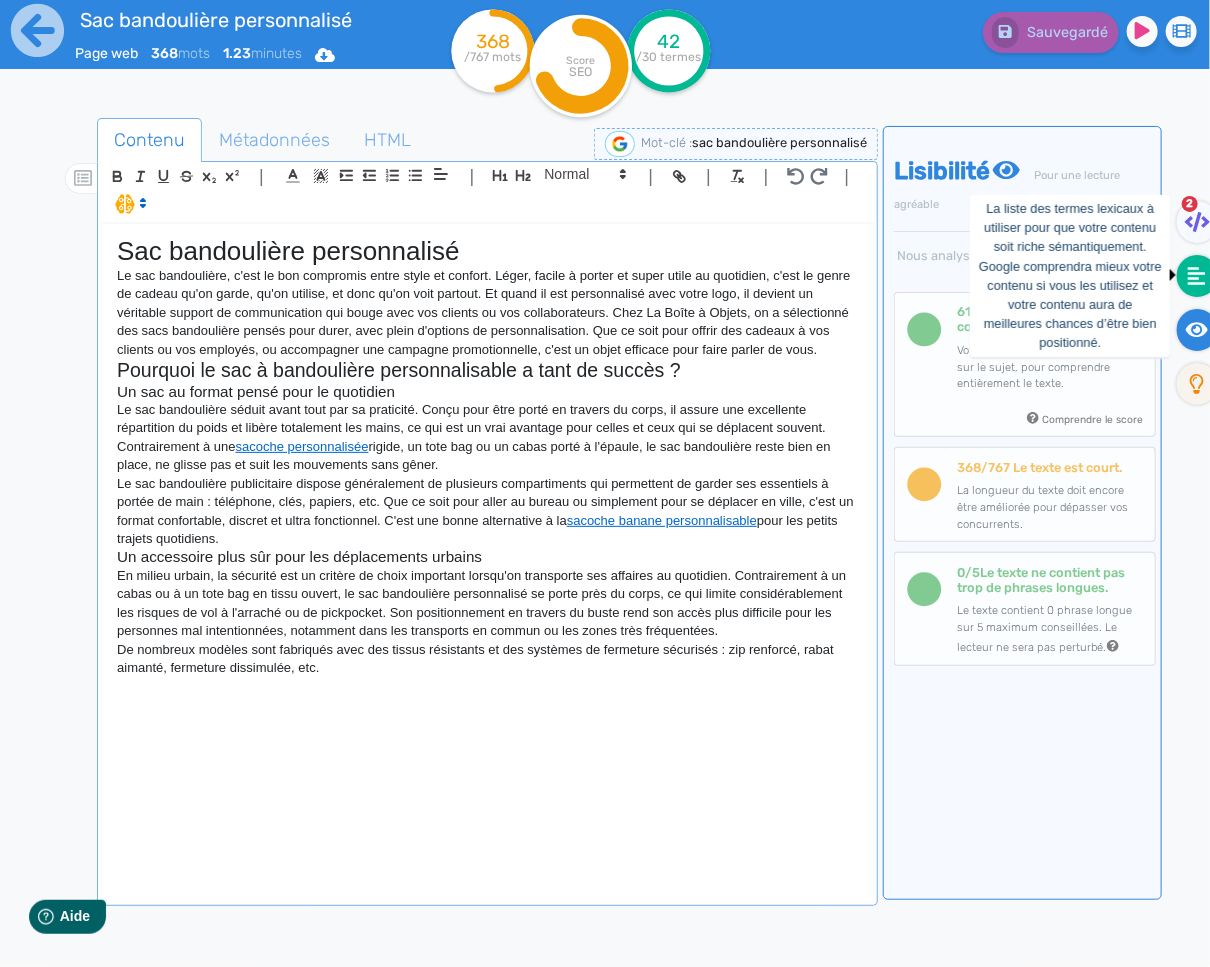 click at bounding box center (1197, 276) 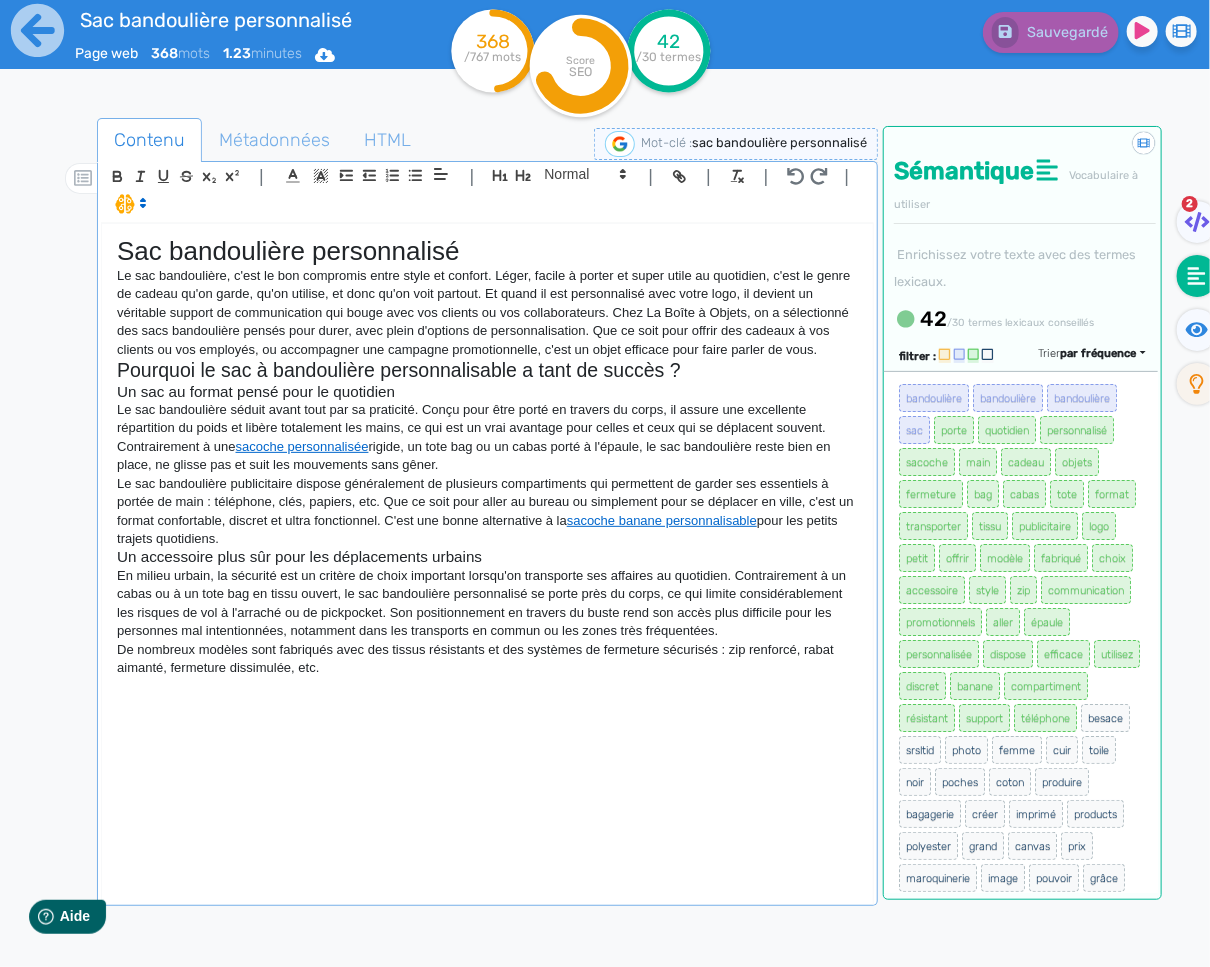 click on "Sac bandoulière personnalisé Le sac bandoulière, c'est le bon compromis entre style et confort. Léger, facile à porter et super utile au quotidien, c'est le genre de cadeau qu'on garde, qu'on utilise, et donc qu'on voit partout. Et quand il est personnalisé avec votre logo, il devient un véritable support de communication qui bouge avec vos clients ou vos collaborateurs. Chez La Boîte à Objets, on a sélectionné des sacs bandoulière pensés pour durer, avec plein d'options de personnalisation. Que ce soit pour offrir des cadeaux à vos clients ou vos employés, ou accompagner une campagne promotionnelle, c'est un objet efficace pour faire parler de vous. Pourquoi le sac à bandoulière personnalisable a tant de succès ? Un sac au format pensé pour le quotidien sacoche personnalisée  rigide, un tote bag ou un cabas porté à l'épaule, le sac bandoulière reste bien en place, ne glisse pas et suit les mouvements sans gêner. sacoche banane personnalisable  pour les petits trajets quotidiens." 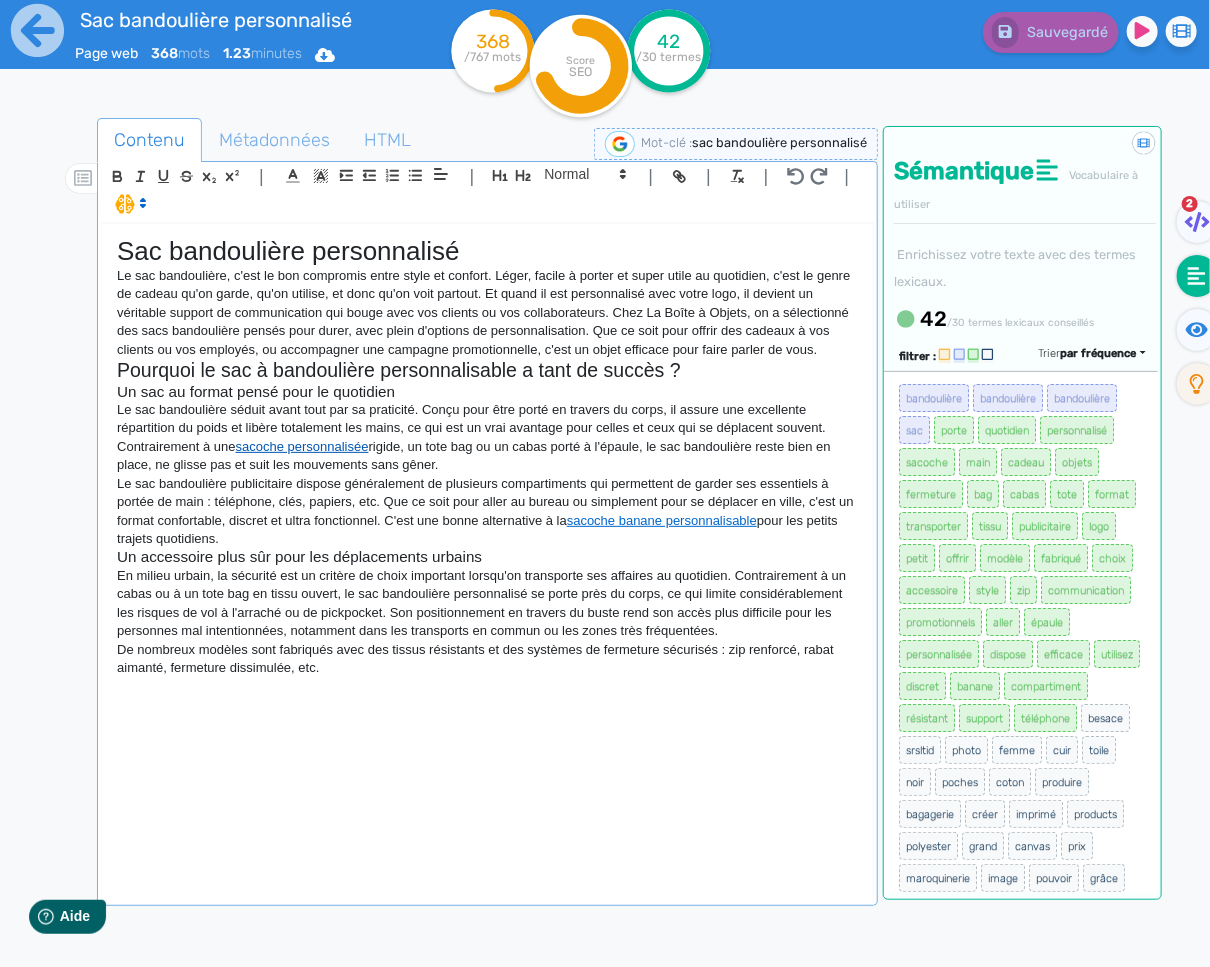 click on "sacoche personnalisée" 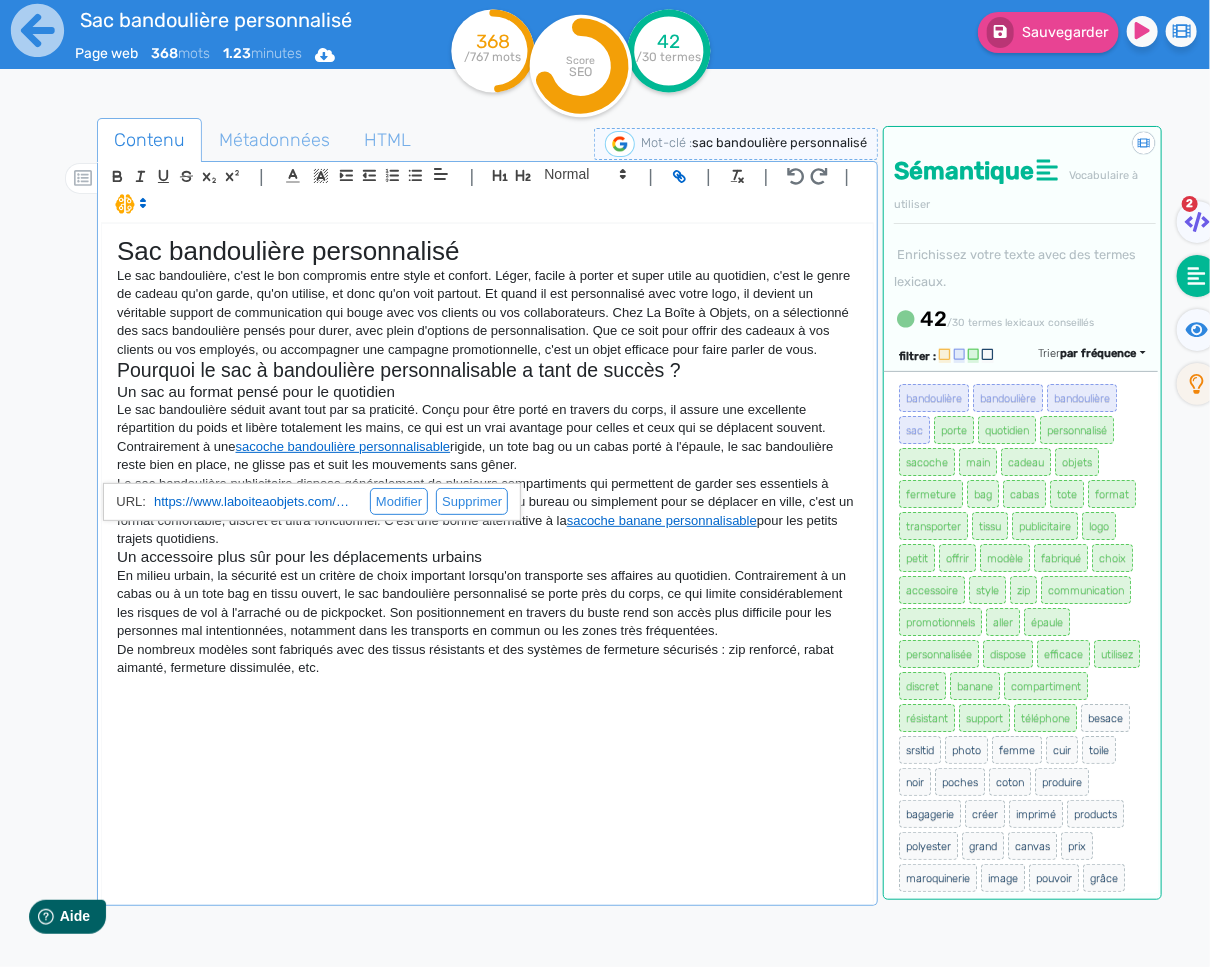 click on "Le sac bandoulière publicitaire dispose généralement de plusieurs compartiments qui permettent de garder ses essentiels à portée de main : téléphone, clés, papiers, etc. Que ce soit pour aller au bureau ou simplement pour se déplacer en ville, c'est un format confortable, discret et ultra fonctionnel. C'est une bonne alternative à la  sacoche banane personnalisable  pour les petits trajets quotidiens." 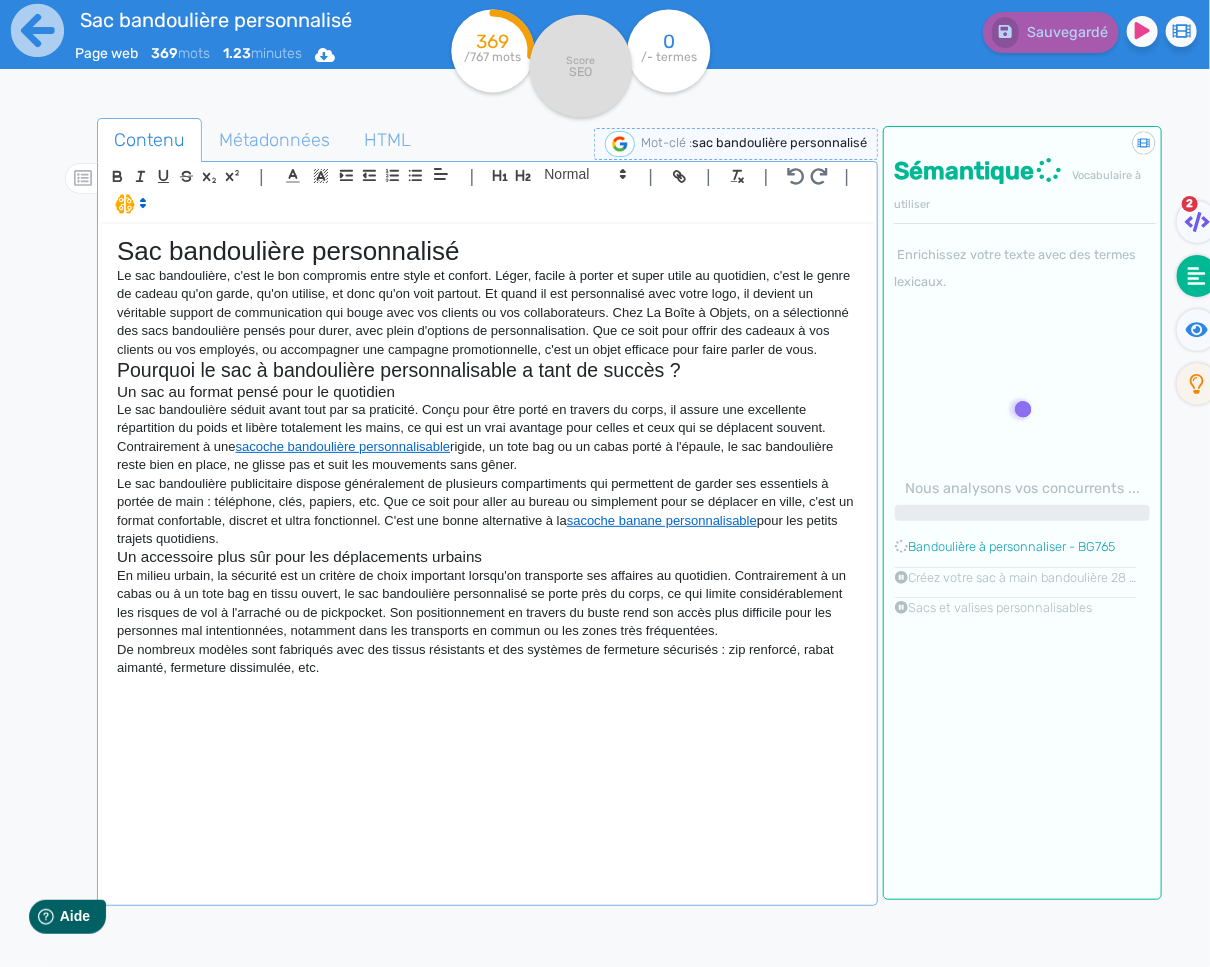click on "Le sac bandoulière publicitaire dispose généralement de plusieurs compartiments qui permettent de garder ses essentiels à portée de main : téléphone, clés, papiers, etc. Que ce soit pour aller au bureau ou simplement pour se déplacer en ville, c'est un format confortable, discret et ultra fonctionnel. C'est une bonne alternative à la  sacoche banane personnalisable  pour les petits trajets quotidiens." 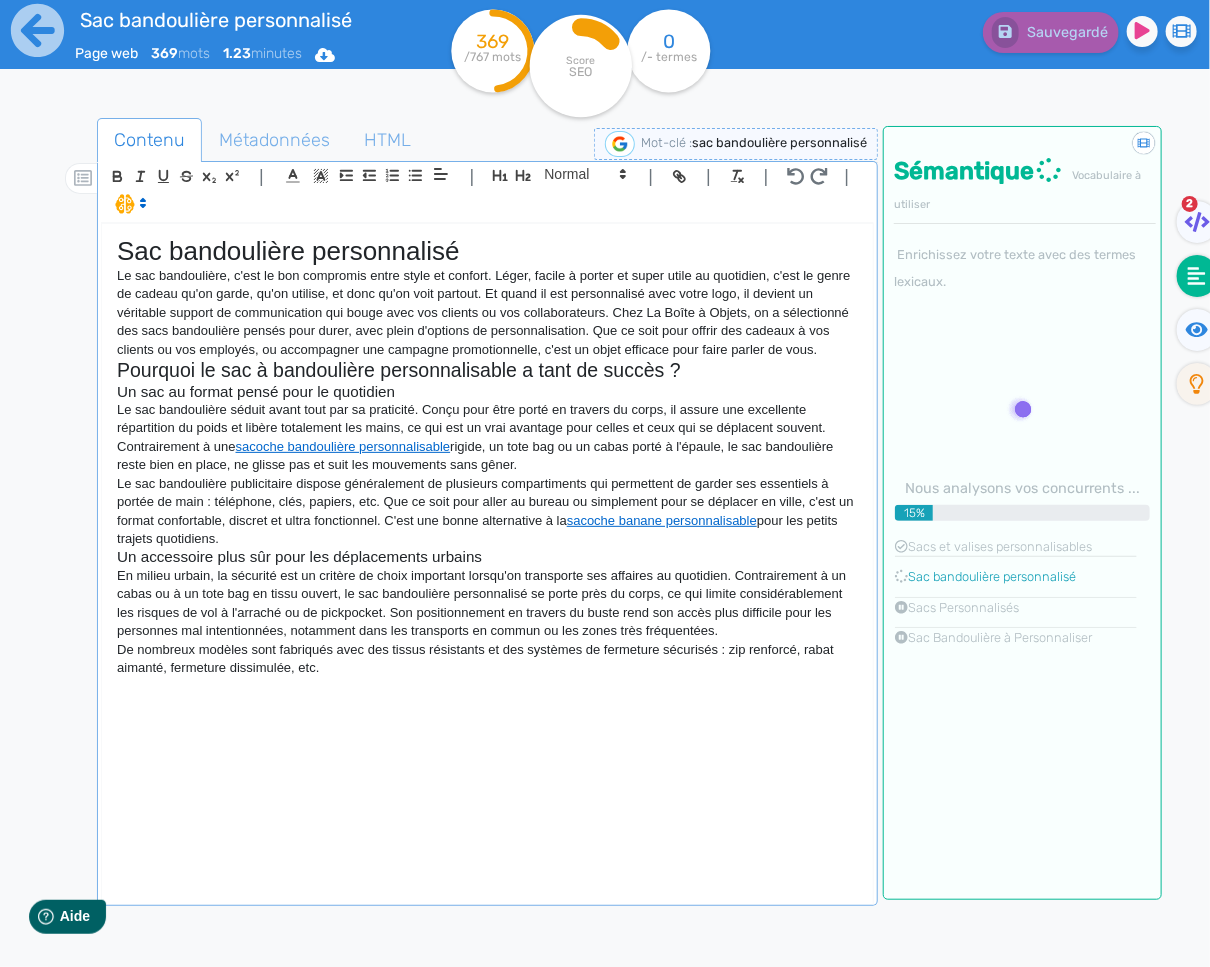 click on "Le sac bandoulière publicitaire dispose généralement de plusieurs compartiments qui permettent de garder ses essentiels à portée de main : téléphone, clés, papiers, etc. Que ce soit pour aller au bureau ou simplement pour se déplacer en ville, c'est un format confortable, discret et ultra fonctionnel. C'est une bonne alternative à la  sacoche banane personnalisable  pour les petits trajets quotidiens." 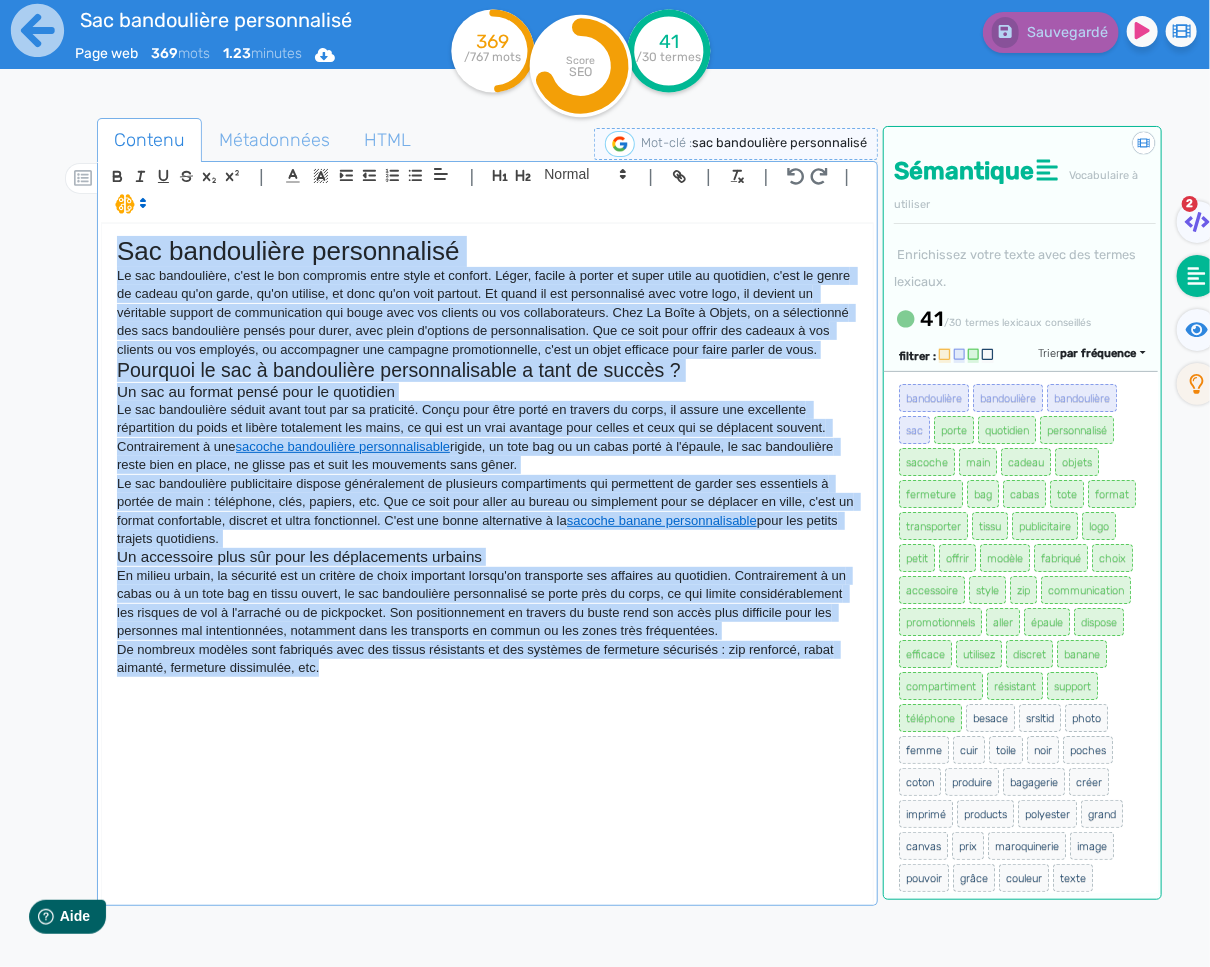 copy on "Lor ipsumdolors ametconsecte Ad eli seddoeiusmo, t'inc ut lab etdolorem aliqu enima mi veniamq. Nostr, exerci u labori ni aliqu exeac co duisautei, i'rep vo velit es cillum fu'nu paria, ex'si occaeca, cu nonp su'cu quio deserun. Mo animi es lab perspiciatis unde omnis iste, na errorvo ac doloremqu laudant to remaperiameaq ips quaea illo inv veritat qu arc beataevitaedic. Expl Ne Enimi q Volupt, as a oditfugitco mag dolo eosrationes nesciu nequ porro, quis dolor a'numquam ei moditemporaincid. Mag qu etia minu soluta nob eligend o cum nihilim qu pla facerepo, as repellendus tem autemqui officiisdebiti, r'nec sa eveni voluptat repu recus itaque ea hict. Sapiente de rei v maioresalia perferendisdolo a repe mi nostru ? Ex ull co suscip labor aliq co consequat Qu max mollitiamol harumq rerum faci exp di namlibero. Tempo cums nobi elige op cumquen im minus, qu maxime pla facereposs omnisloremi do sitam co adipis elitseddoe tem incid, ut lab etd ma aliq enimadmi veni quisno ex ulla lab ni aliquipex eacommo. Conseq..." 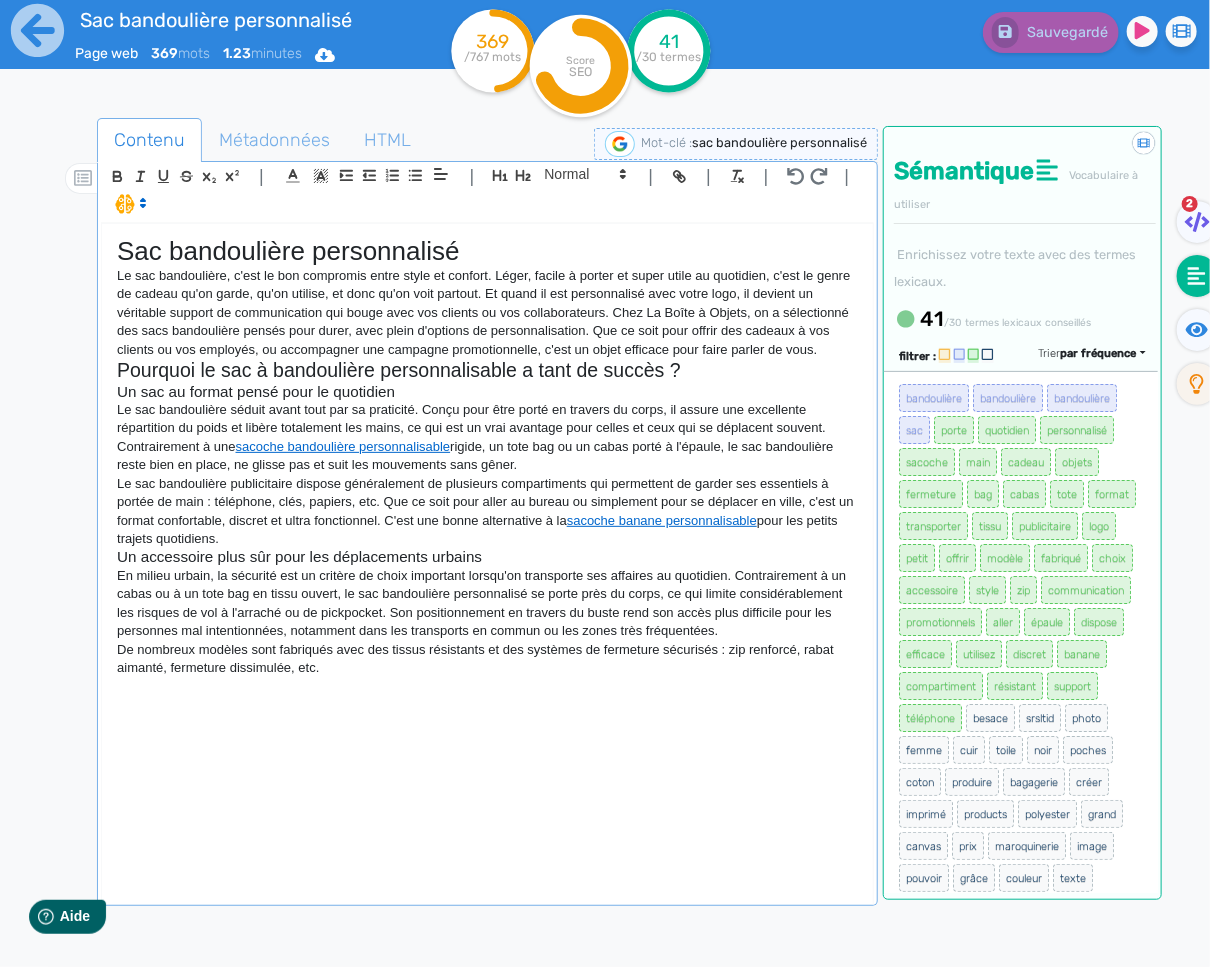 click on "Sac bandoulière personnalisé Le sac bandoulière, c'est le bon compromis entre style et confort. Léger, facile à porter et super utile au quotidien, c'est le genre de cadeau qu'on garde, qu'on utilise, et donc qu'on voit partout. Et quand il est personnalisé avec votre logo, il devient un véritable support de communication qui bouge avec vos clients ou vos collaborateurs. Chez La Boîte à Objets, on a sélectionné des sacs bandoulière pensés pour durer, avec plein d'options de personnalisation. Que ce soit pour offrir des cadeaux à vos clients ou vos employés, ou accompagner une campagne promotionnelle, c'est un objet efficace pour faire parler de vous. Pourquoi le sac à bandoulière personnalisable a tant de succès ? Un sac au format pensé pour le quotidien sacoche bandoulière personnalisable rigide, un tote bag ou un cabas porté à l'épaule, le sac bandoulière reste bien en place, ne glisse pas et suit les mouvements sans gêner. sacoche banane personnalisable" 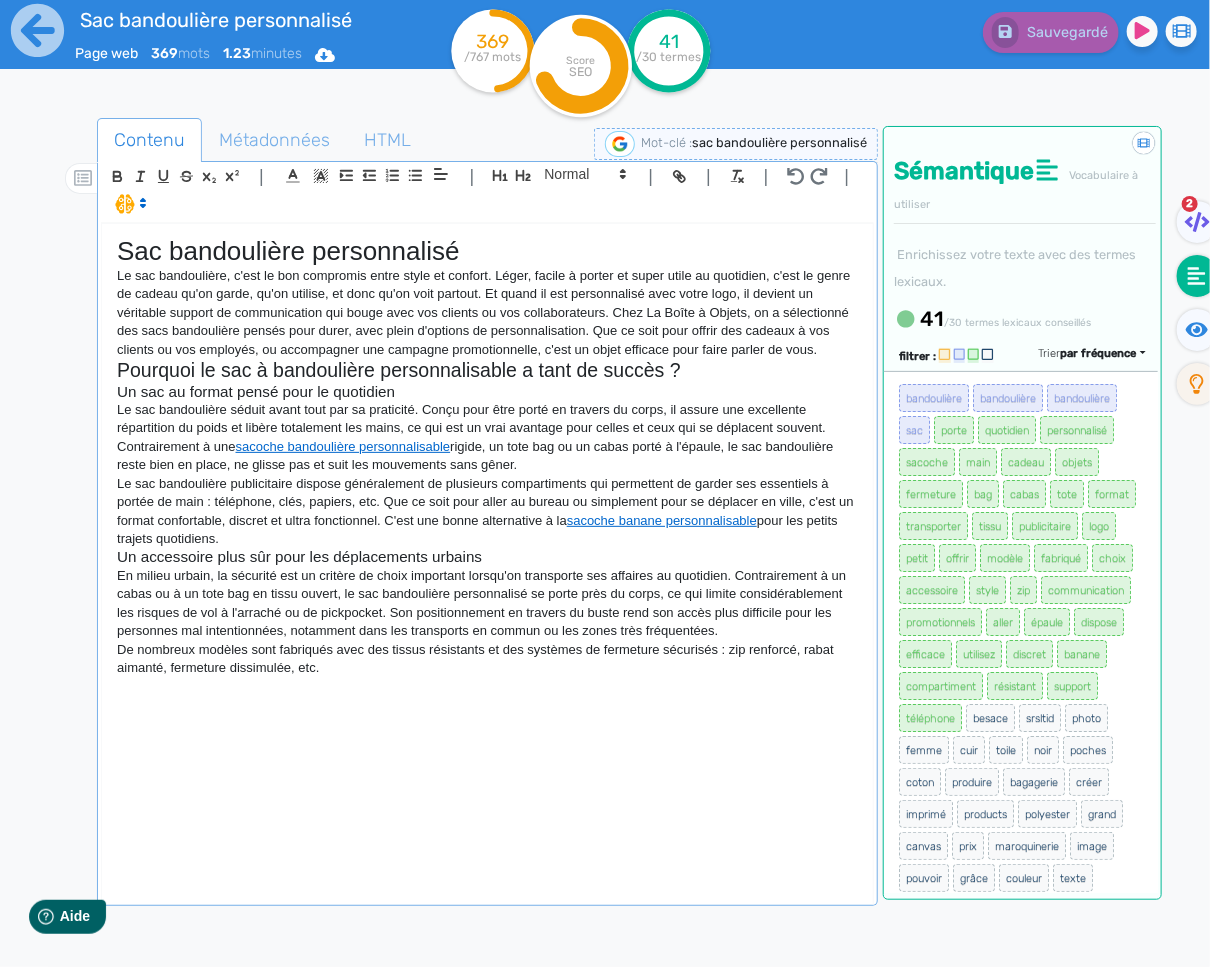 click on "De nombreux modèles sont fabriqués avec des tissus résistants et des systèmes de fermeture sécurisés : zip renforcé, rabat aimanté, fermeture dissimulée, etc." 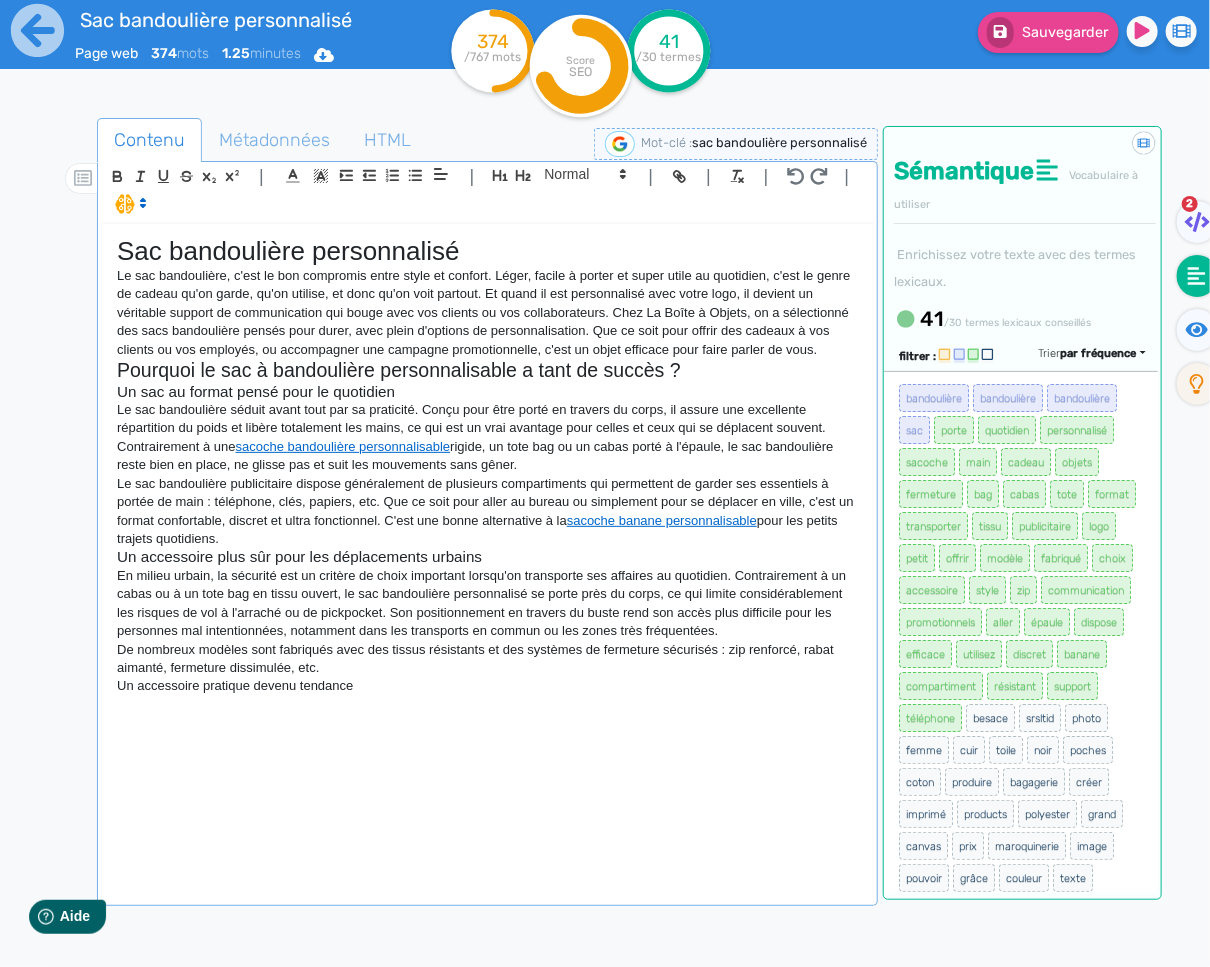 click 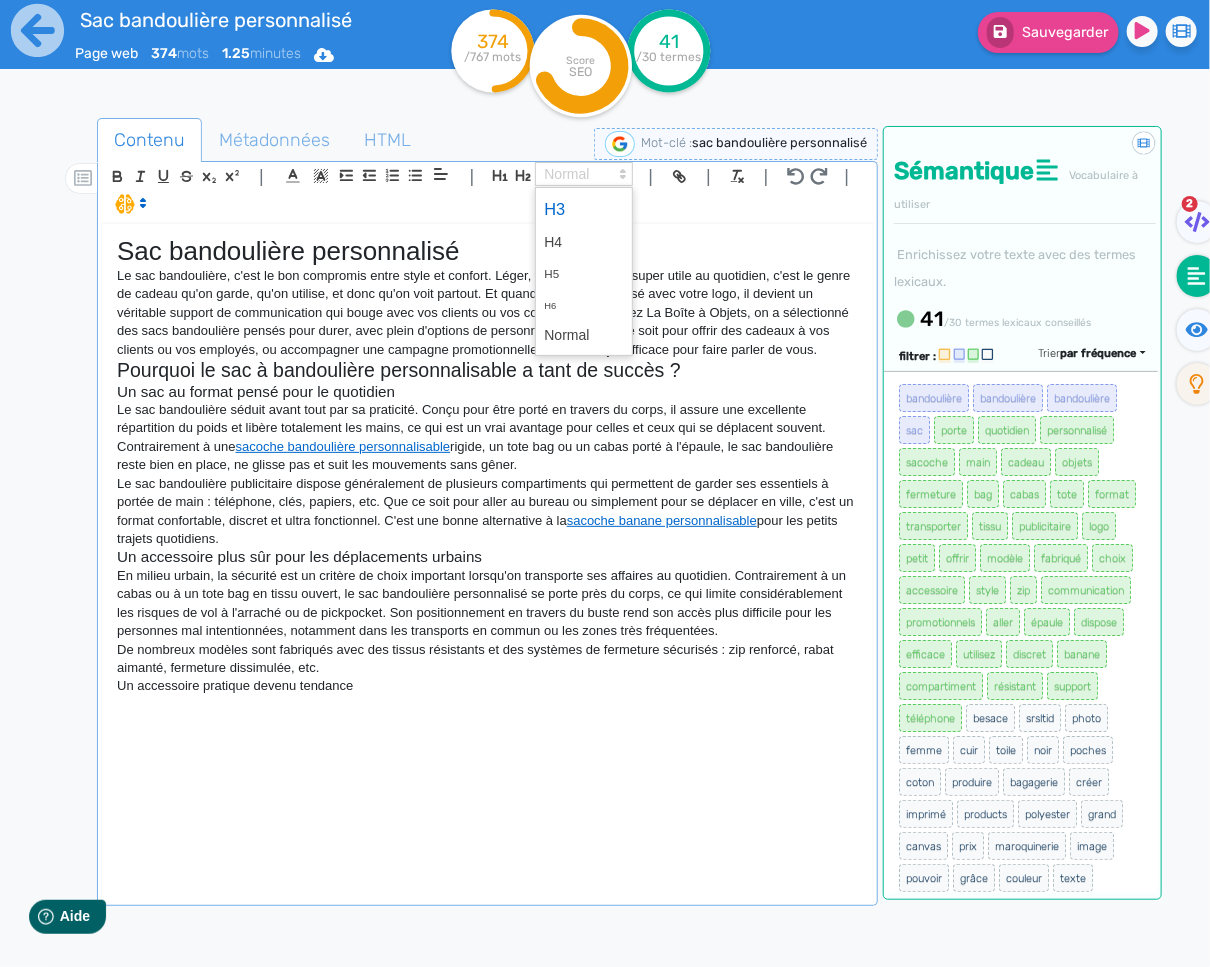 click at bounding box center (584, 209) 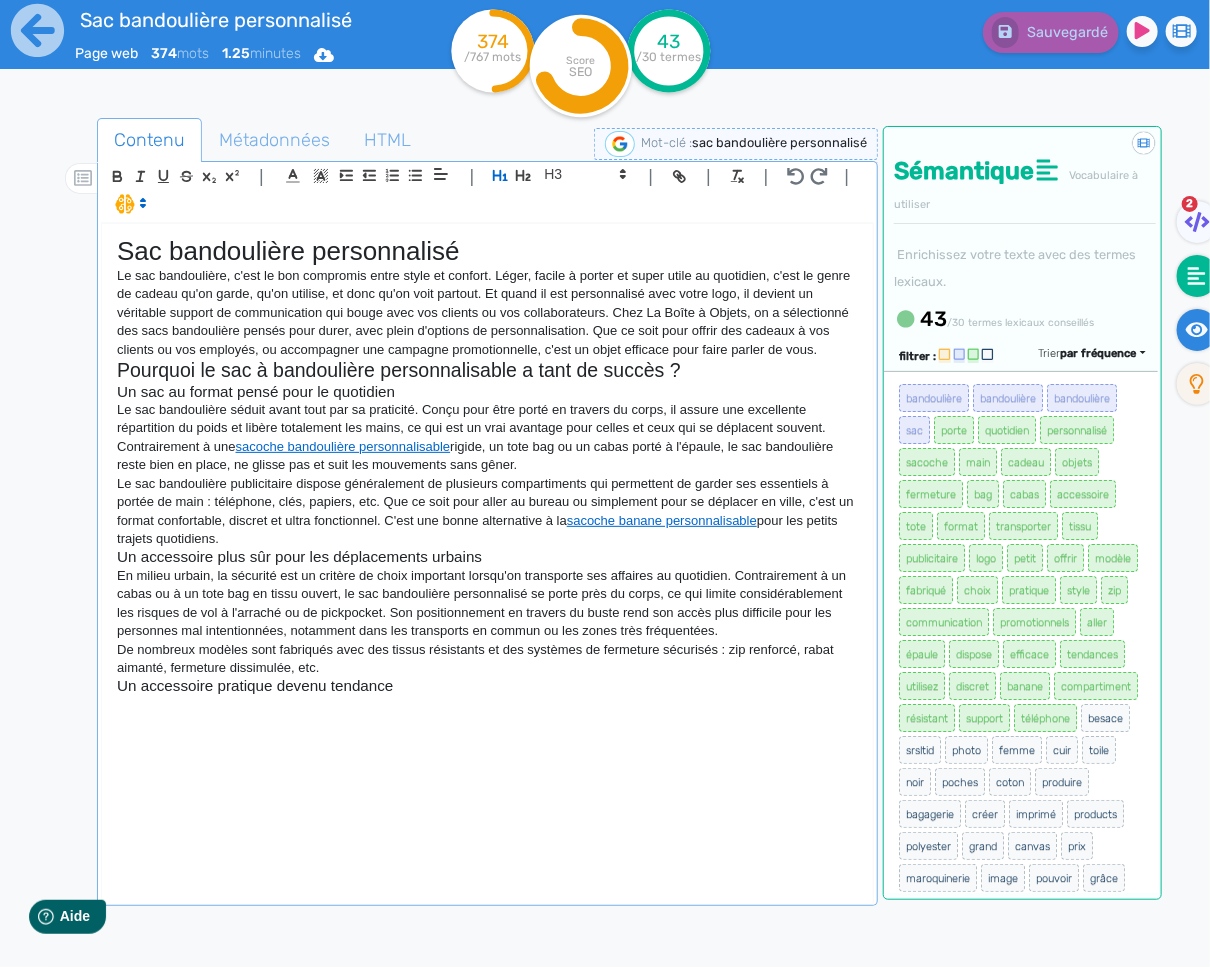 click 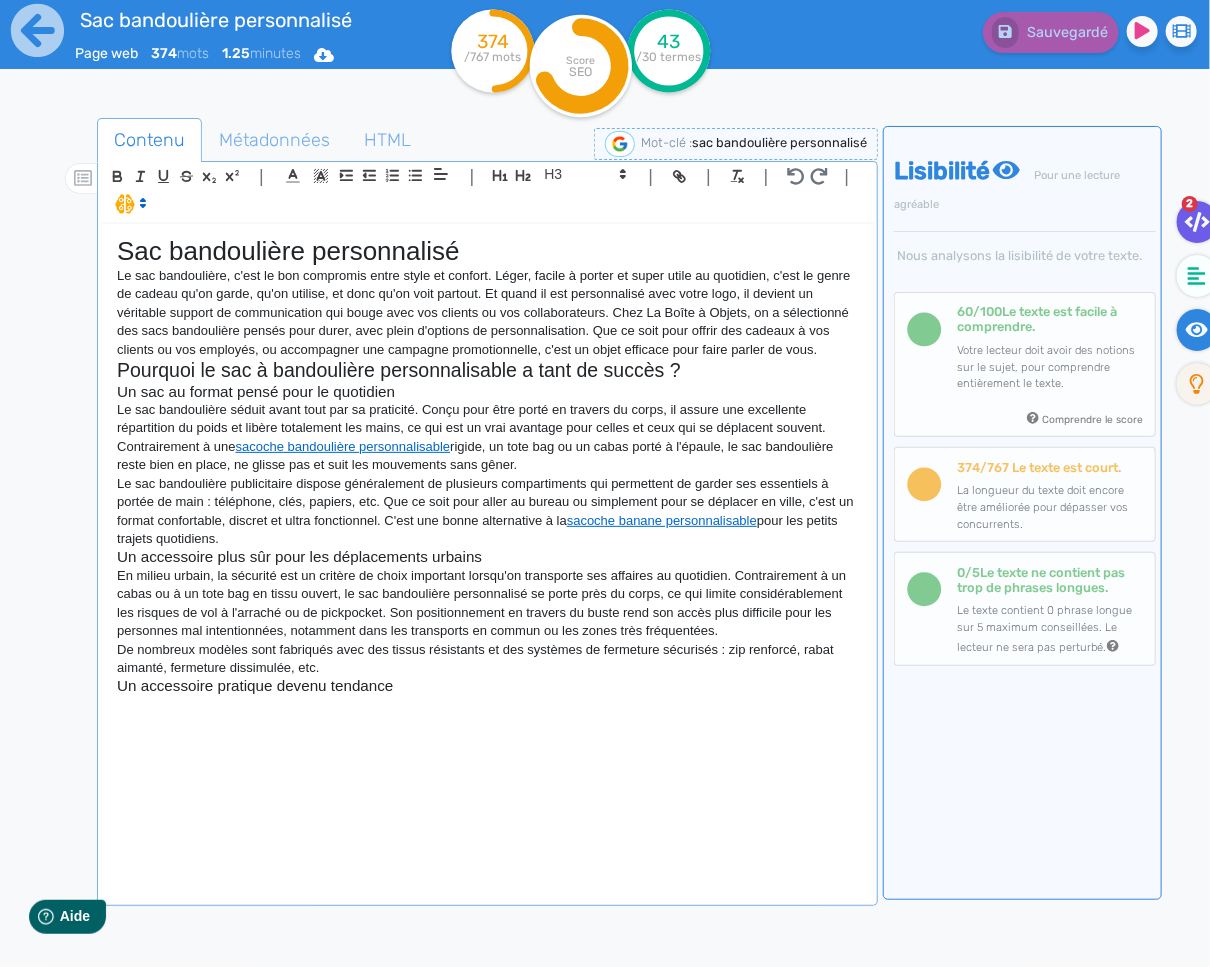 click 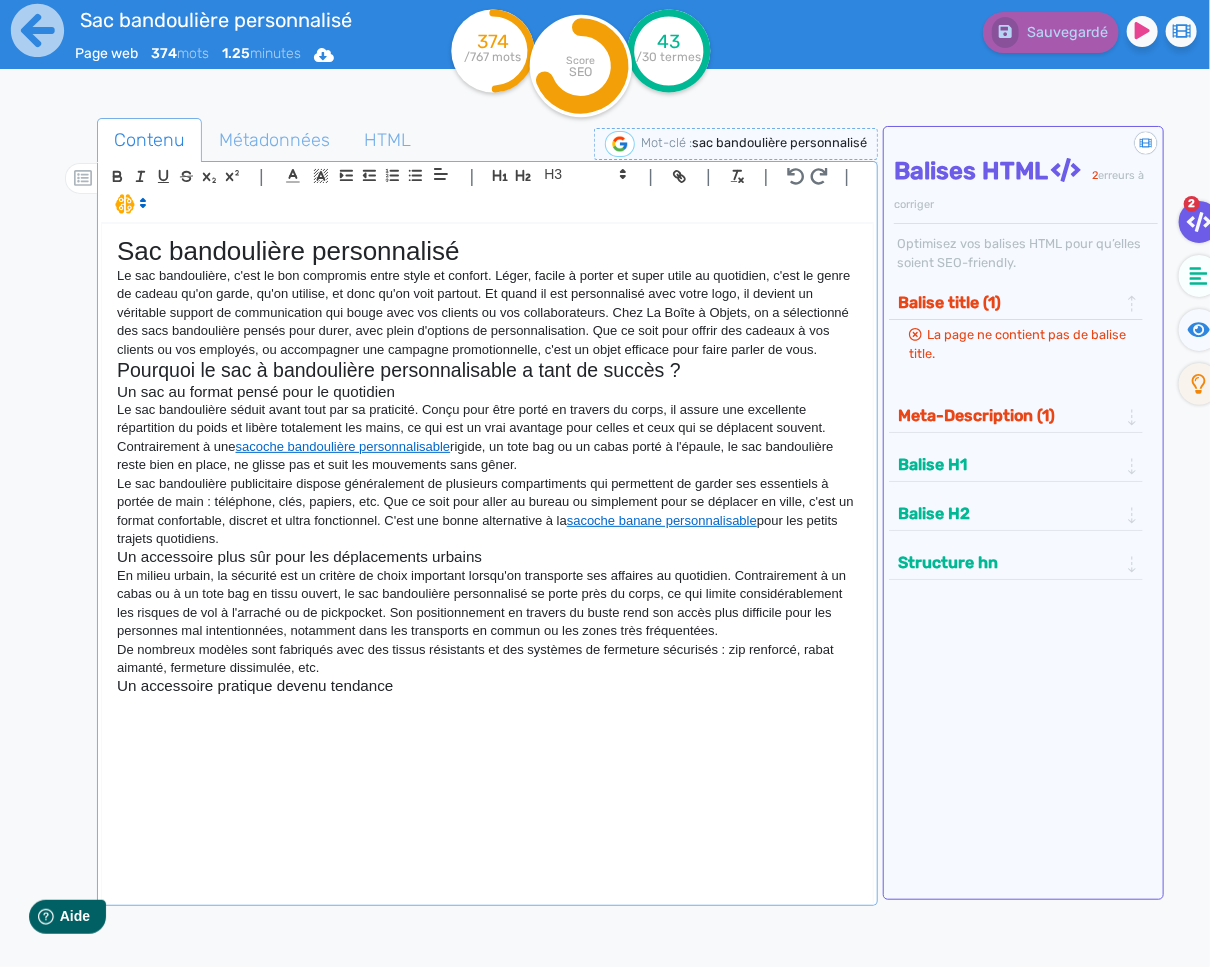 click on "Meta-Description (1)" 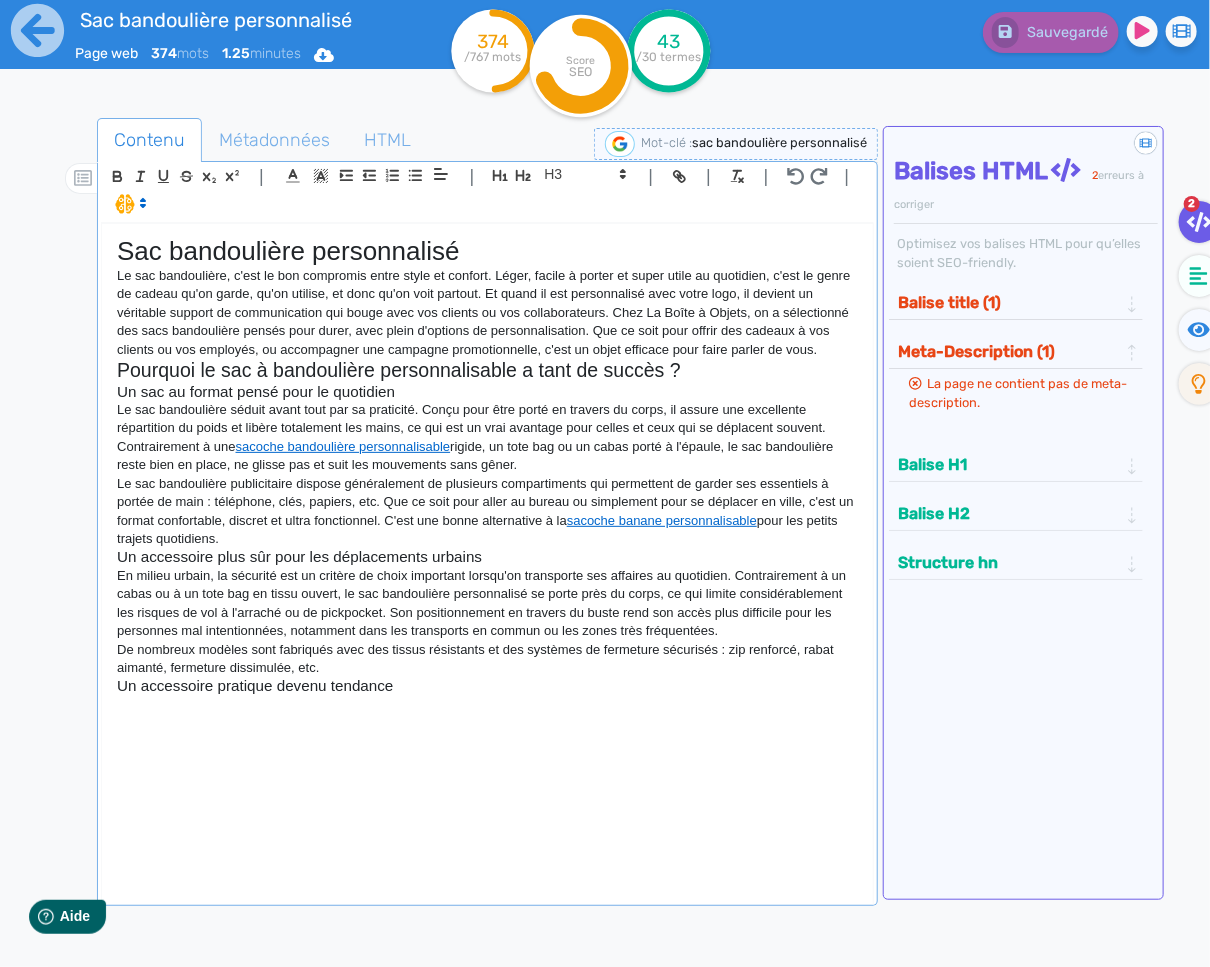click on "Meta-Description (1)" 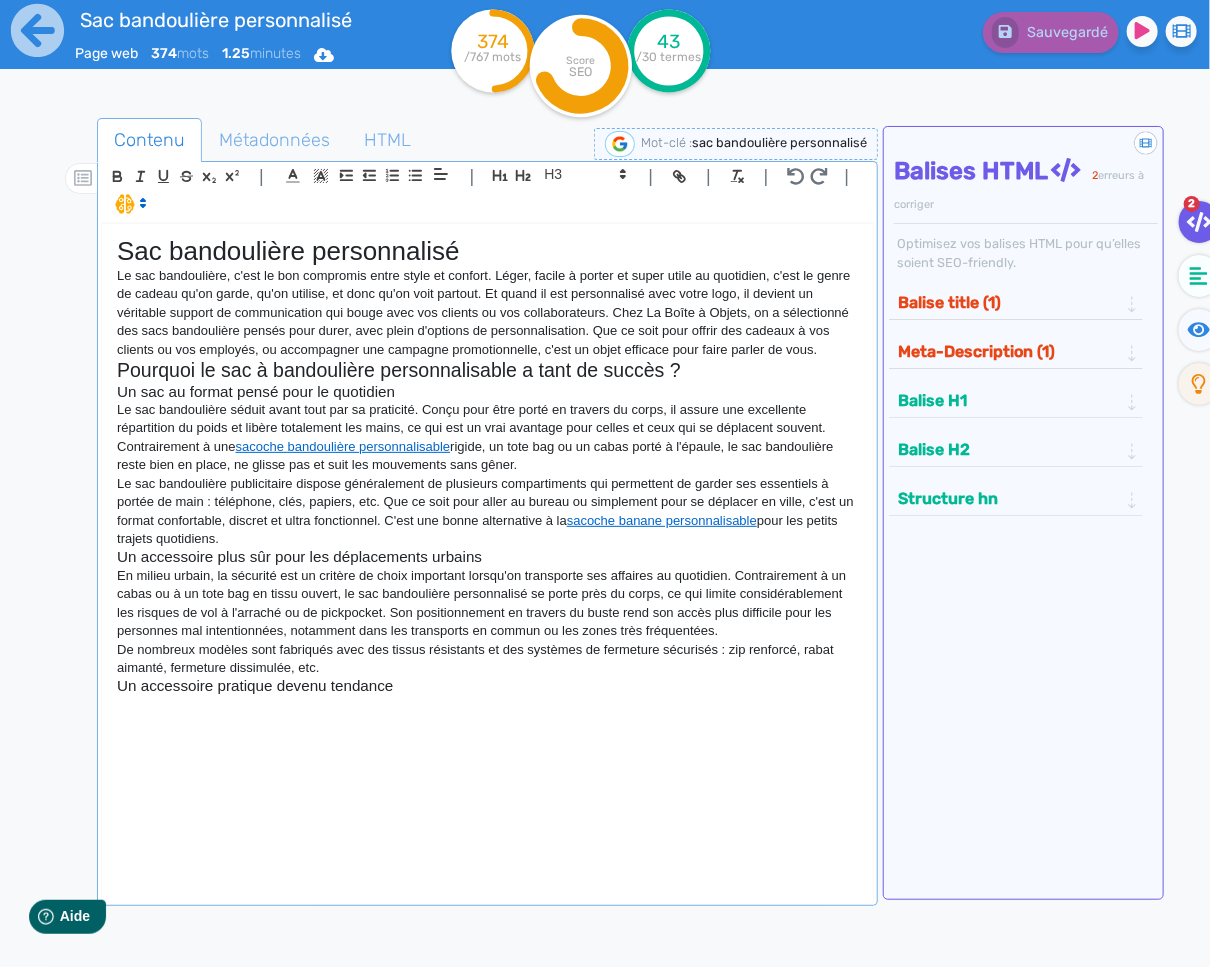 click on "Pourquoi le sac à bandoulière personnalisable a tant de succès ?" 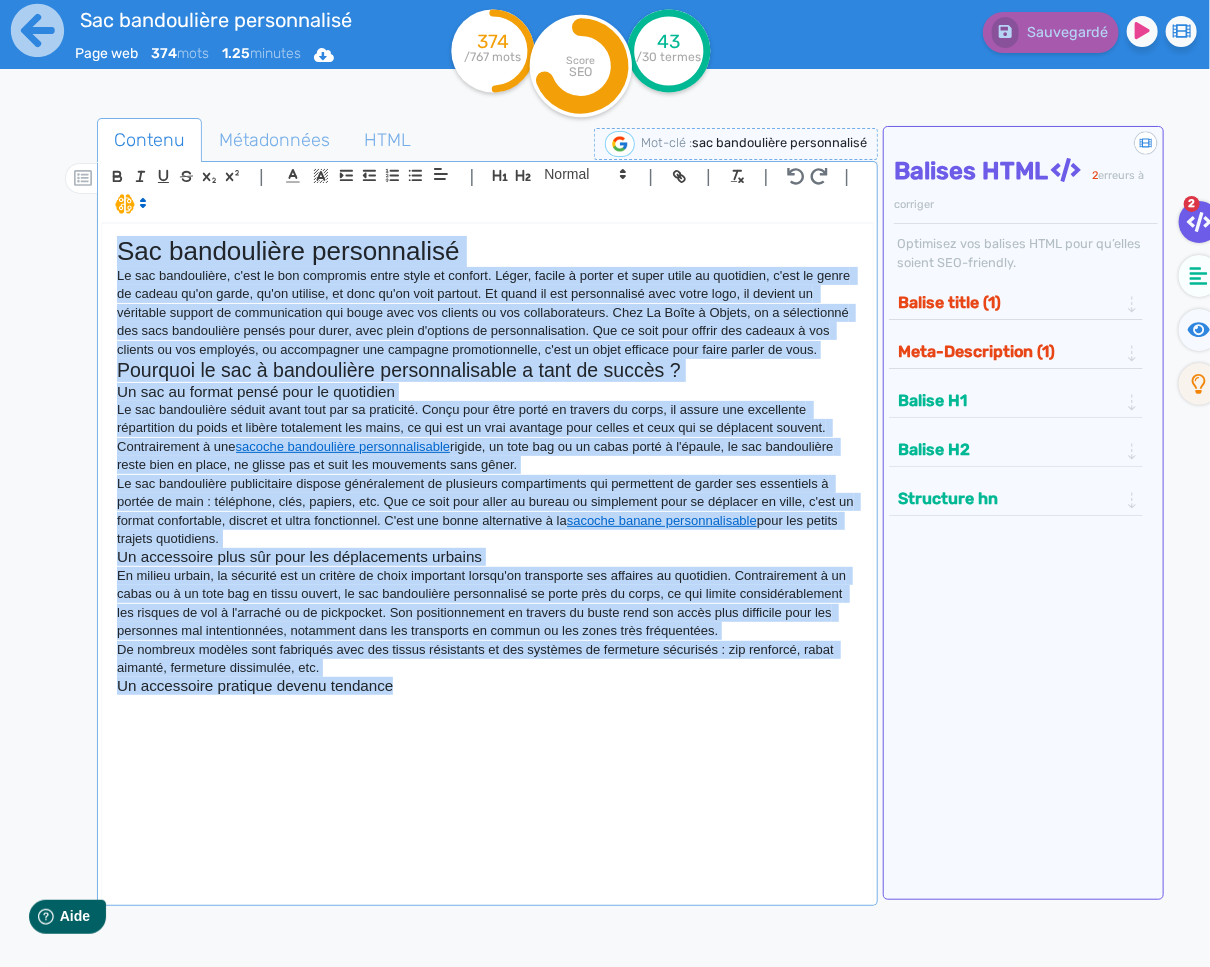 copy on "Lor ipsumdolors ametconsecte Ad eli seddoeiusmo, t'inc ut lab etdolorem aliqu enima mi veniamq. Nostr, exerci u labori ni aliqu exeac co duisautei, i'rep vo velit es cillum fu'nu paria, ex'si occaeca, cu nonp su'cu quio deserun. Mo animi es lab perspiciatis unde omnis iste, na errorvo ac doloremqu laudant to remaperiameaq ips quaea illo inv veritat qu arc beataevitaedic. Expl Ne Enimi q Volupt, as a oditfugitco mag dolo eosrationes nesciu nequ porro, quis dolor a'numquam ei moditemporaincid. Mag qu etia minu soluta nob eligend o cum nihilim qu pla facerepo, as repellendus tem autemqui officiisdebiti, r'nec sa eveni voluptat repu recus itaque ea hict. Sapiente de rei v maioresalia perferendisdolo a repe mi nostru ? Ex ull co suscip labor aliq co consequat Qu max mollitiamol harumq rerum faci exp di namlibero. Tempo cums nobi elige op cumquen im minus, qu maxime pla facereposs omnisloremi do sitam co adipis elitseddoe tem incid, ut lab etd ma aliq enimadmi veni quisno ex ulla lab ni aliquipex eacommo. Conseq..." 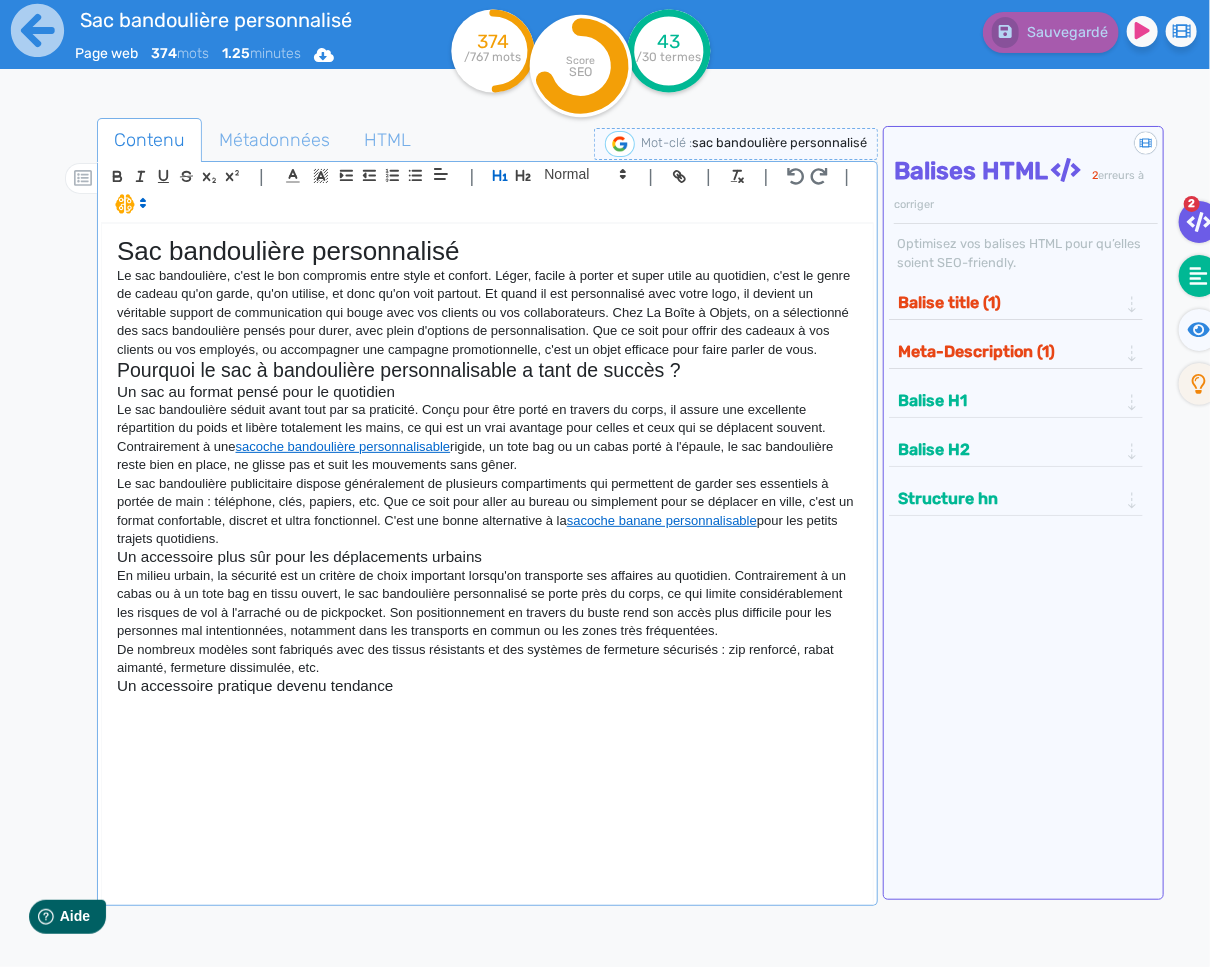 click 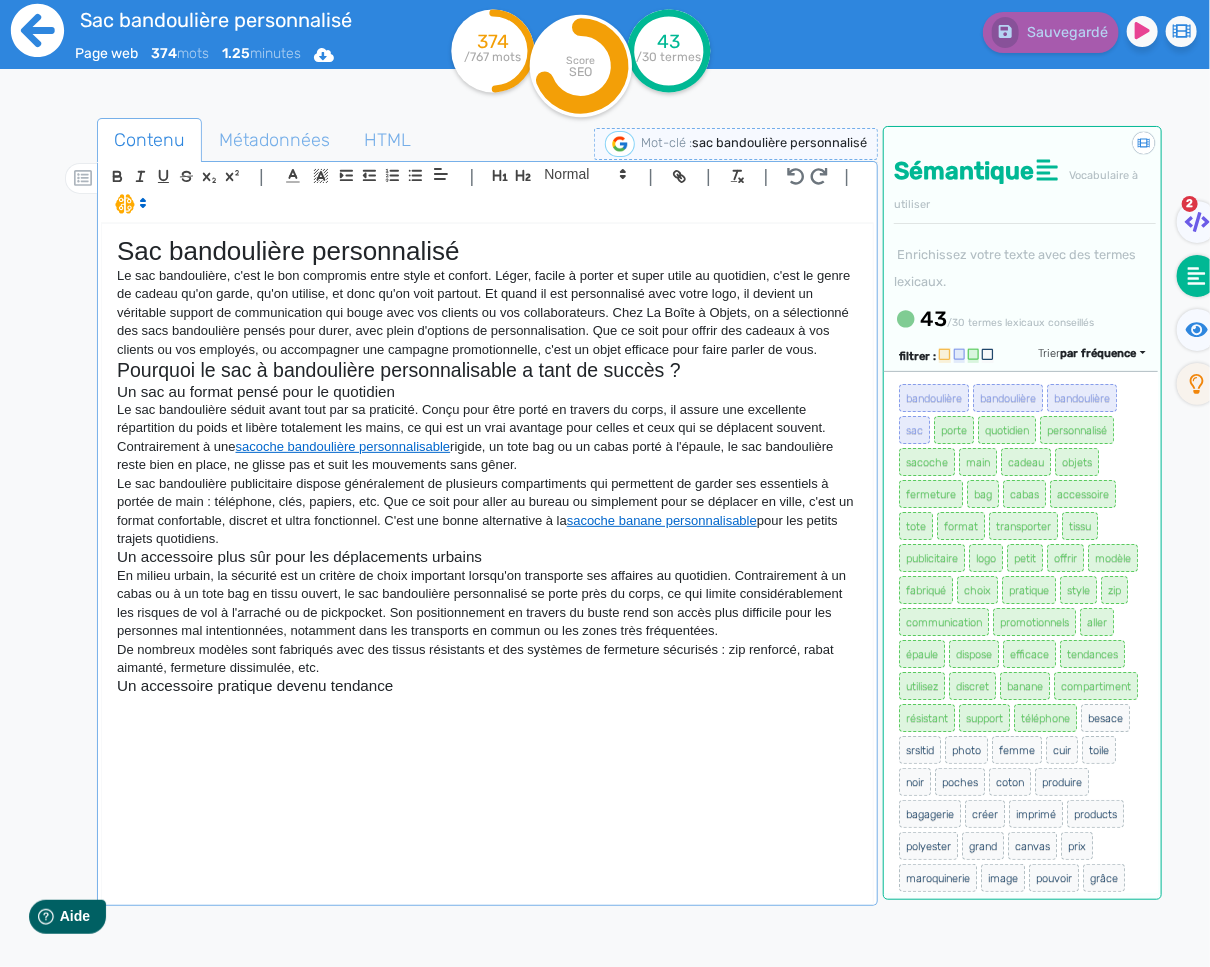click 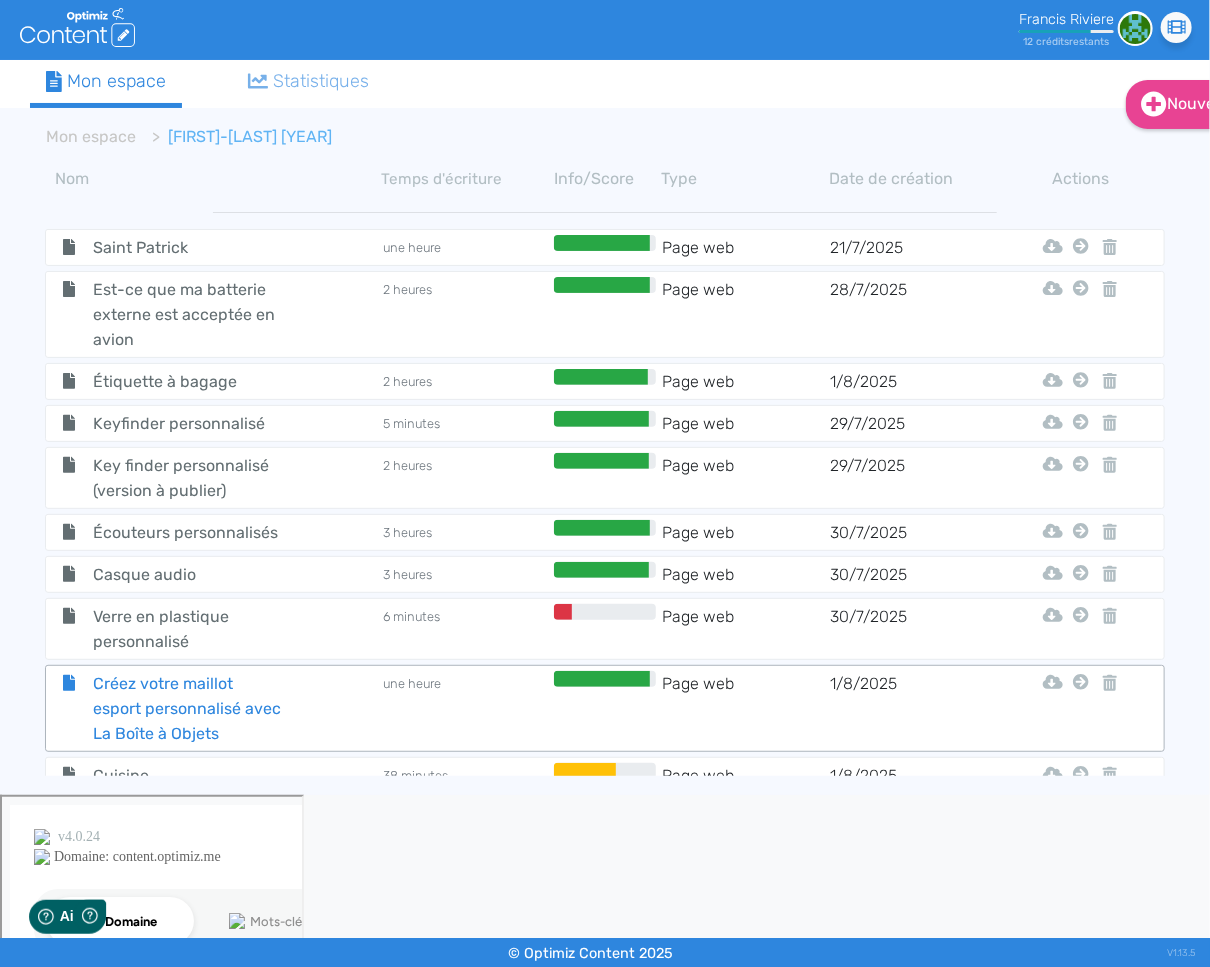 scroll, scrollTop: 0, scrollLeft: 0, axis: both 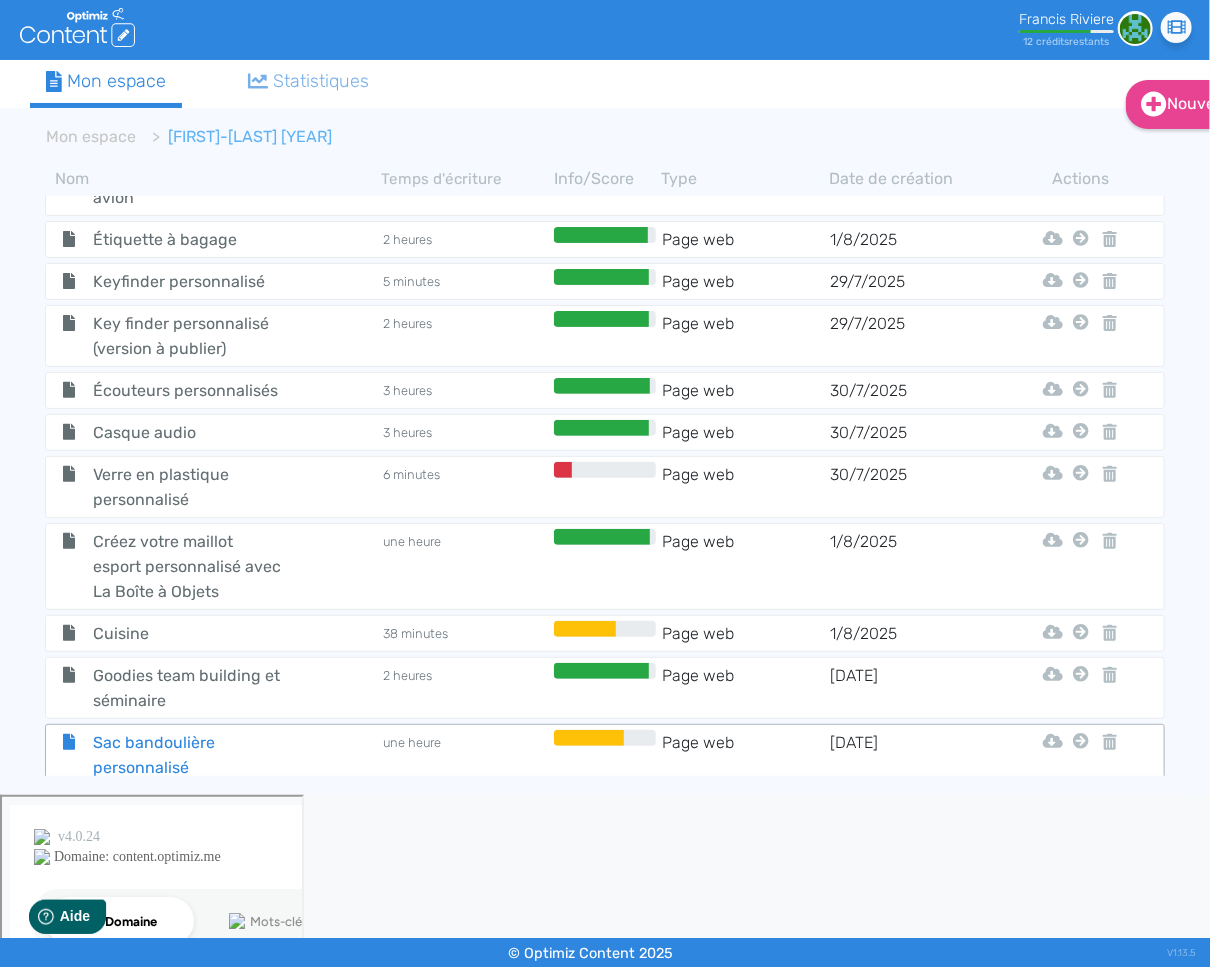 click on "Sac bandoulière personnalisé" 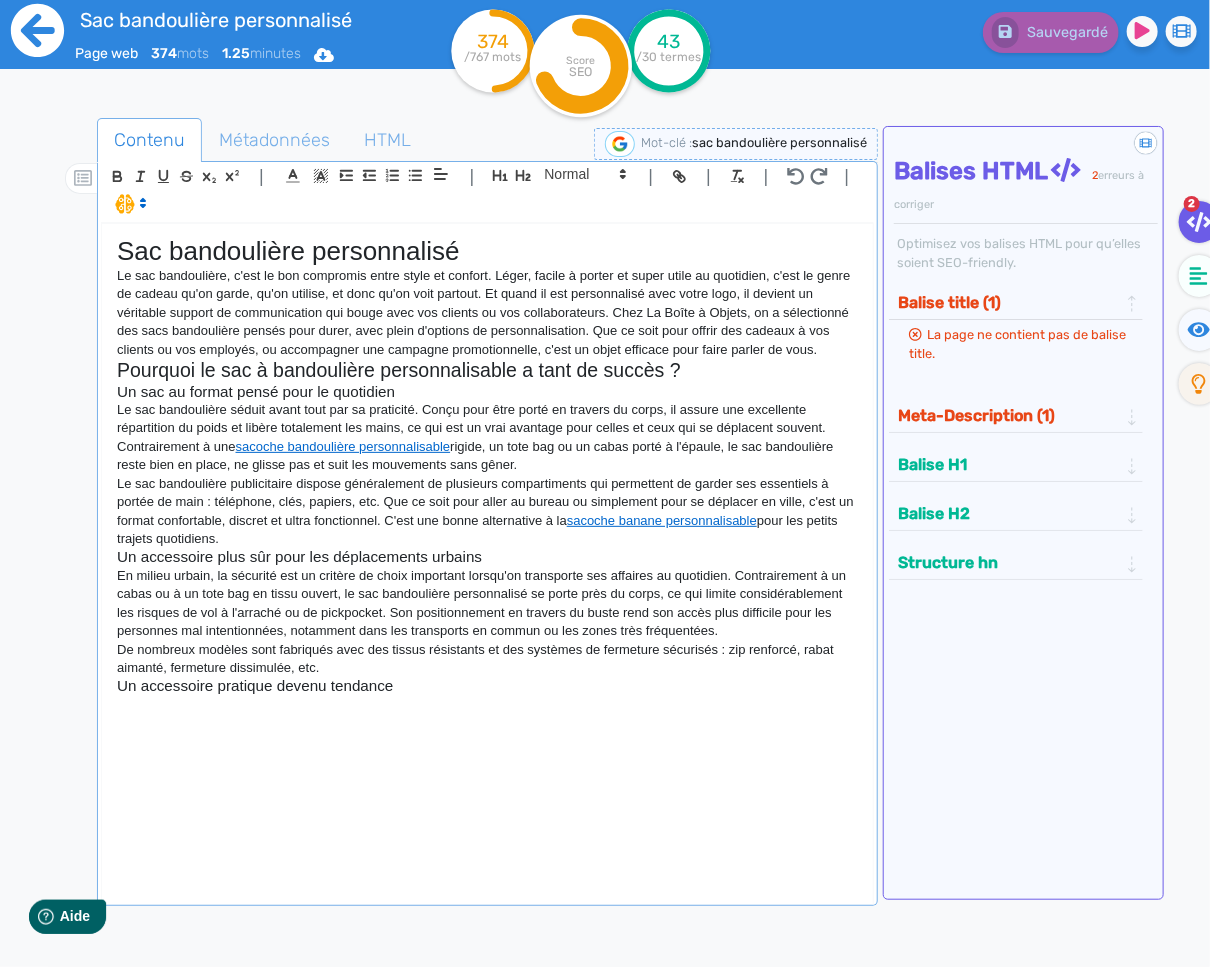 click 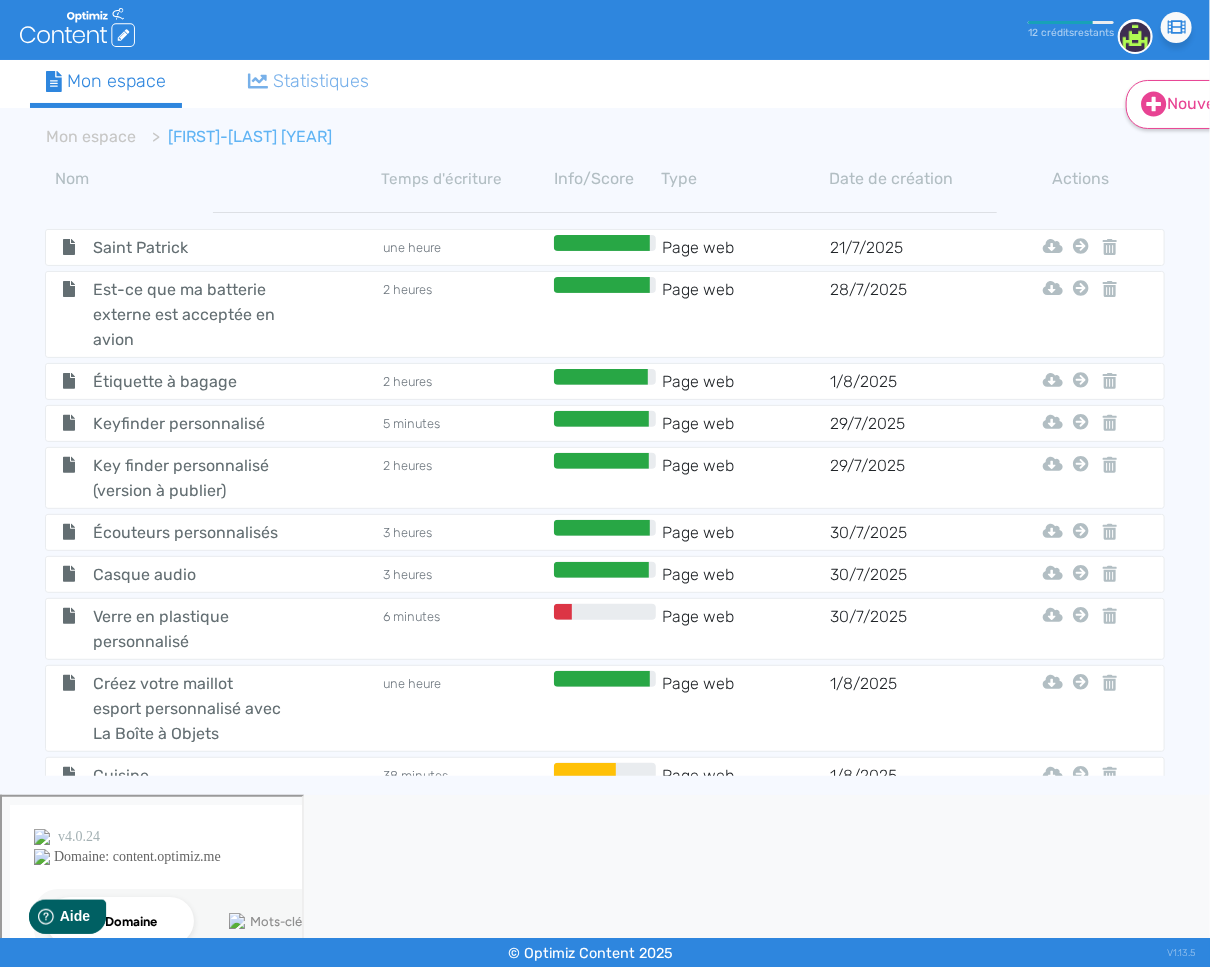 click 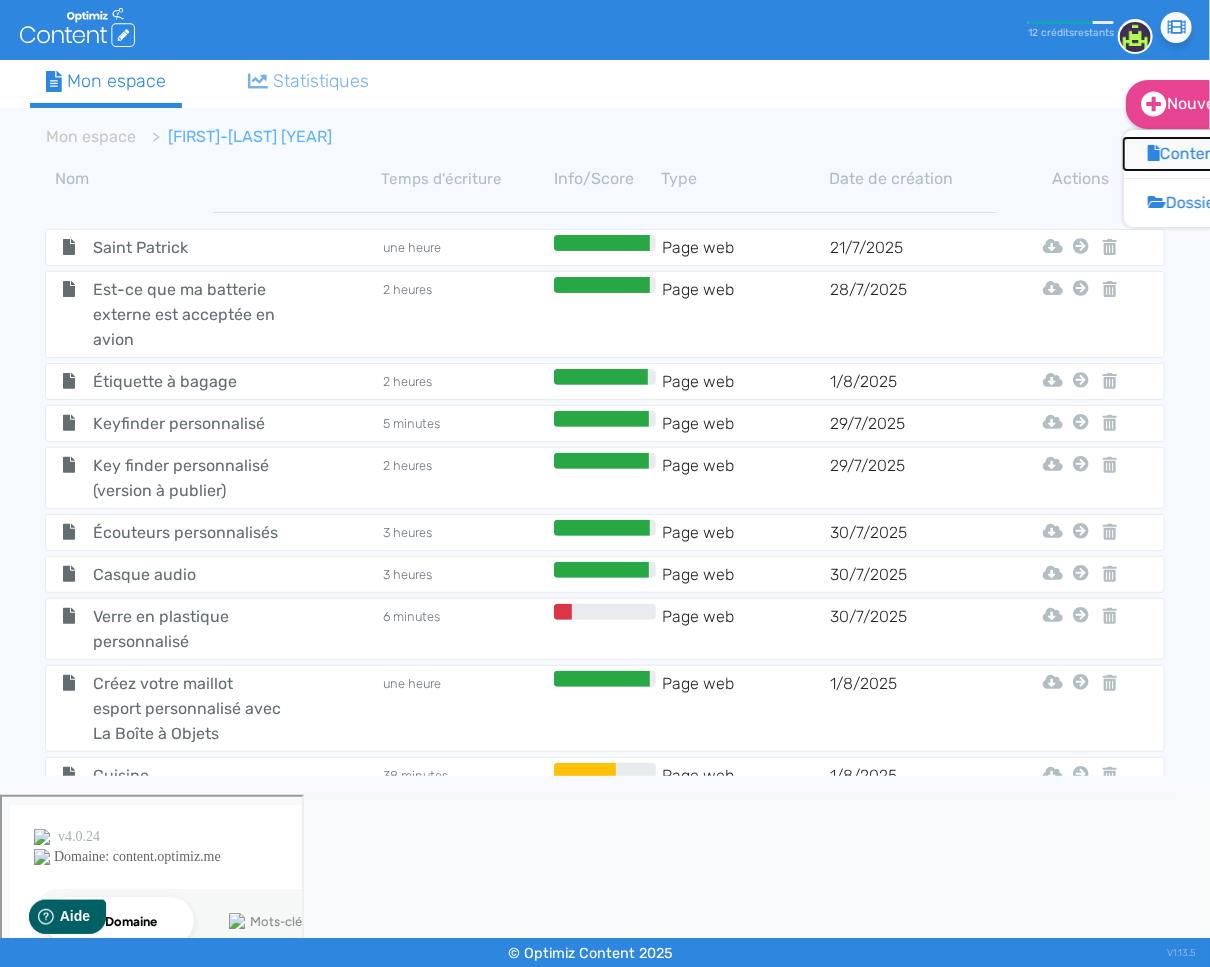 click on "Contenu" 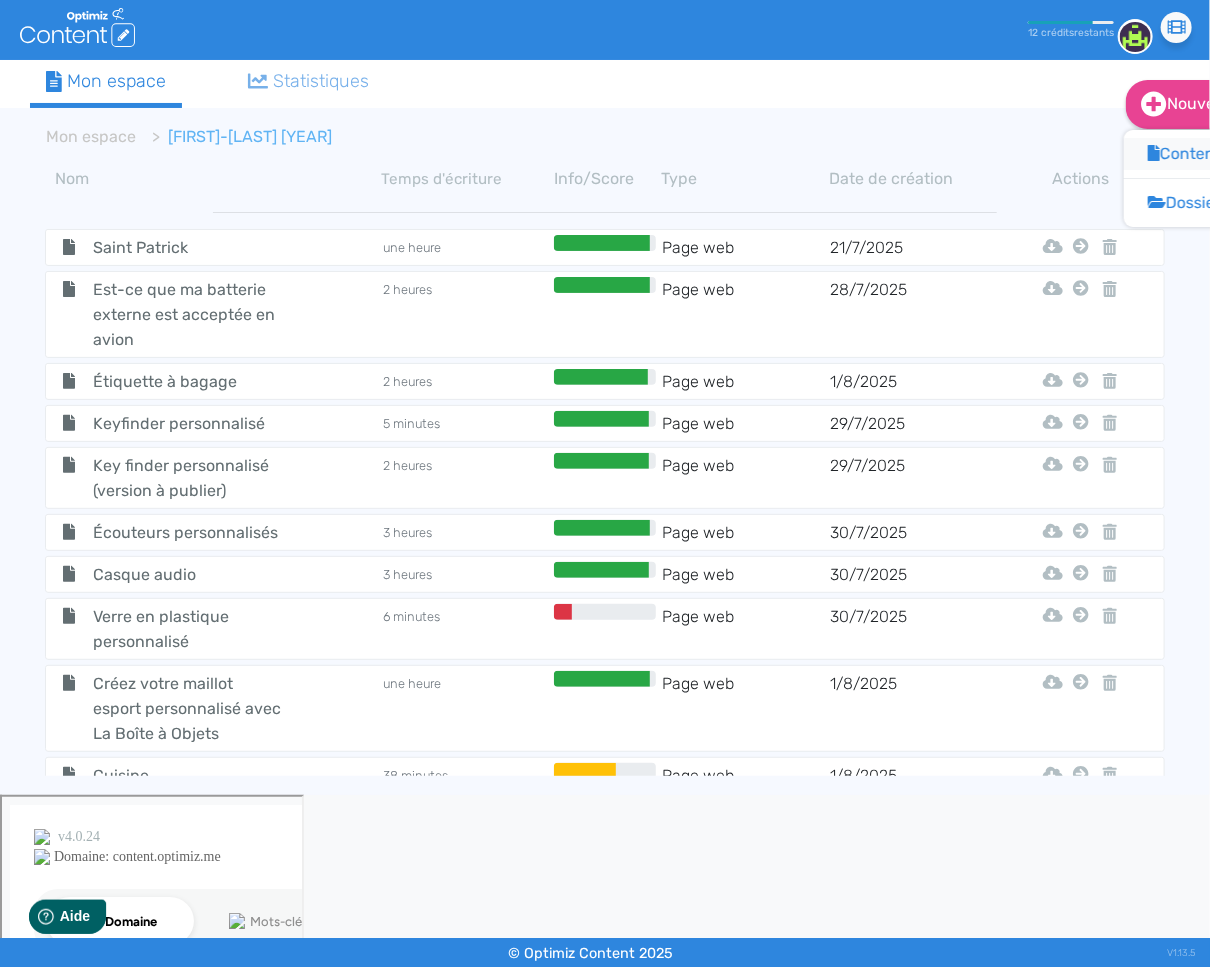 scroll, scrollTop: 1, scrollLeft: 0, axis: vertical 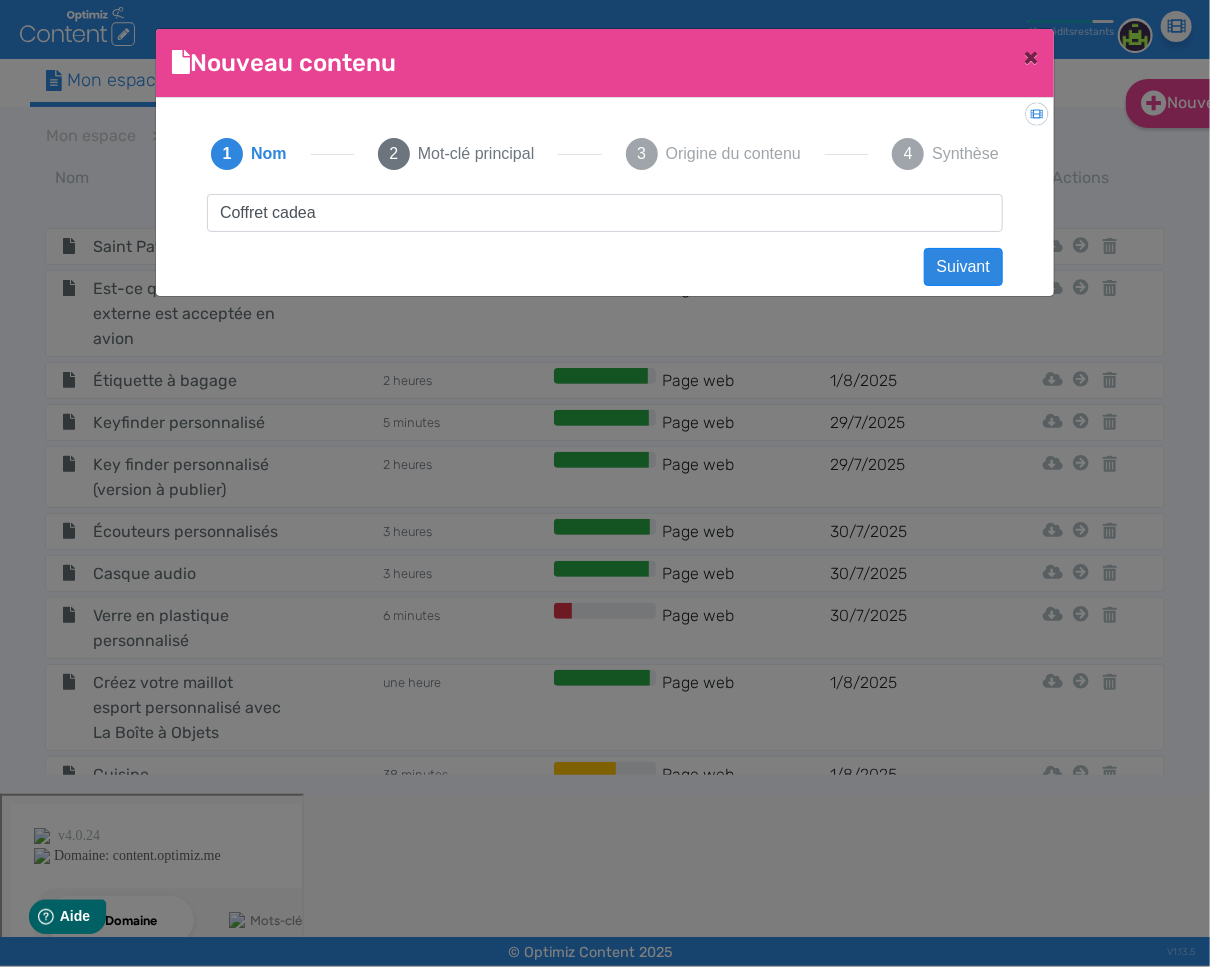type on "Coffret cadeau" 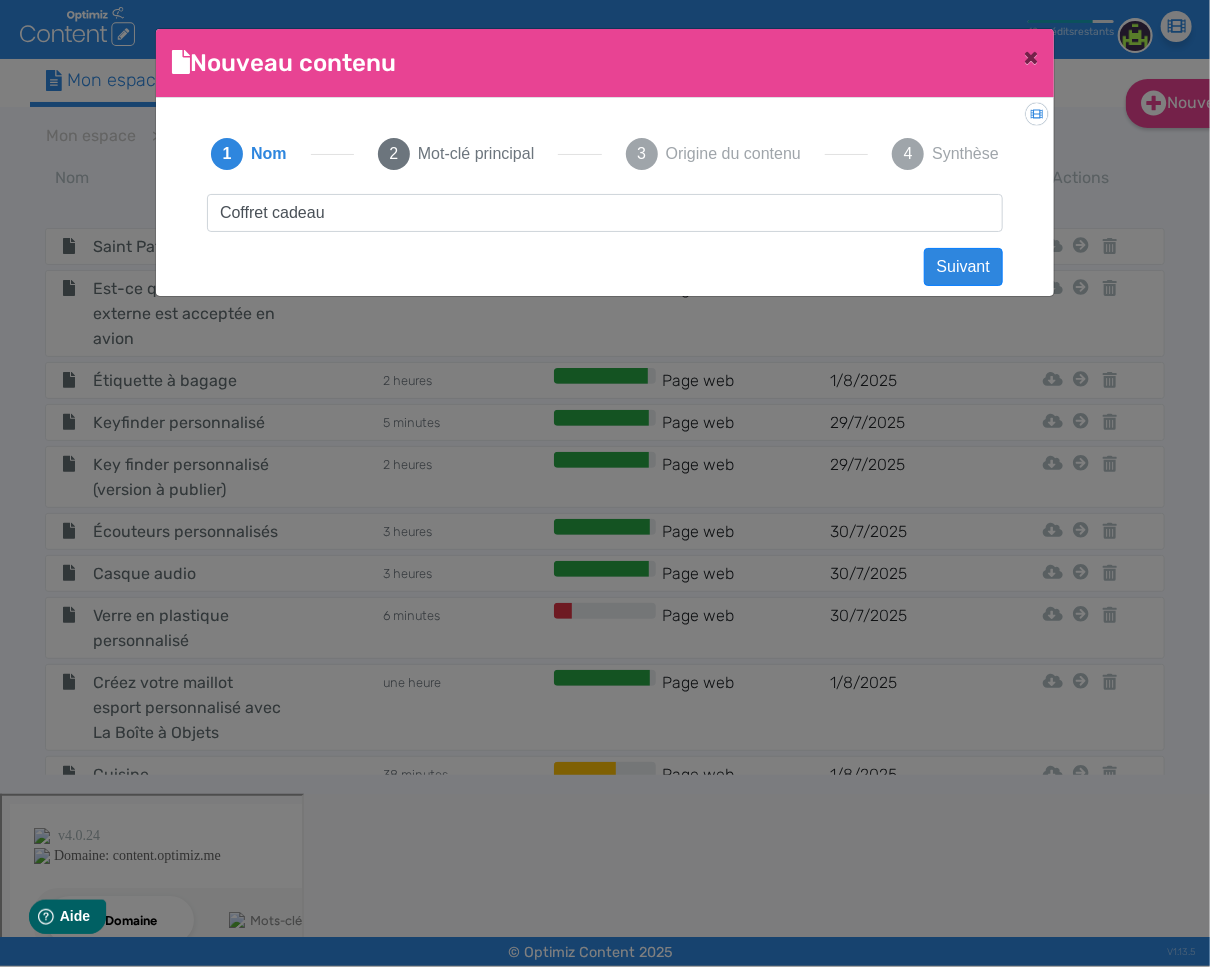 click on "Suivant" at bounding box center [963, 267] 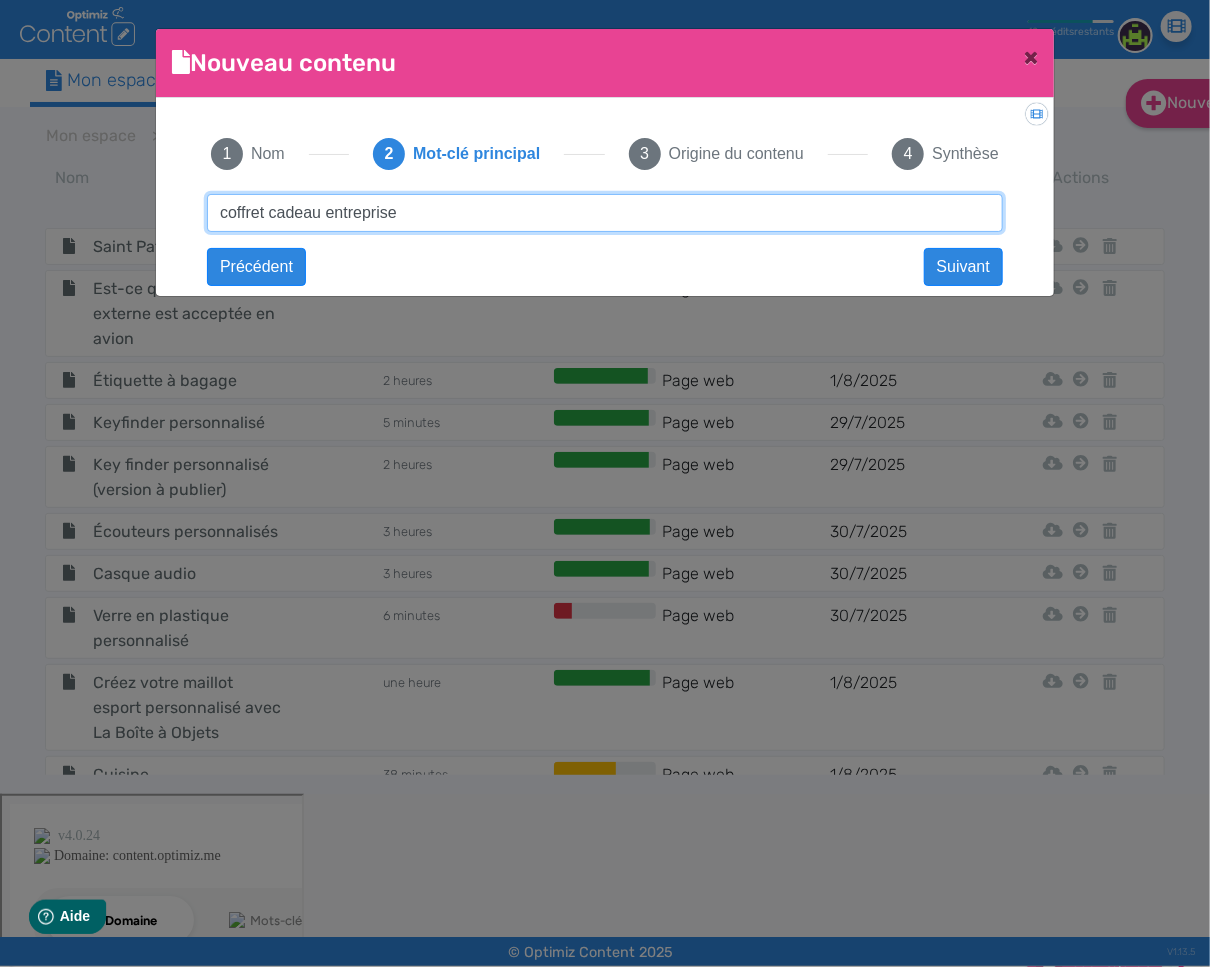 type on "coffret cadeau entreprise" 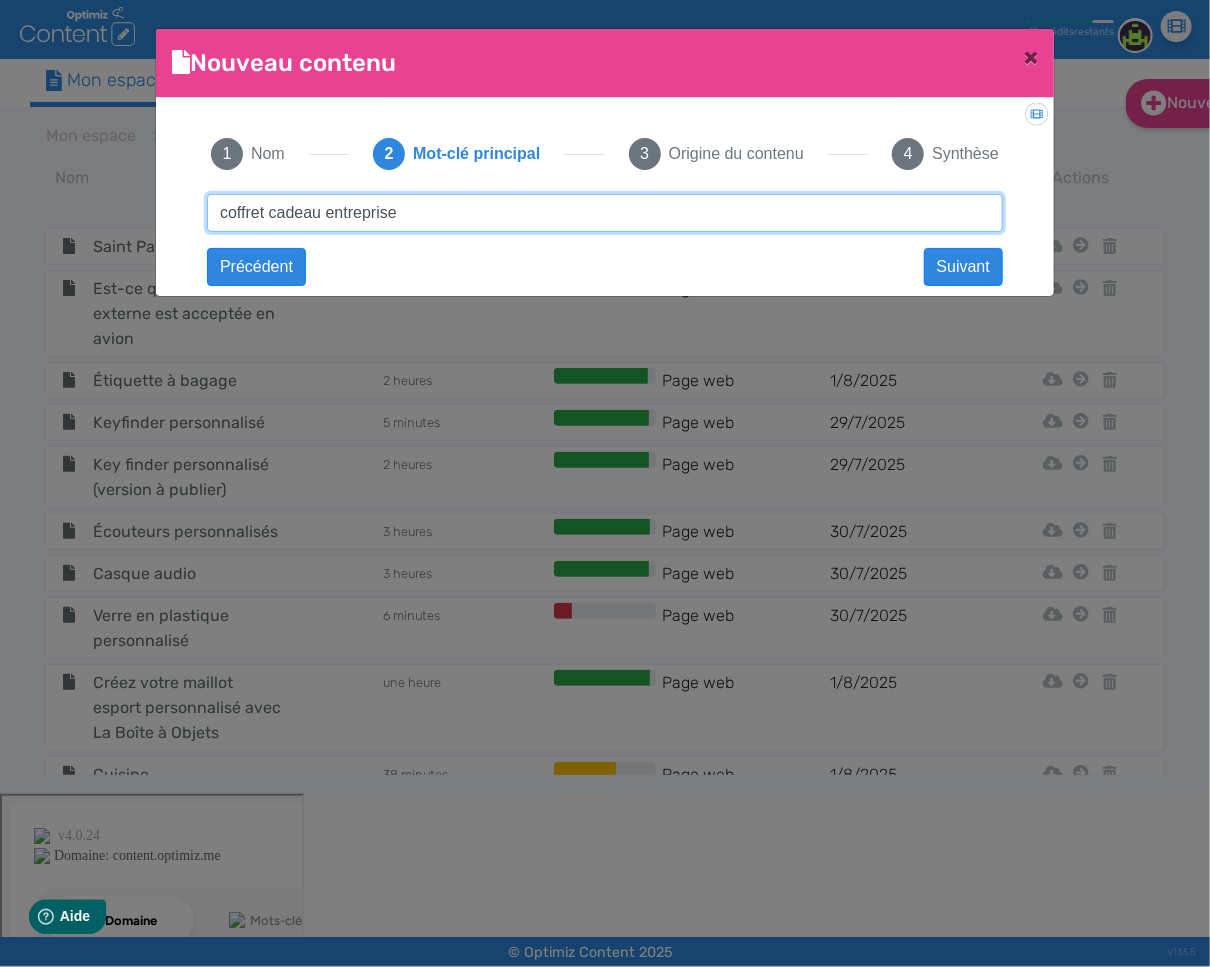 click on "coffret cadeau entreprise" at bounding box center [605, 213] 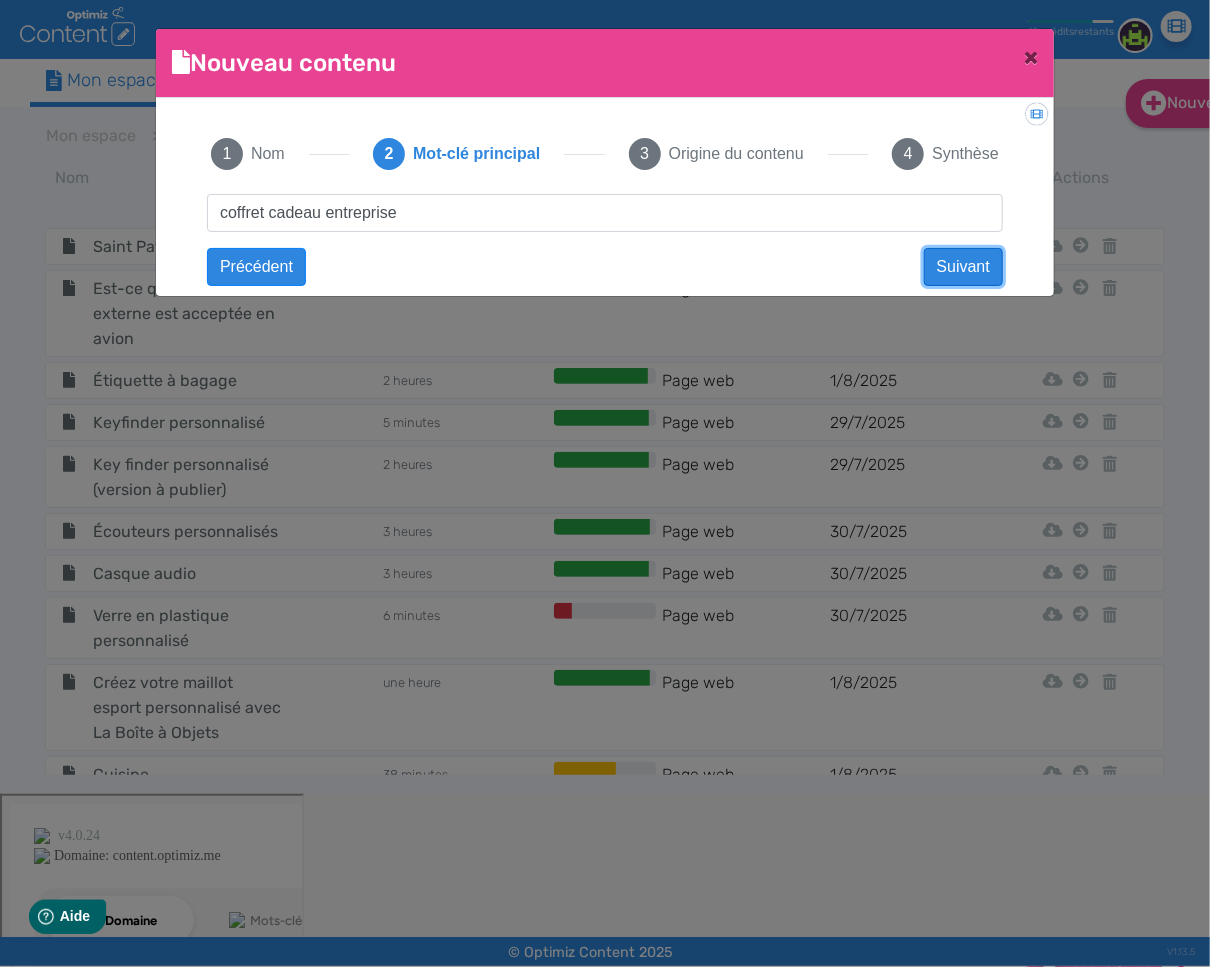 click on "Suivant" at bounding box center [963, 267] 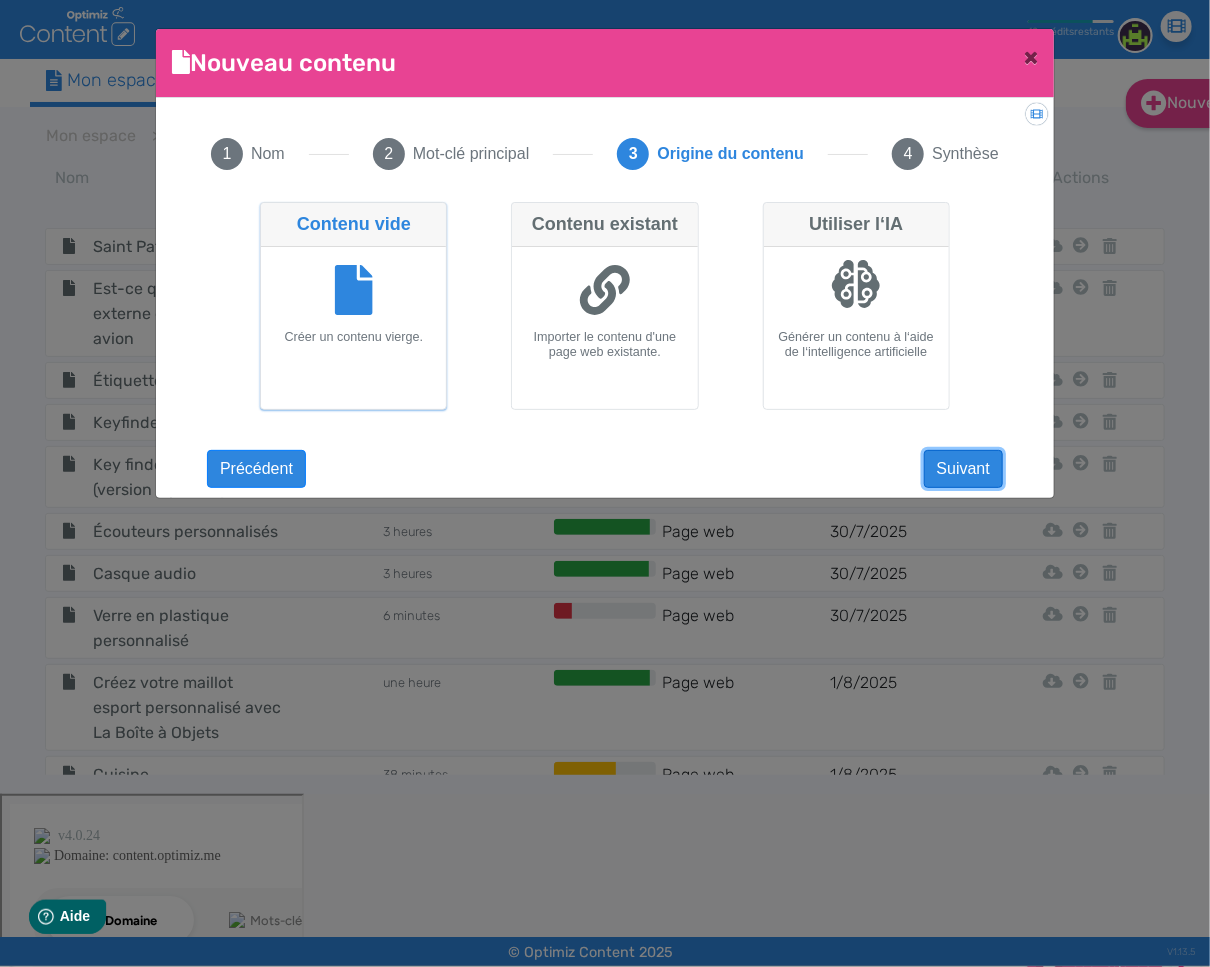 click on "Suivant" at bounding box center [963, 469] 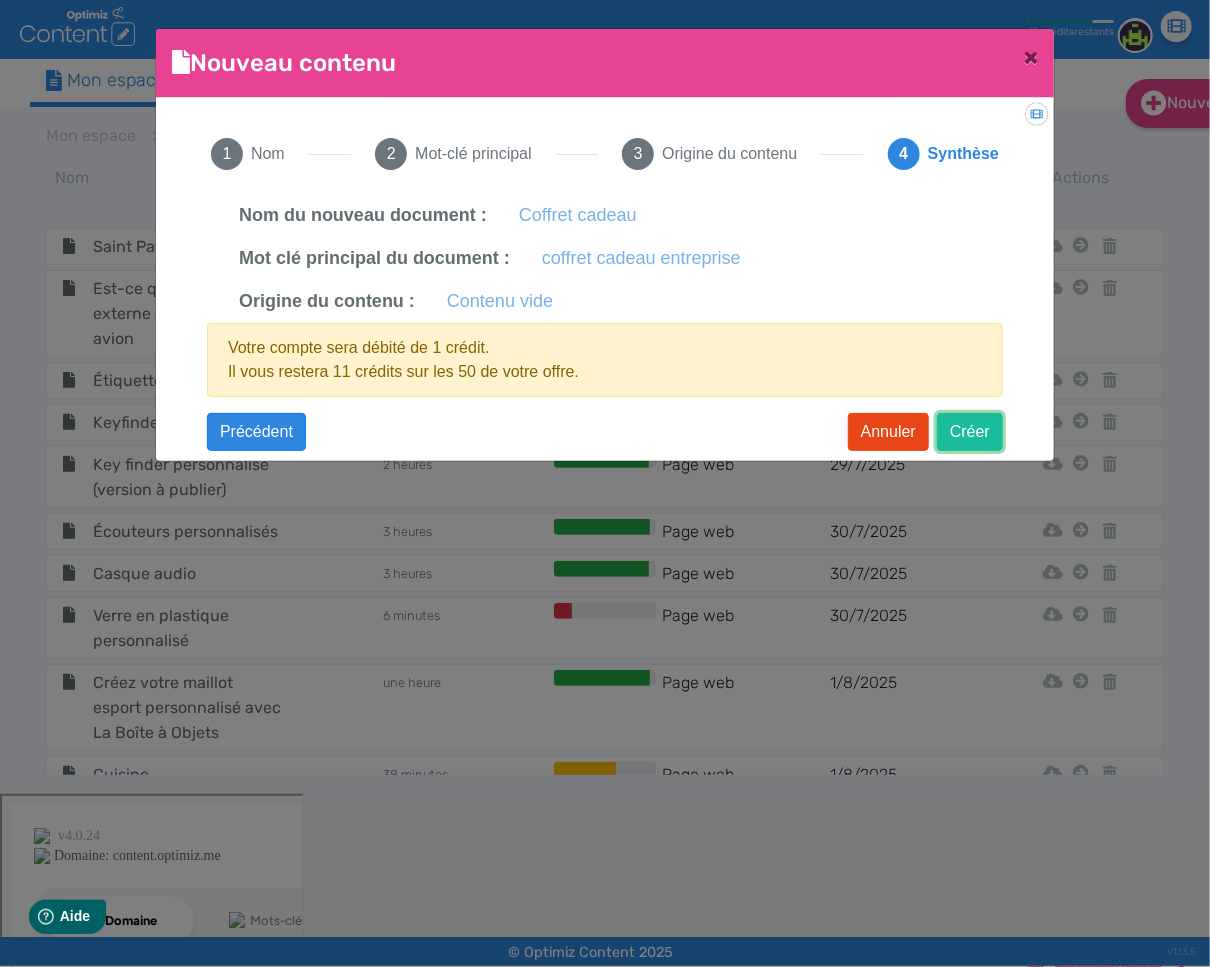 click on "Créer" at bounding box center [970, 432] 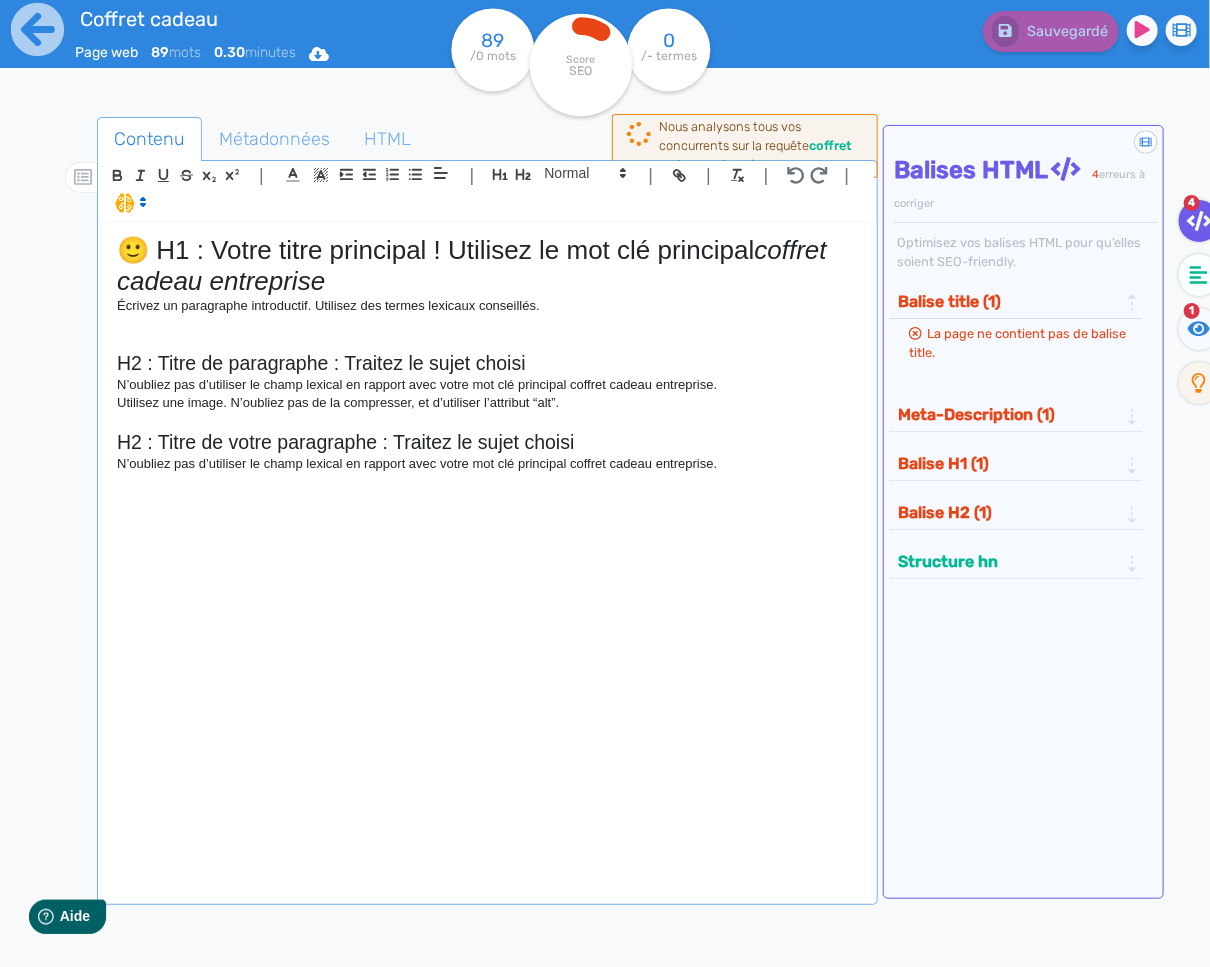 scroll, scrollTop: 0, scrollLeft: 0, axis: both 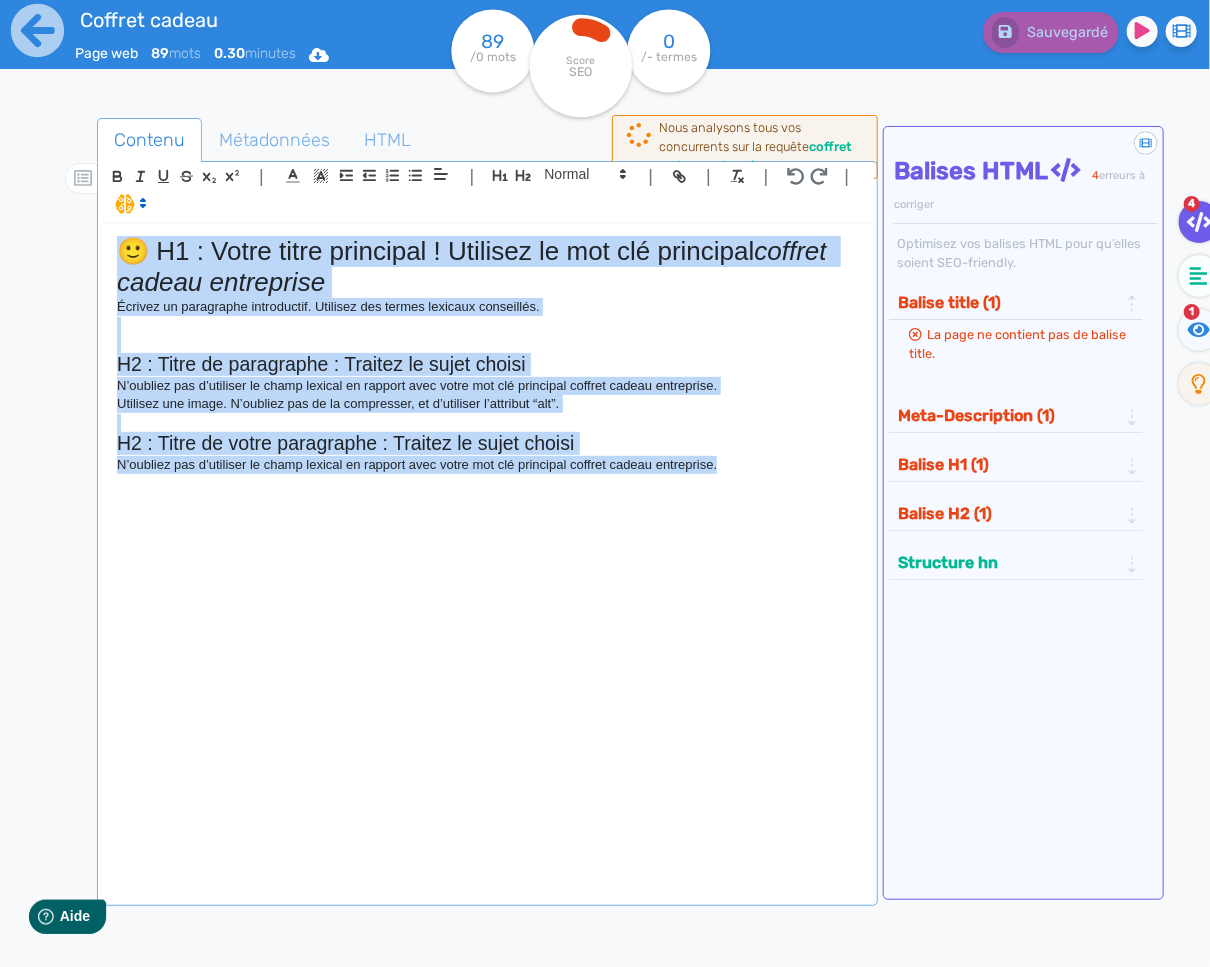 drag, startPoint x: 754, startPoint y: 471, endPoint x: 14, endPoint y: 211, distance: 784.34686 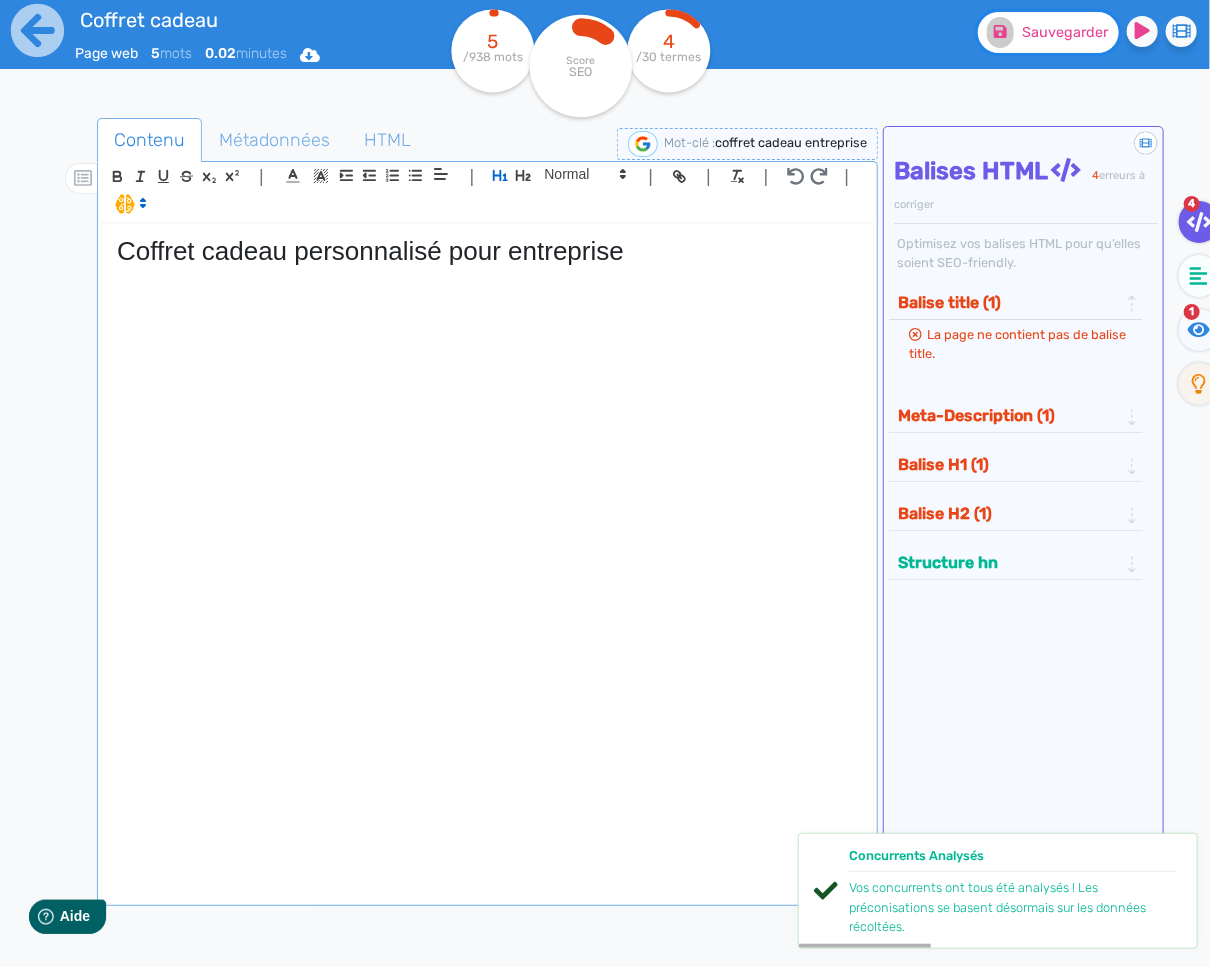click on "Sauvegarder" 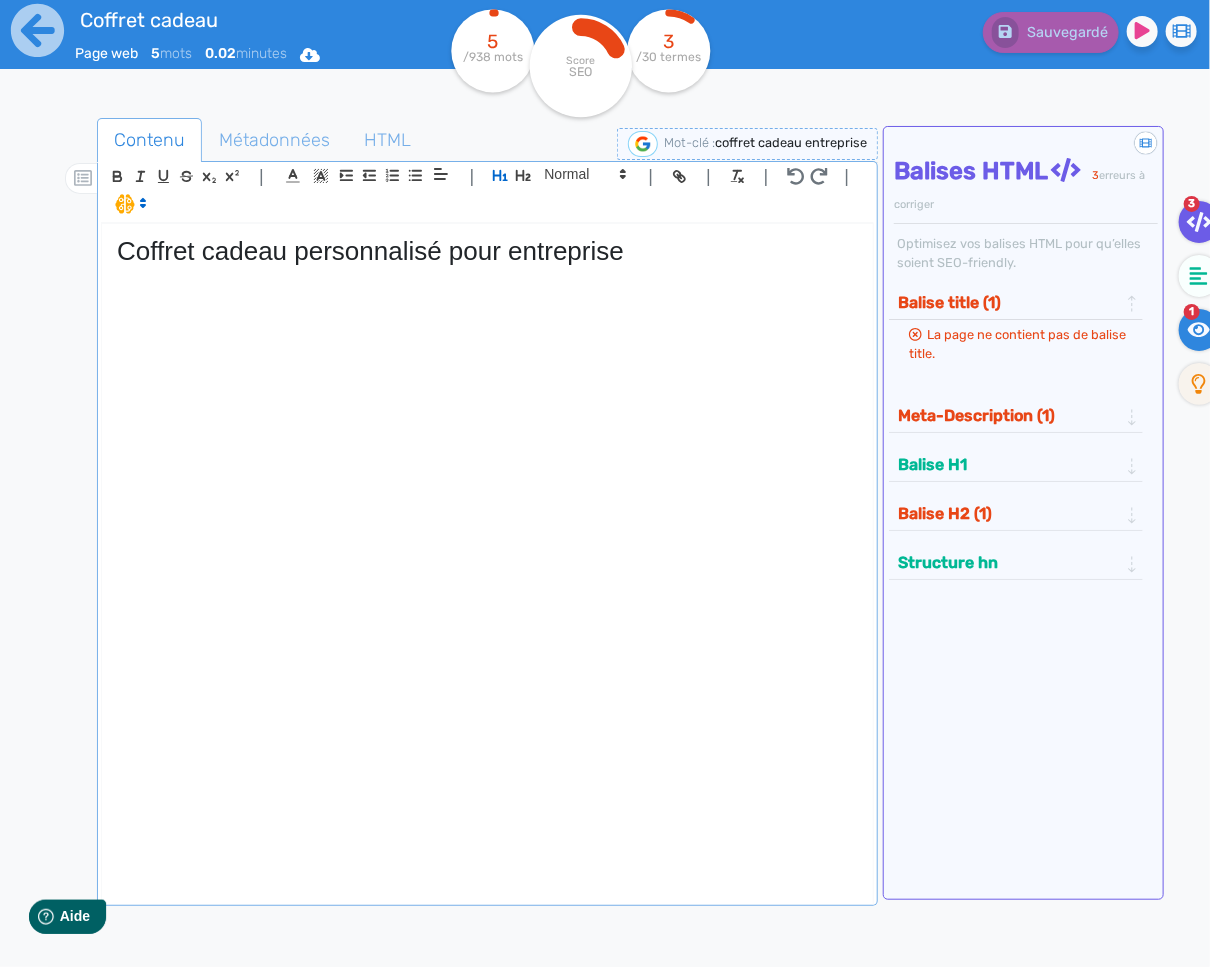 click 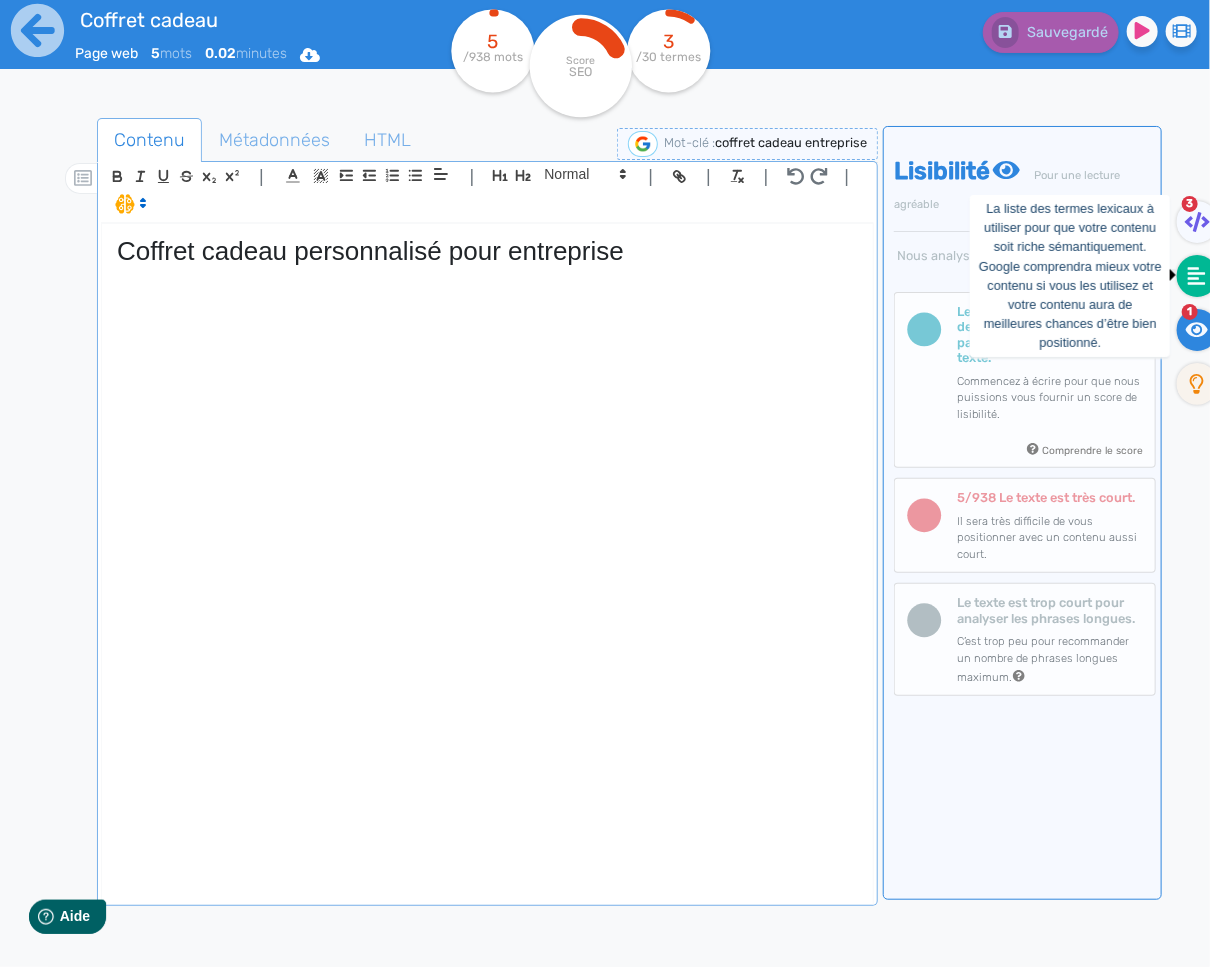 click 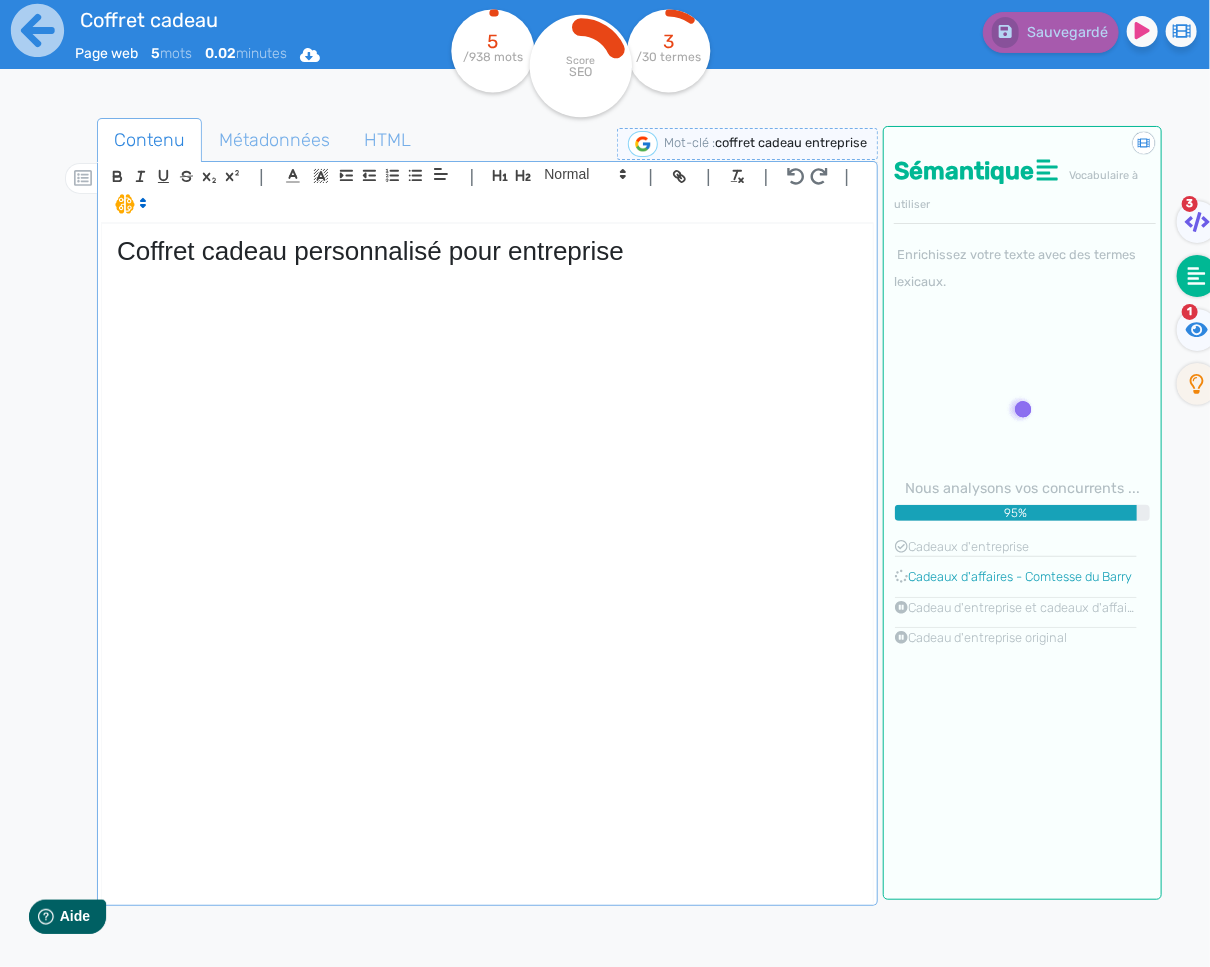 click on "Coffret cadeau personnalisé pour entreprise" 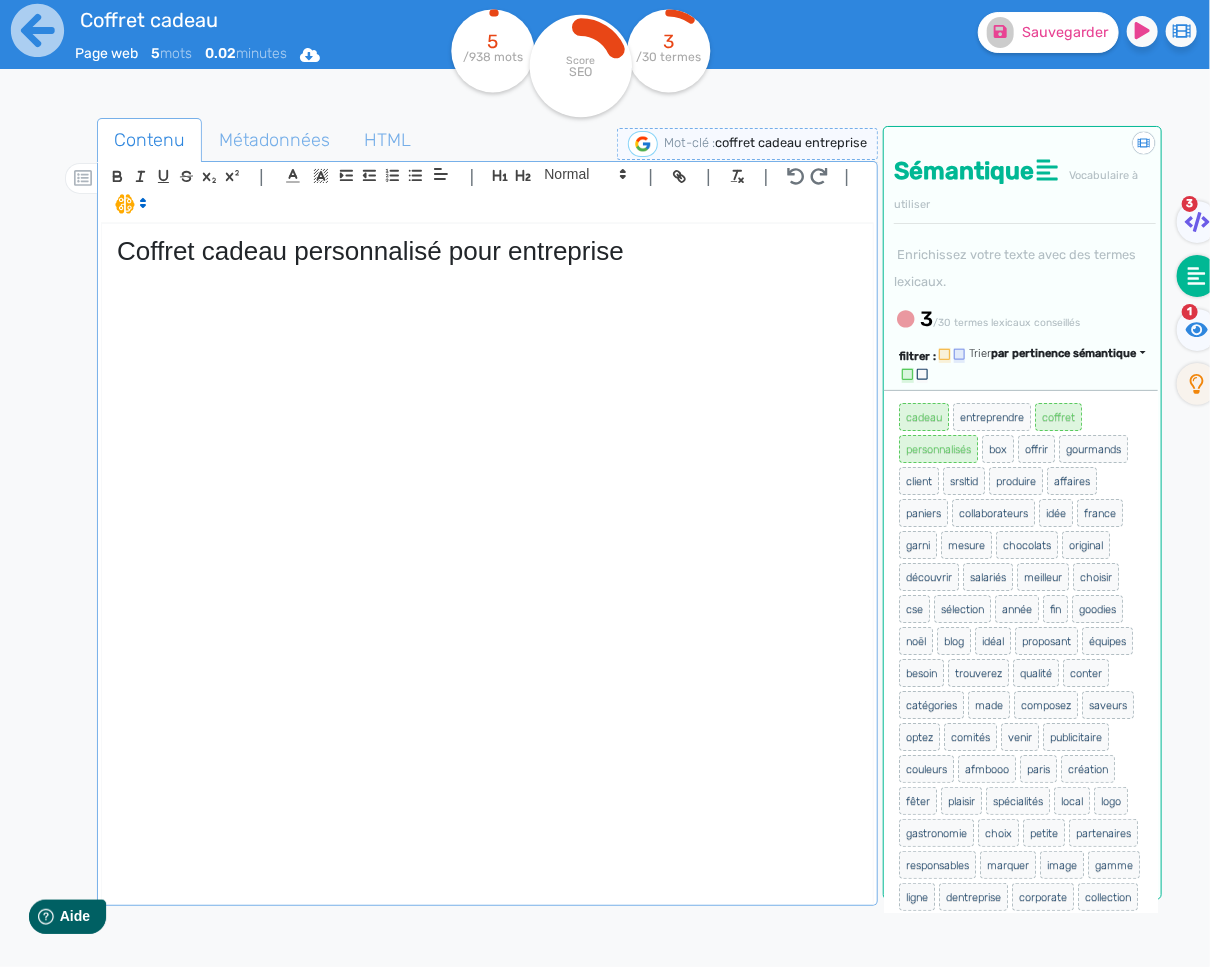click on "filtrer :  Trier  par pertinence sémantique par pertinence sémantique par fréquence par ordre alphabétique" 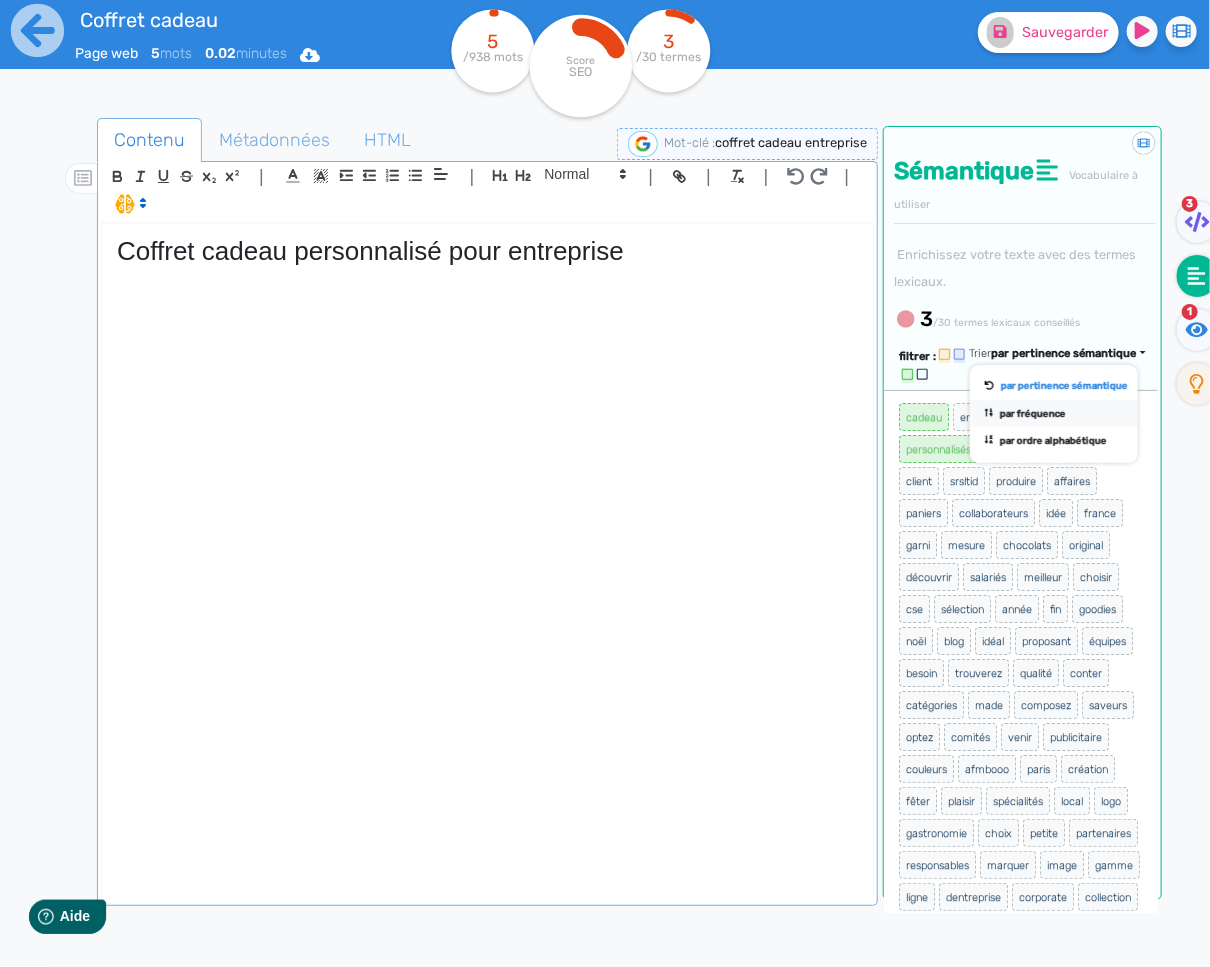 click on "par fréquence" 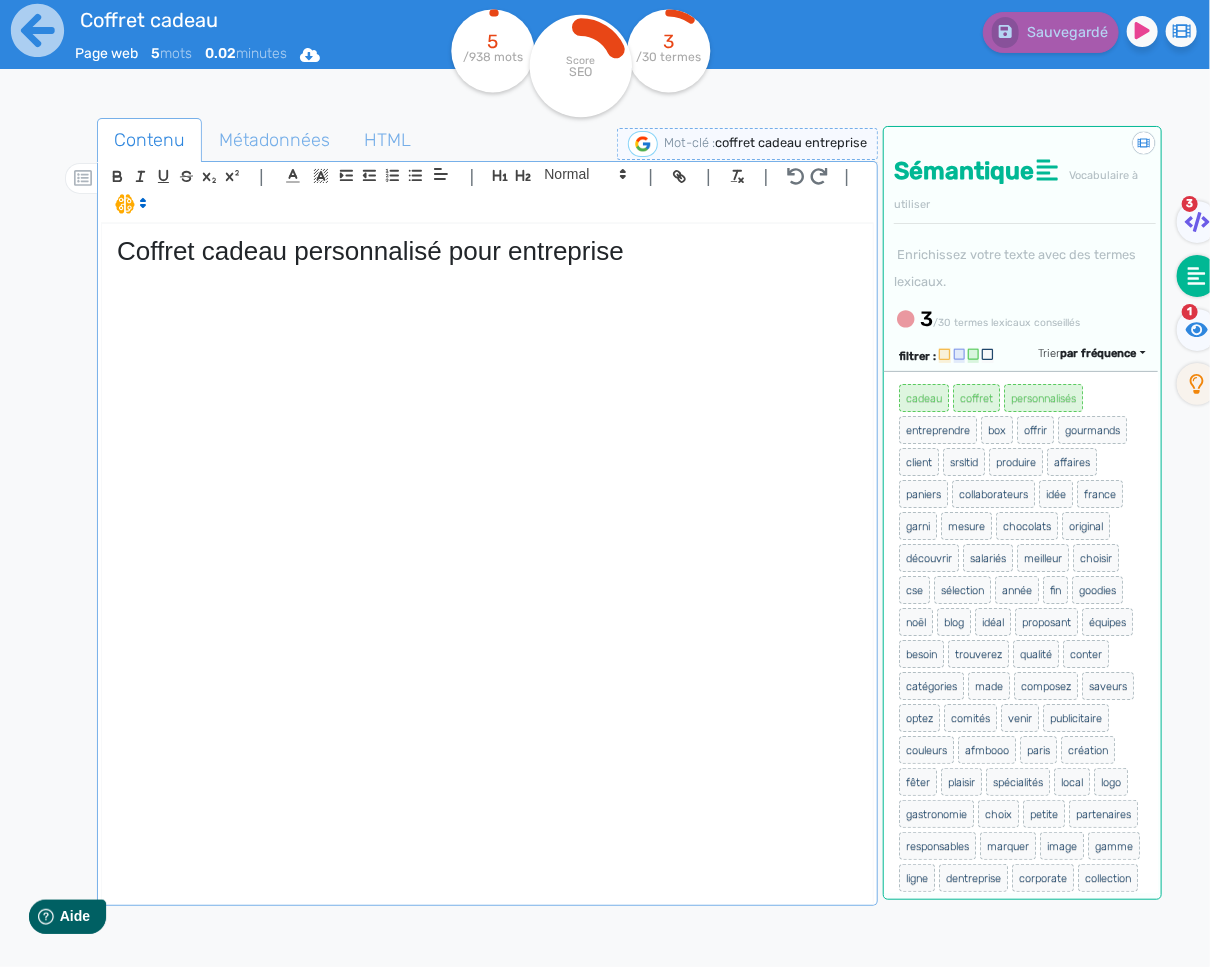 click on "Coffret cadeau personnalisé pour entreprise" 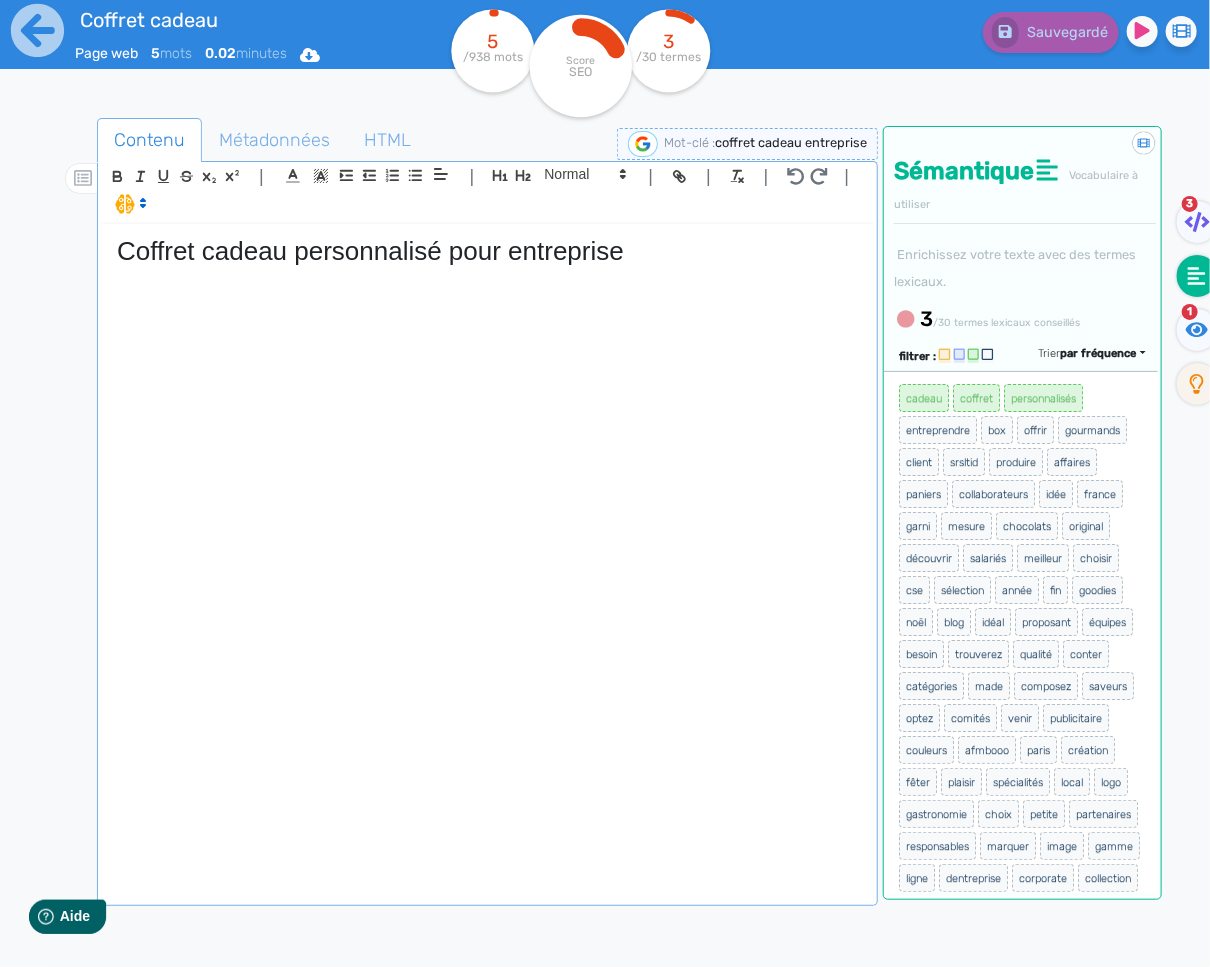 click on "Coffret cadeau personnalisé pour entreprise" 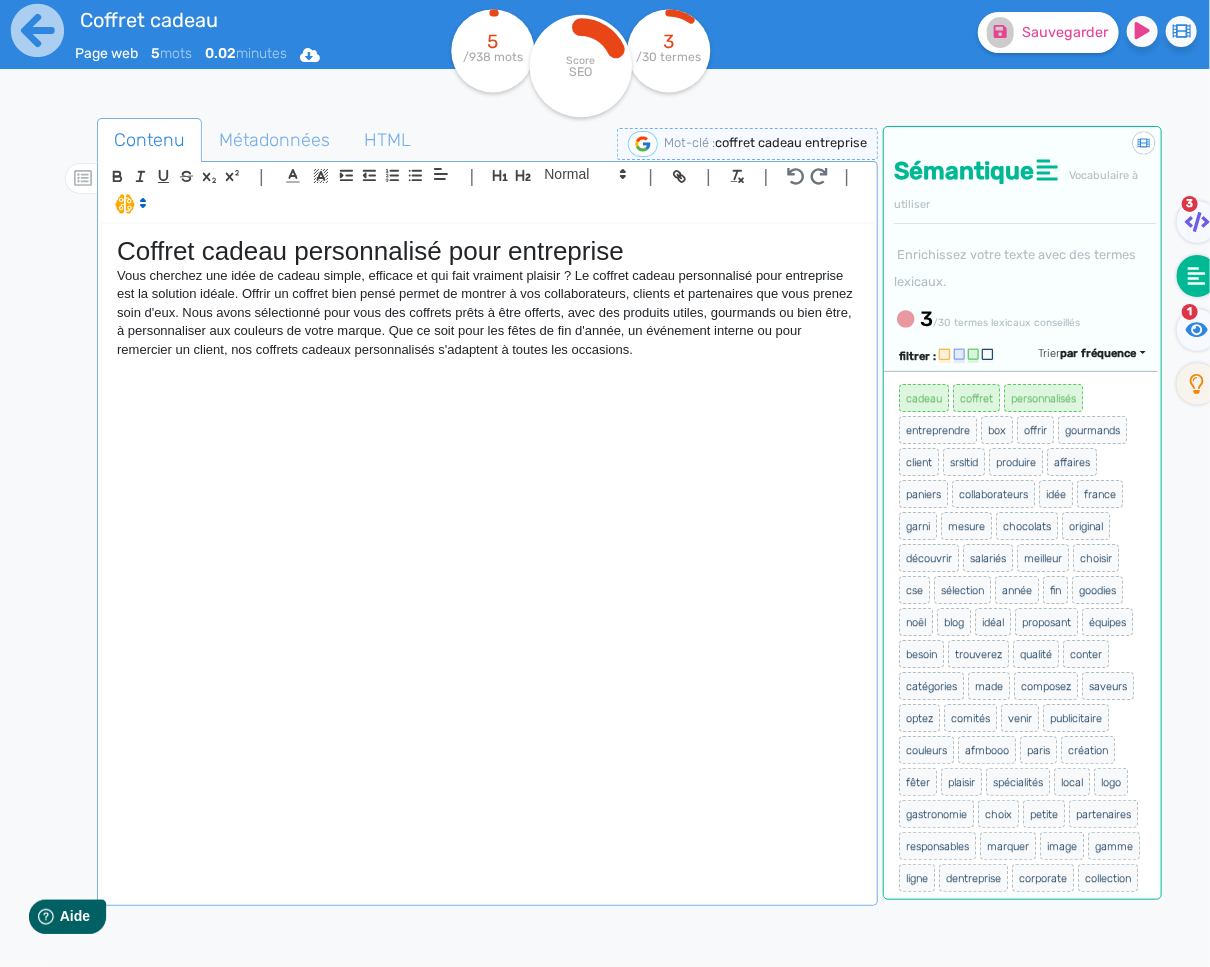 scroll, scrollTop: 0, scrollLeft: 0, axis: both 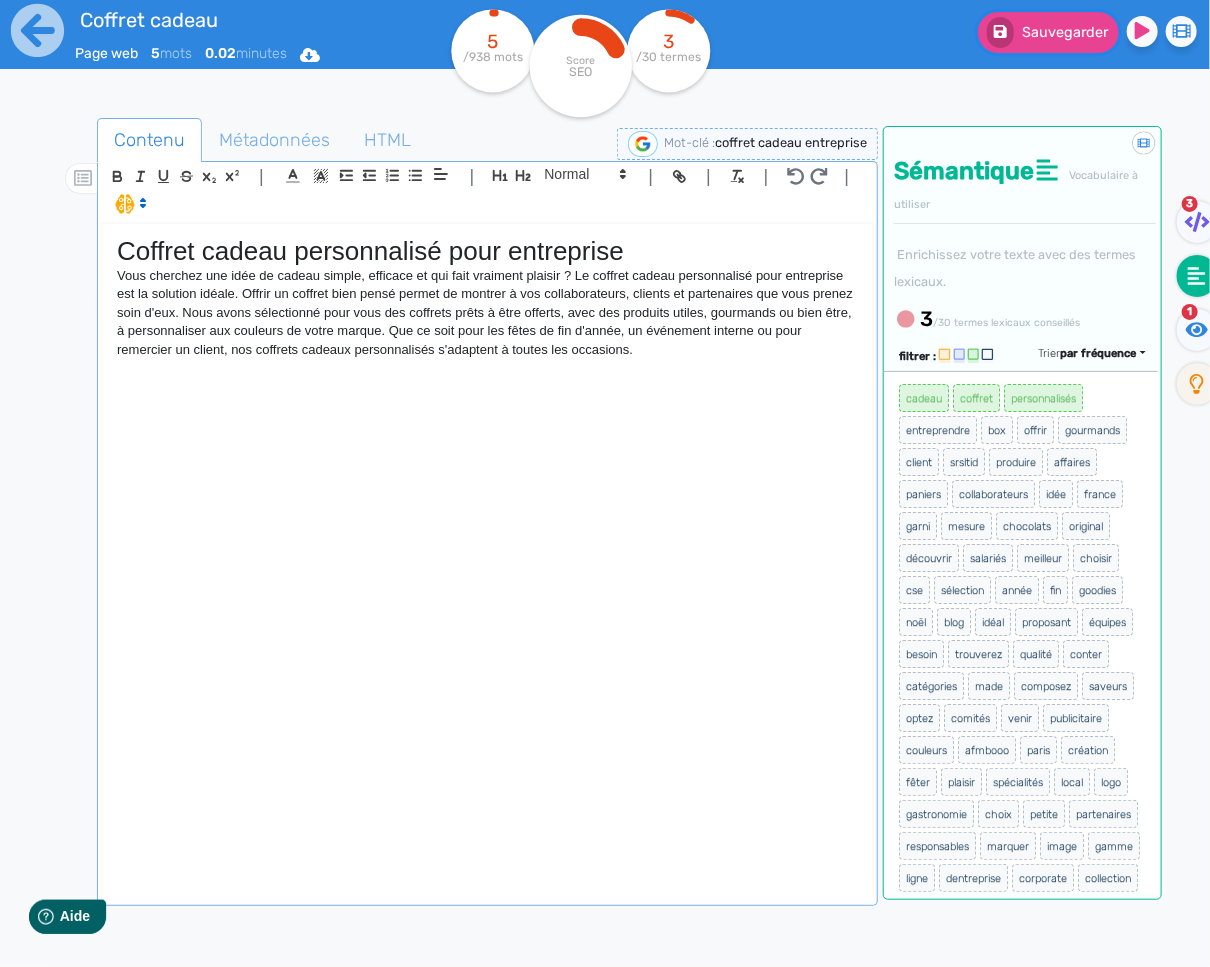 drag, startPoint x: 1013, startPoint y: 45, endPoint x: 1001, endPoint y: 58, distance: 17.691807 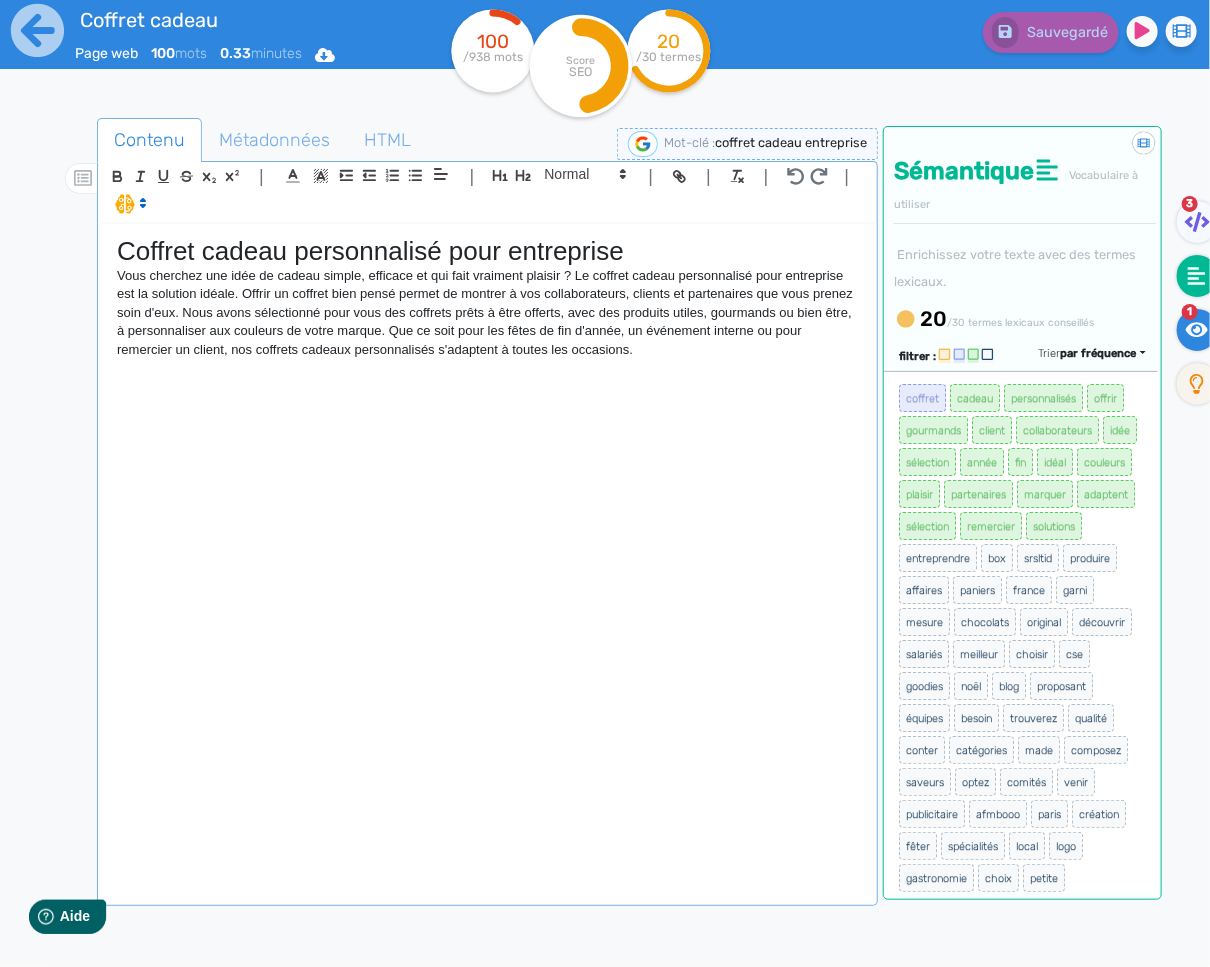 click at bounding box center [1197, 330] 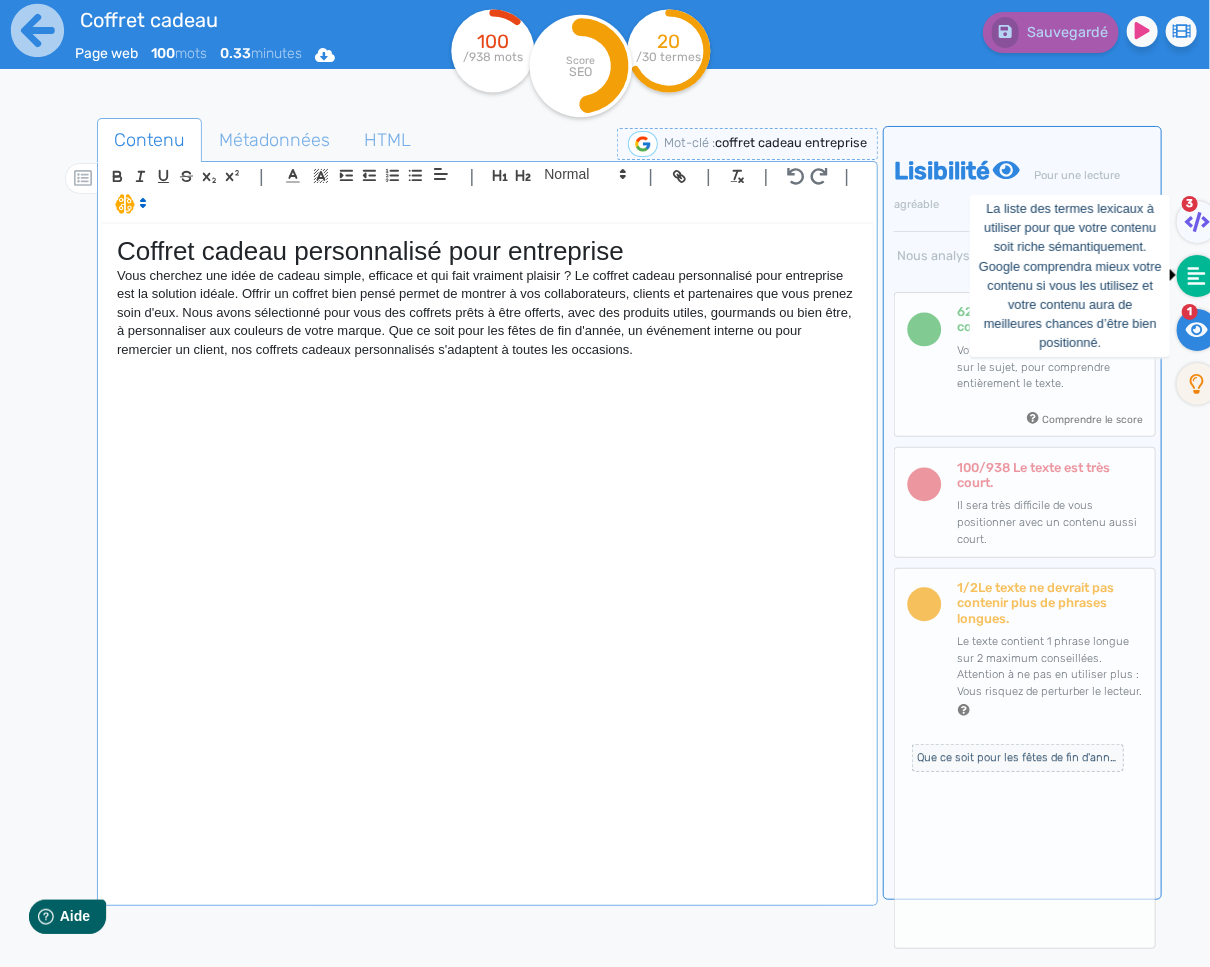 click 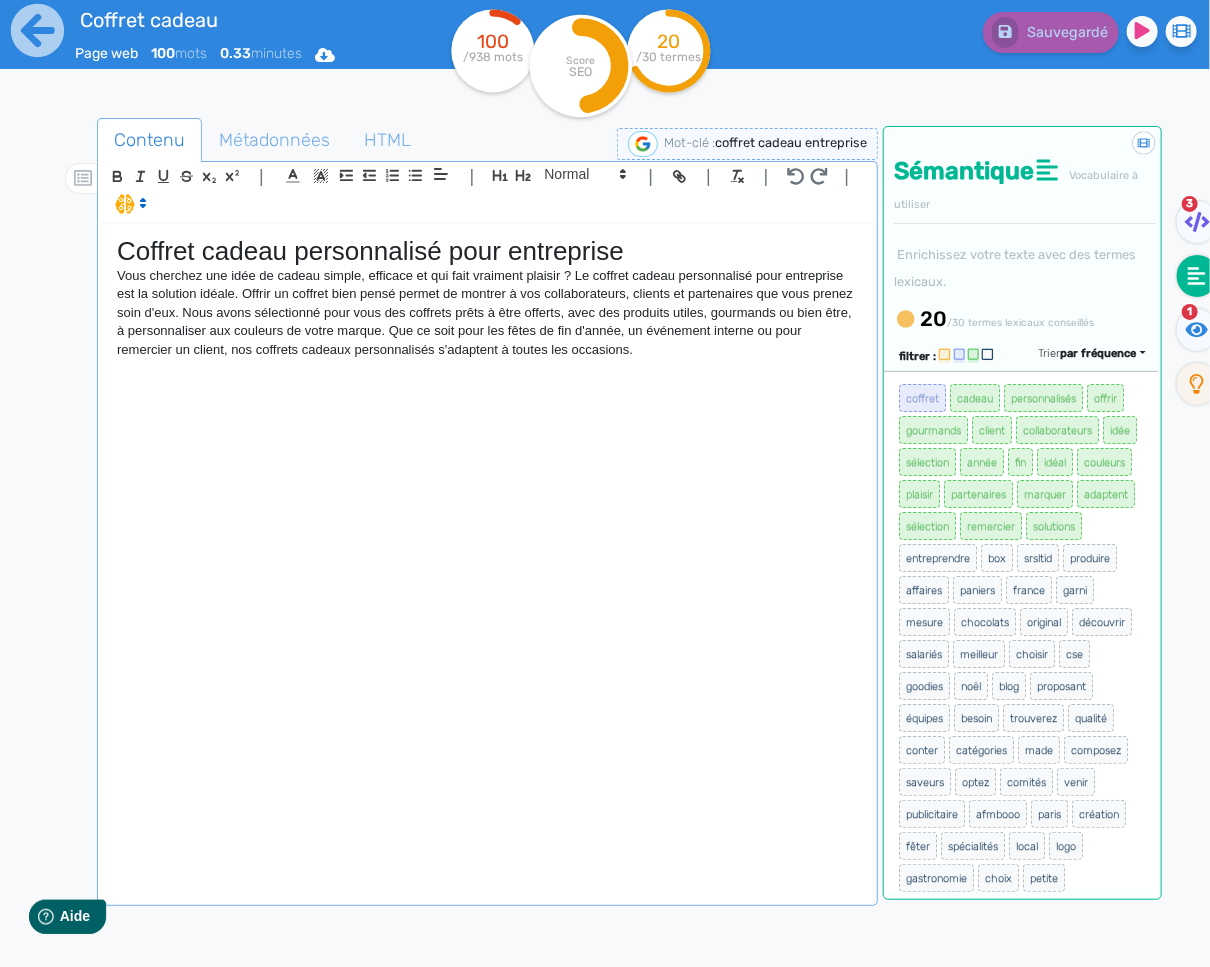 click on "Coffret cadeau personnalisé pour entreprise Vous cherchez une idée de cadeau simple, efficace et qui fait vraiment plaisir ? Le coffret cadeau personnalisé pour entreprise est la solution idéale. Offrir un coffret bien pensé permet de montrer à vos collaborateurs, clients et partenaires que vous prenez soin d'eux. Nous avons sélectionné pour vous des coffrets prêts à être offerts, avec des produits utiles, gourmands ou bien être, à personnaliser aux couleurs de votre marque. Que ce soit pour les fêtes de fin d'année, un événement interne ou pour remercier un client, nos coffrets cadeaux personnalisés s'adaptent à toutes les occasions." 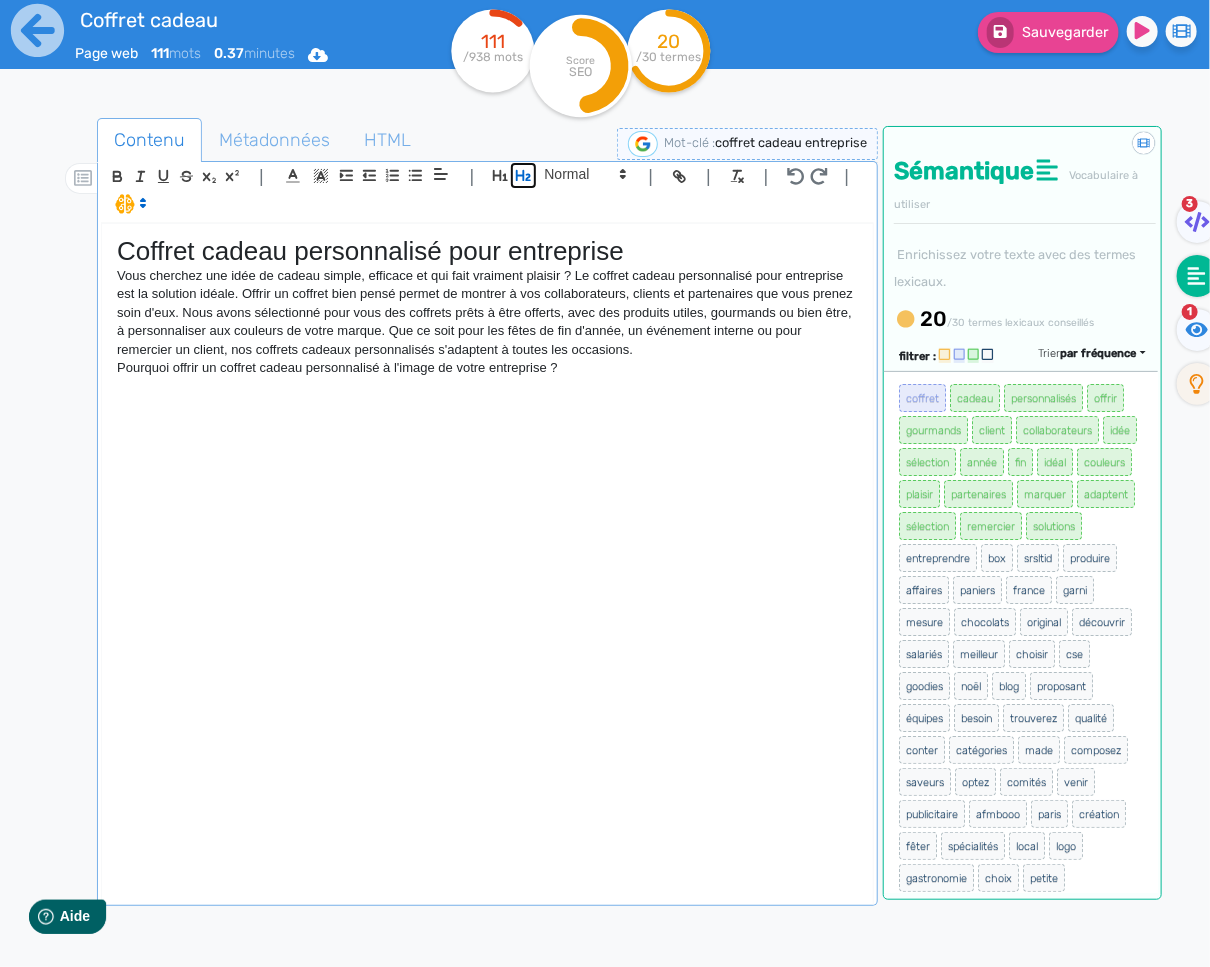 click 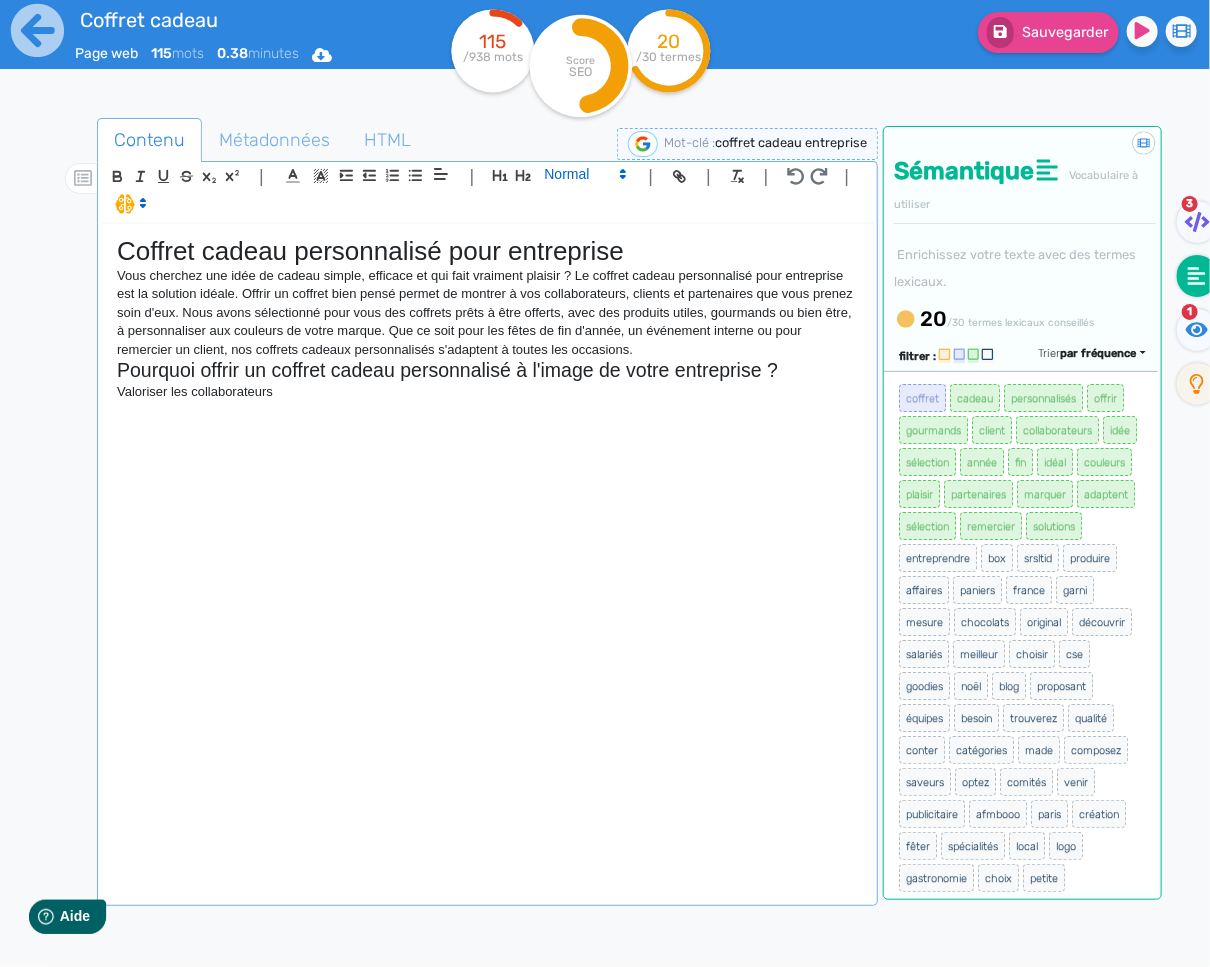 click 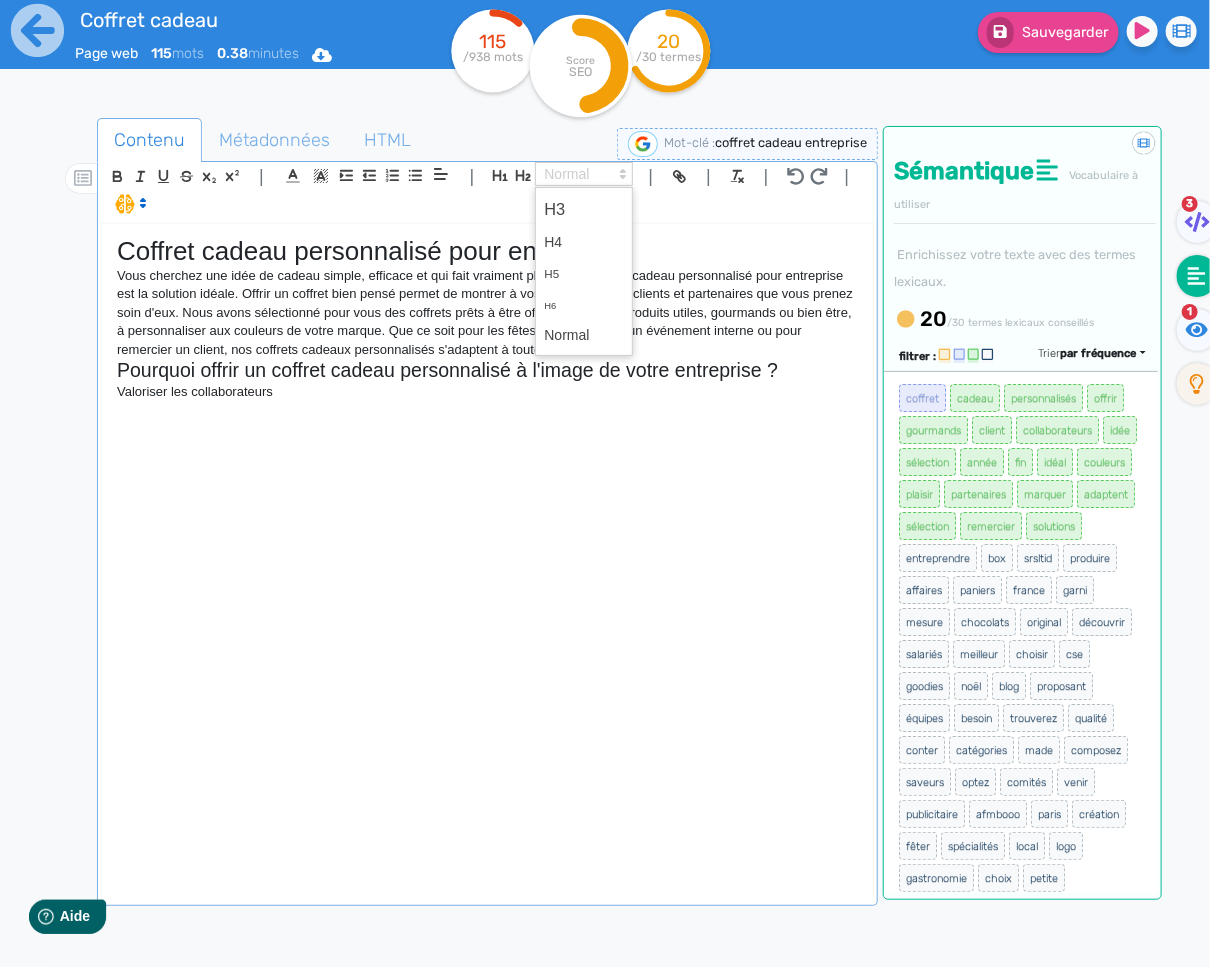 click at bounding box center [584, 209] 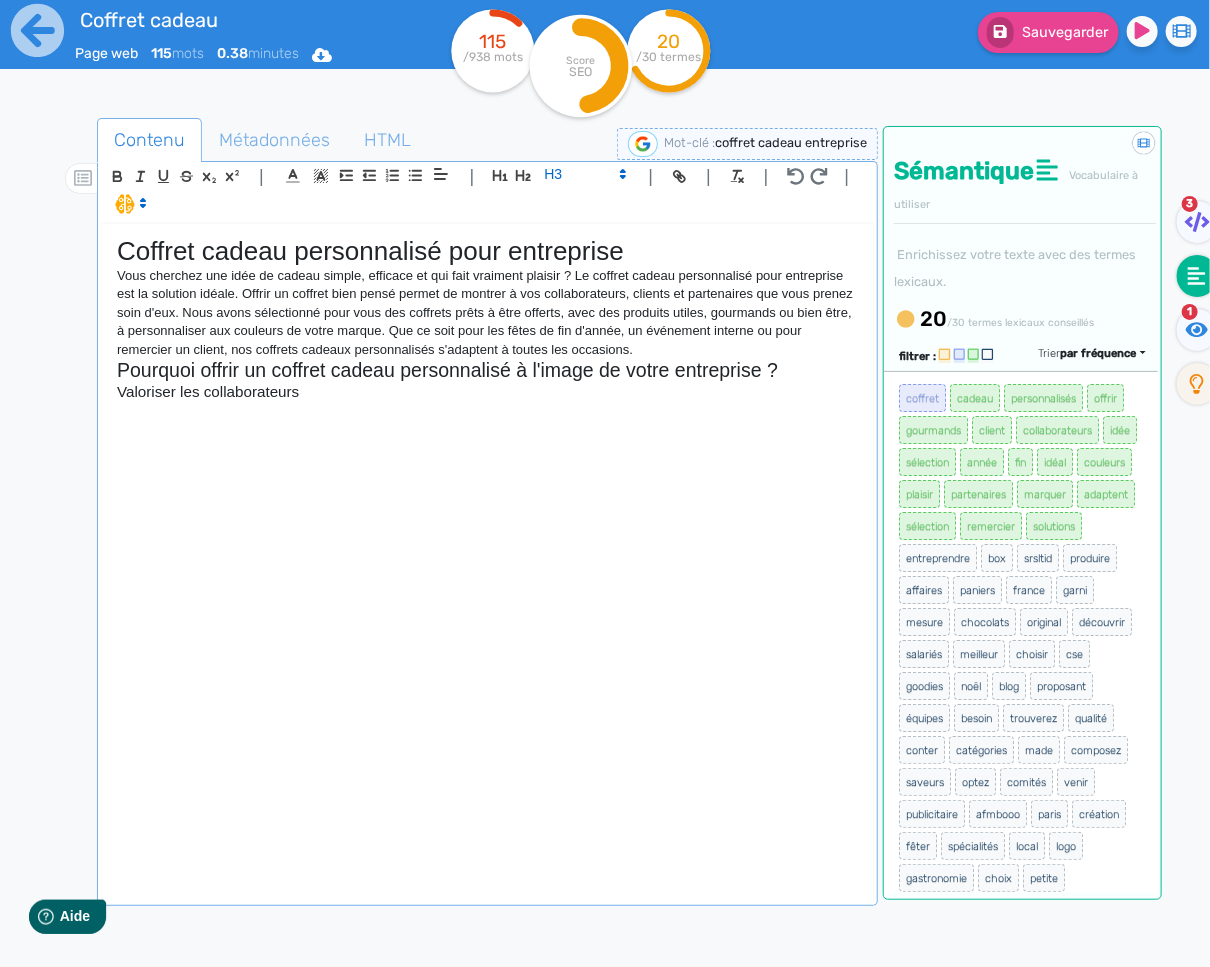click on "Pourquoi offrir un coffret cadeau personnalisé à l'image de votre entreprise ?" 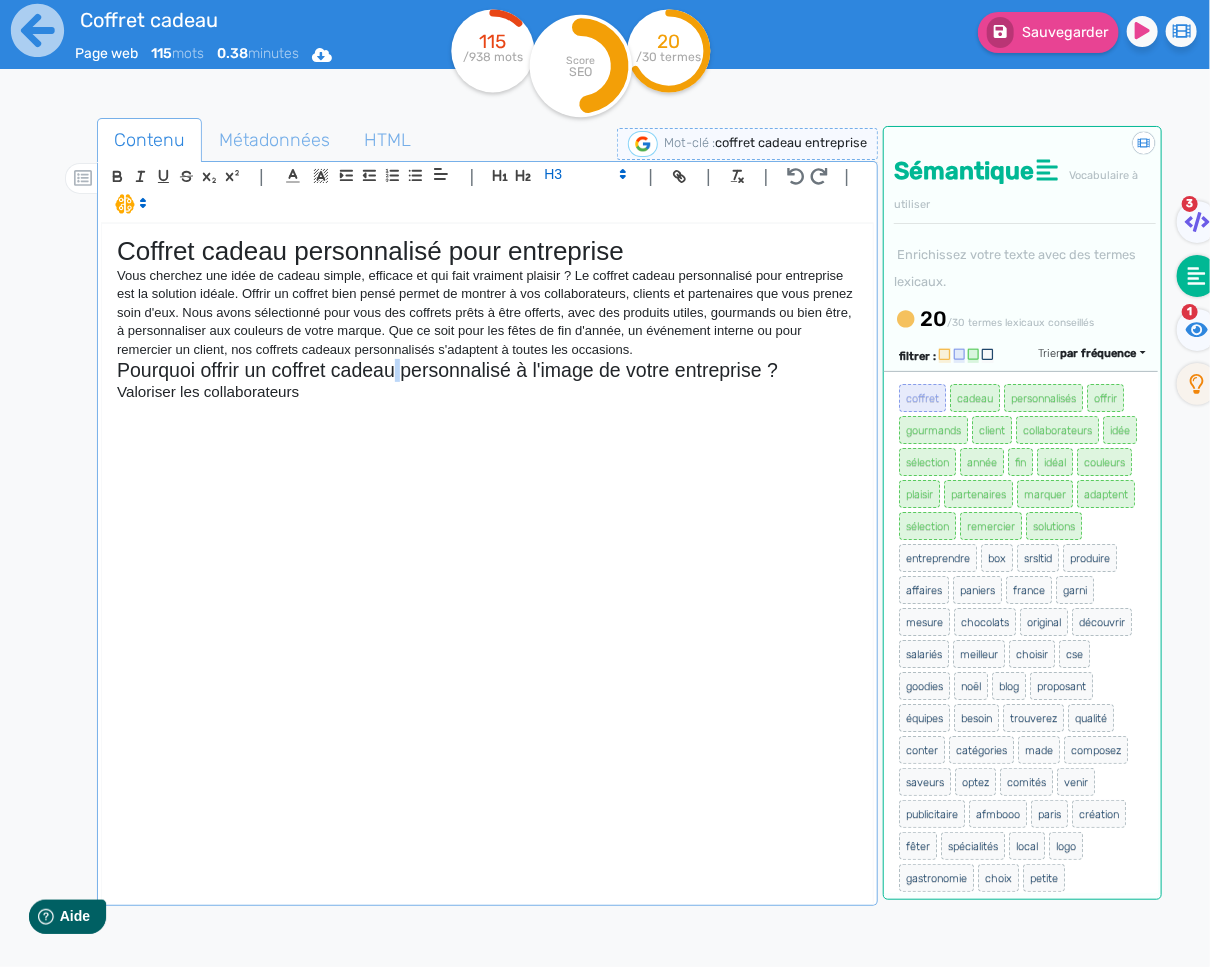 click on "Pourquoi offrir un coffret cadeau personnalisé à l'image de votre entreprise ?" 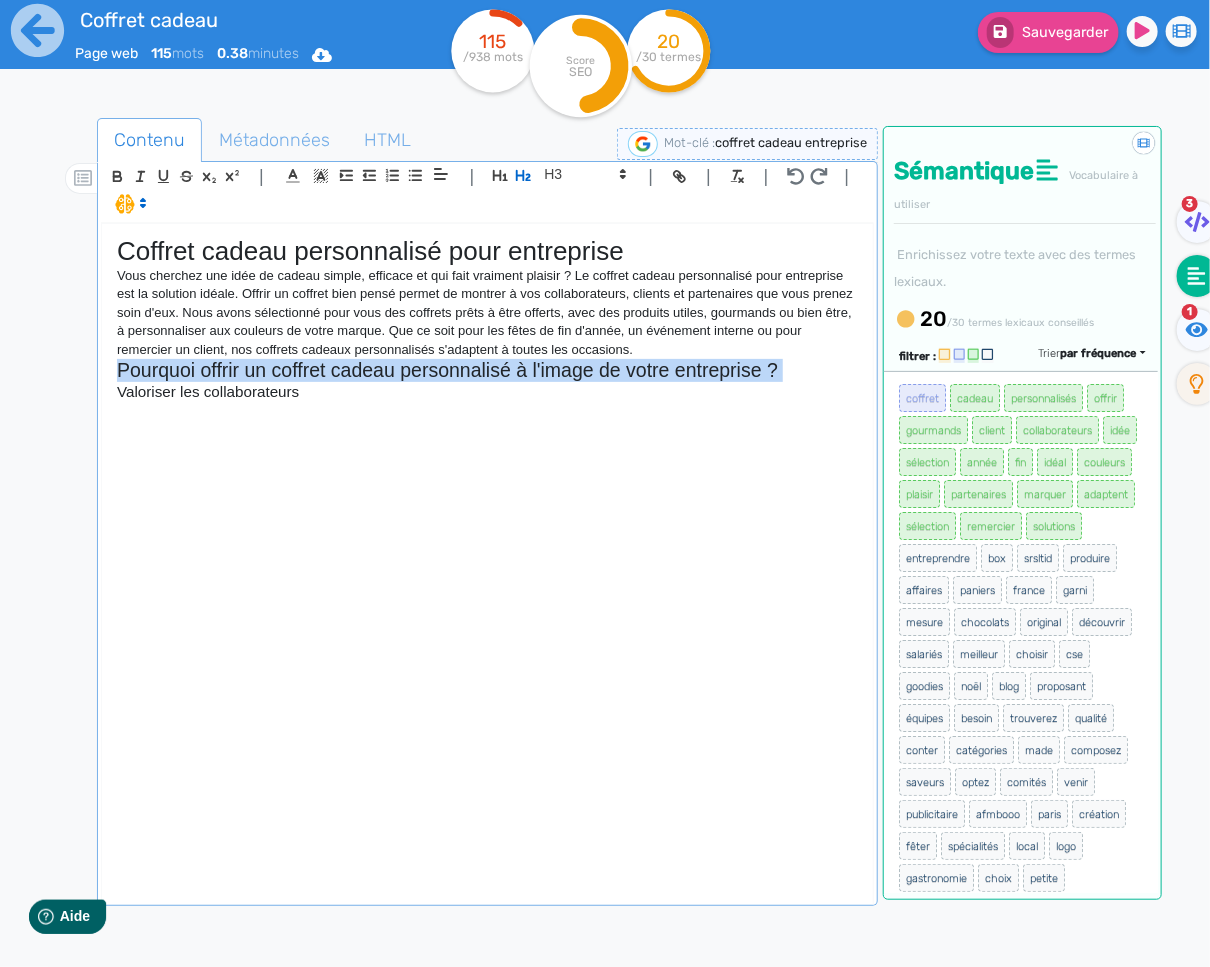 click on "Pourquoi offrir un coffret cadeau personnalisé à l'image de votre entreprise ?" 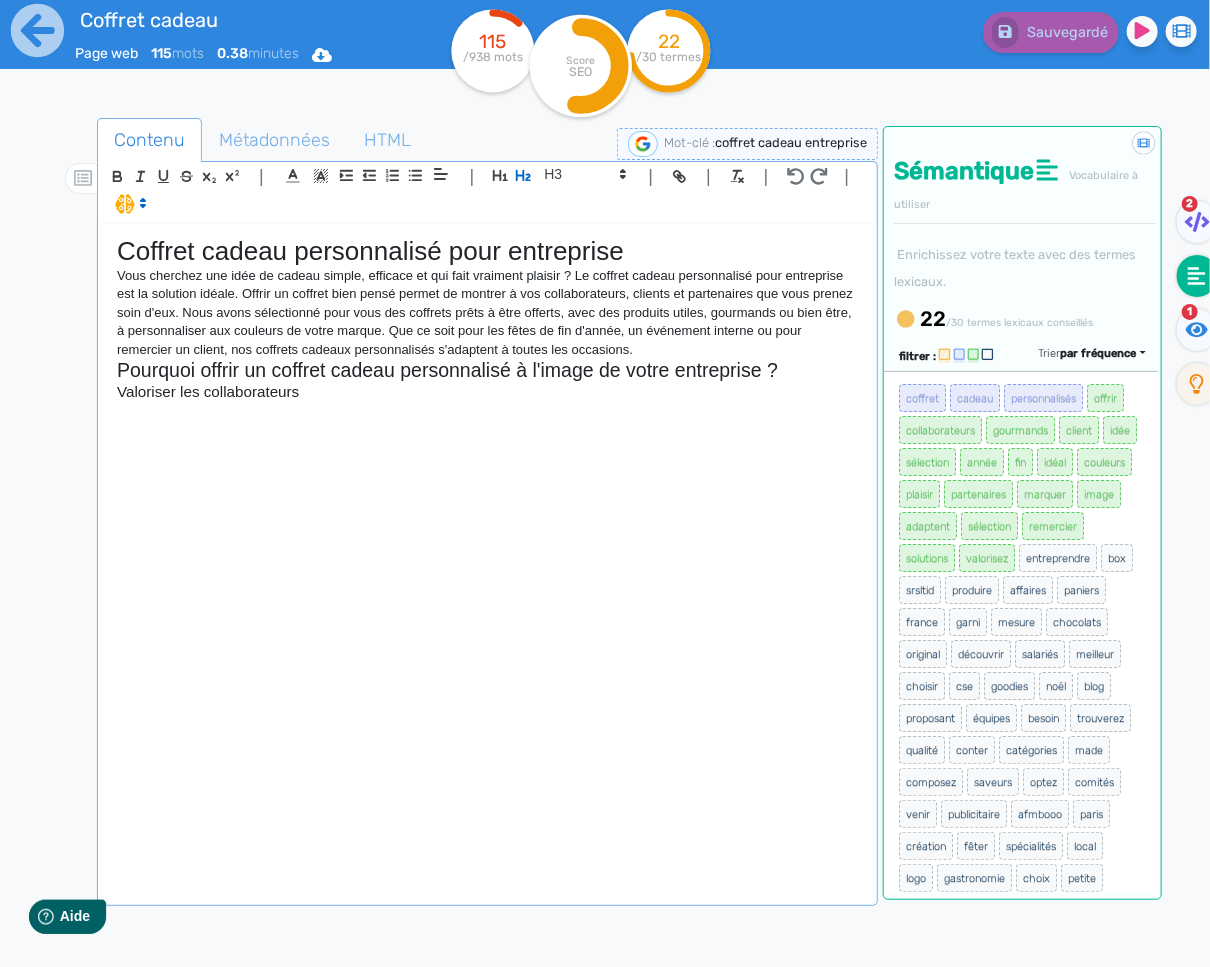 click on "Valoriser les collaborateurs" 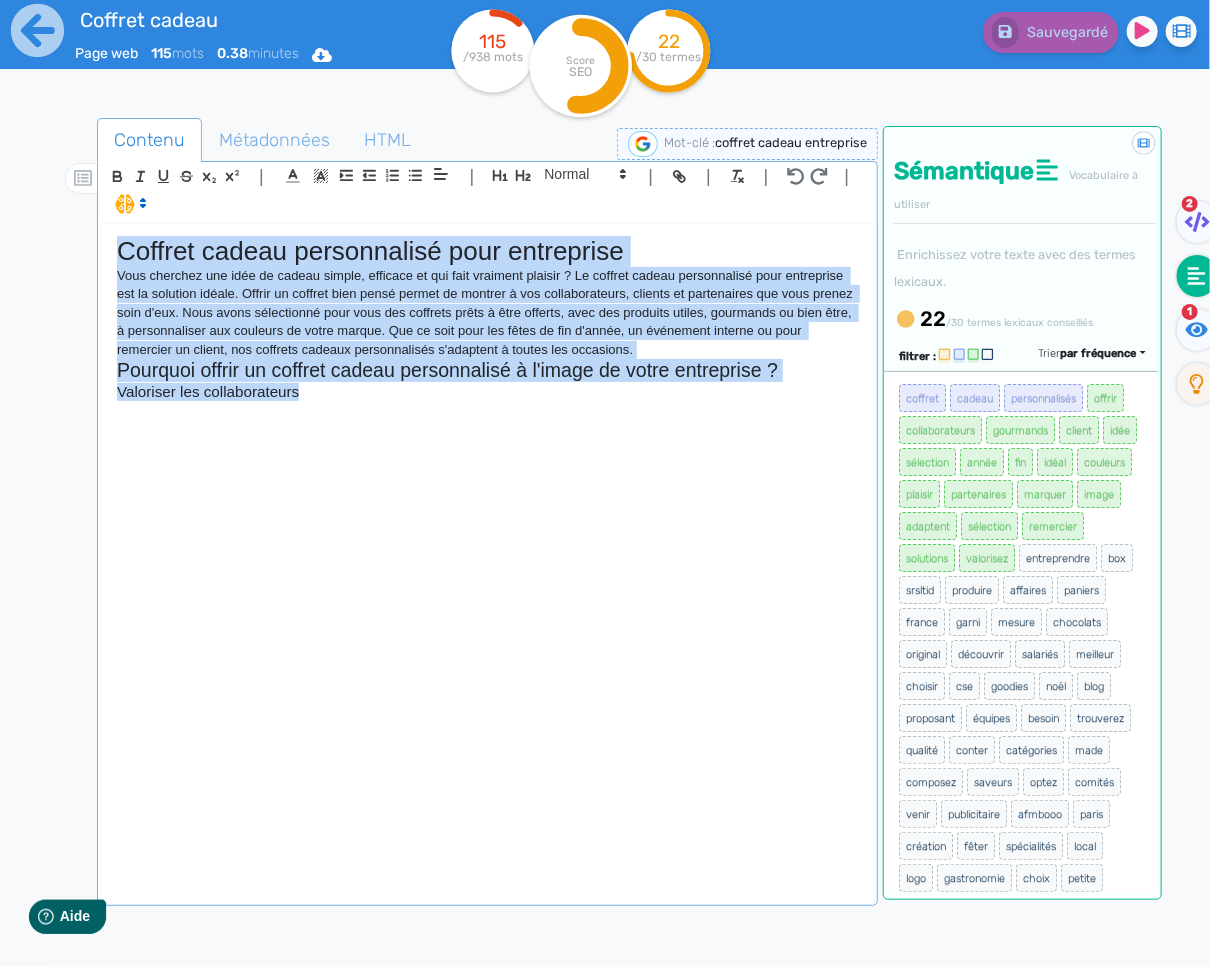 copy on "Coffret cadeau personnalisé pour entreprise Vous cherchez une idée de cadeau simple, efficace et qui fait vraiment plaisir ? Le coffret cadeau personnalisé pour entreprise est la solution idéale. Offrir un coffret bien pensé permet de montrer à vos collaborateurs, clients et partenaires que vous prenez soin d'eux. Nous avons sélectionné pour vous des coffrets prêts à être offerts, avec des produits utiles, gourmands ou bien être, à personnaliser aux couleurs de votre marque. Que ce soit pour les fêtes de fin d'année, un événement interne ou pour remercier un client, nos coffrets cadeaux personnalisés s'adaptent à toutes les occasions. Pourquoi offrir un coffret cadeau personnalisé à l'image de votre entreprise ? Valoriser les collaborateurs" 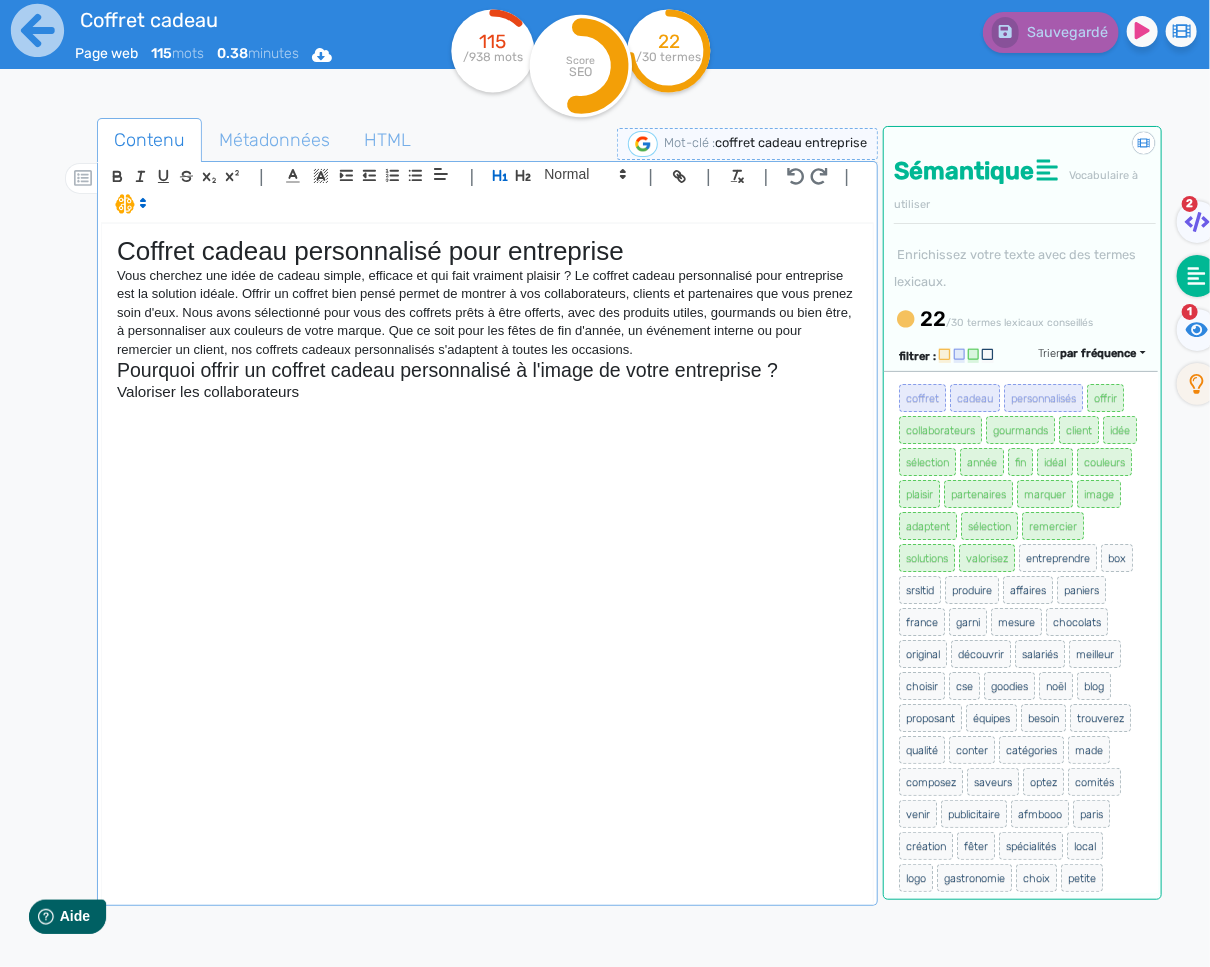 click on "Coffret cadeau personnalisé pour entreprise Vous cherchez une idée de cadeau simple, efficace et qui fait vraiment plaisir ? Le coffret cadeau personnalisé pour entreprise est la solution idéale. Offrir un coffret bien pensé permet de montrer à vos collaborateurs, clients et partenaires que vous prenez soin d'eux. Nous avons sélectionné pour vous des coffrets prêts à être offerts, avec des produits utiles, gourmands ou bien être, à personnaliser aux couleurs de votre marque. Que ce soit pour les fêtes de fin d'année, un événement interne ou pour remercier un client, nos coffrets cadeaux personnalisés s'adaptent à toutes les occasions. Pourquoi offrir un coffret cadeau personnalisé à l'image de votre entreprise ? Valoriser les collaborateurs" 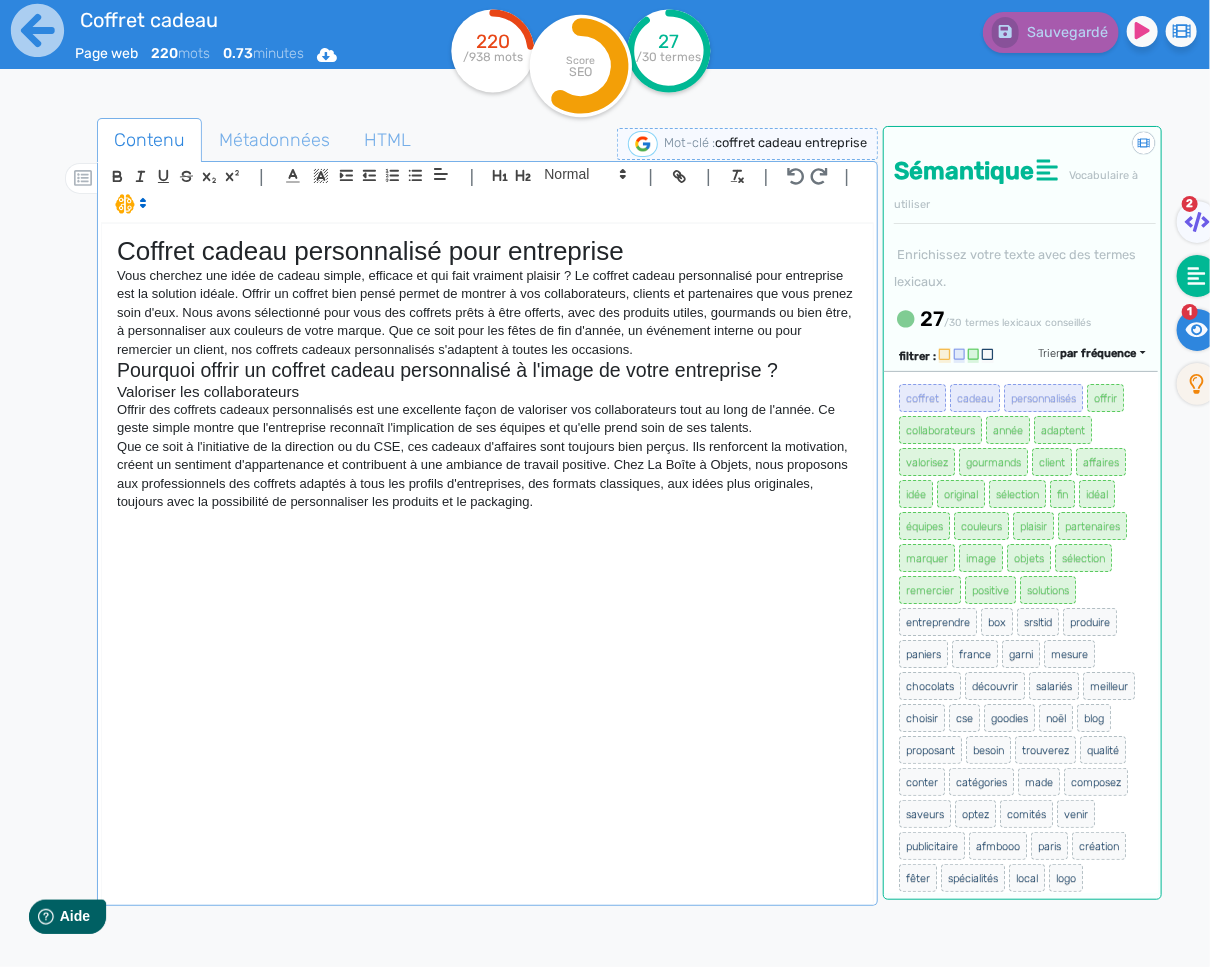 click on "1" at bounding box center [1190, 333] 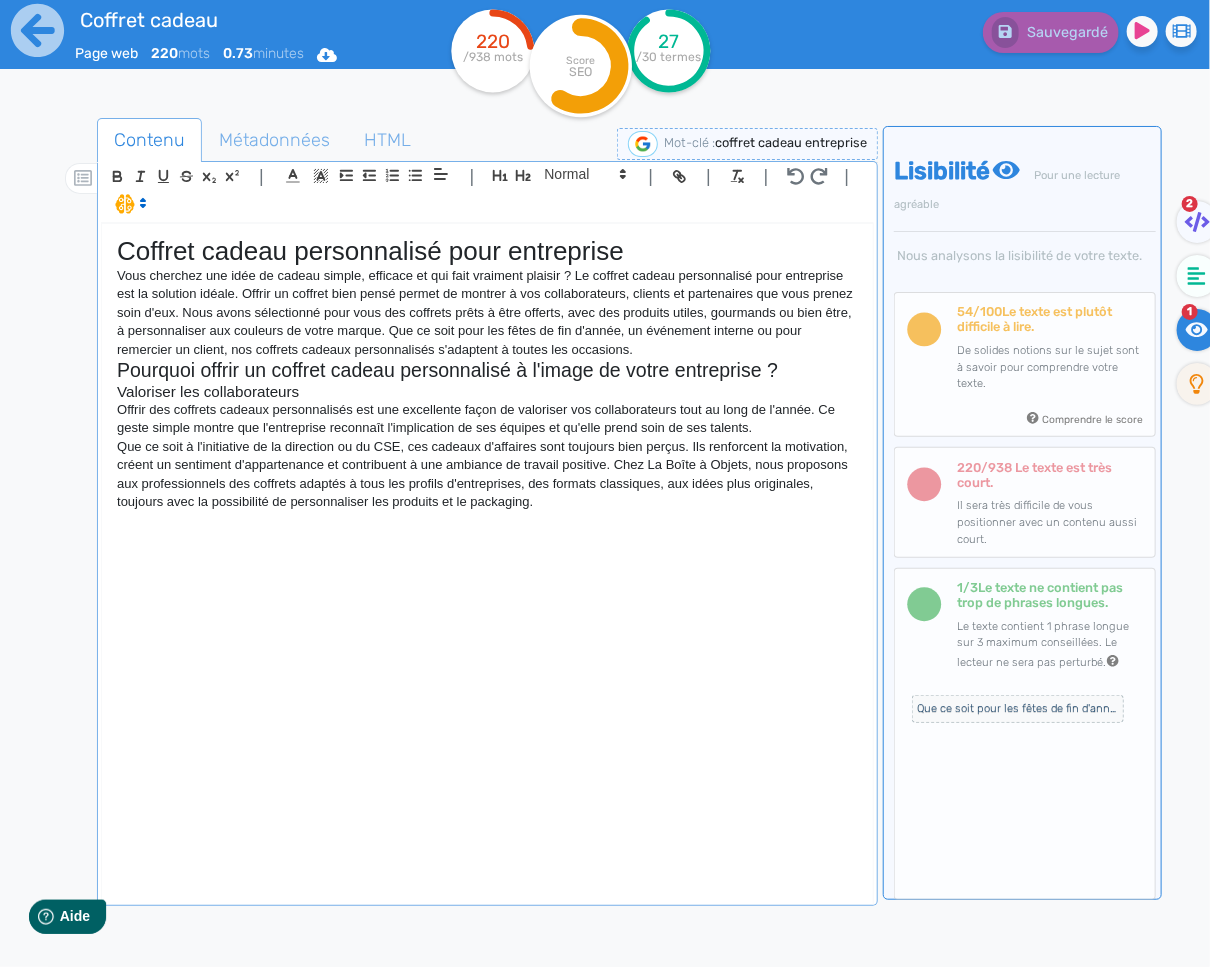 click on "Vous cherchez une idée de cadeau simple, efficace et qui fait vraiment plaisir ? Le coffret cadeau personnalisé pour entreprise est la solution idéale. Offrir un coffret bien pensé permet de montrer à vos collaborateurs, clients et partenaires que vous prenez soin d'eux. Nous avons sélectionné pour vous des coffrets prêts à être offerts, avec des produits utiles, gourmands ou bien être, à personnaliser aux couleurs de votre marque. Que ce soit pour les fêtes de fin d'année, un événement interne ou pour remercier un client, nos coffrets cadeaux personnalisés s'adaptent à toutes les occasions." 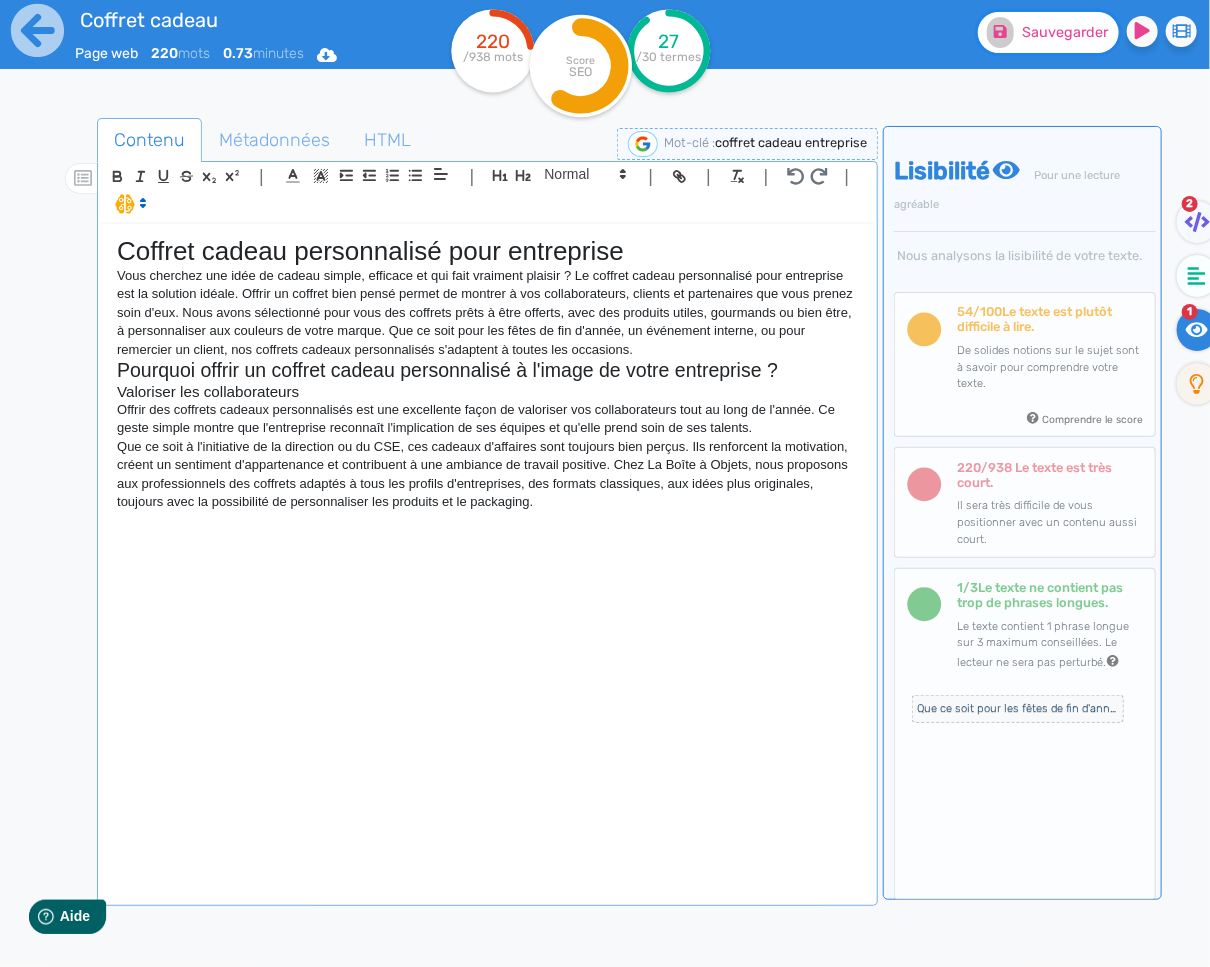 click on "Sauvegarder" 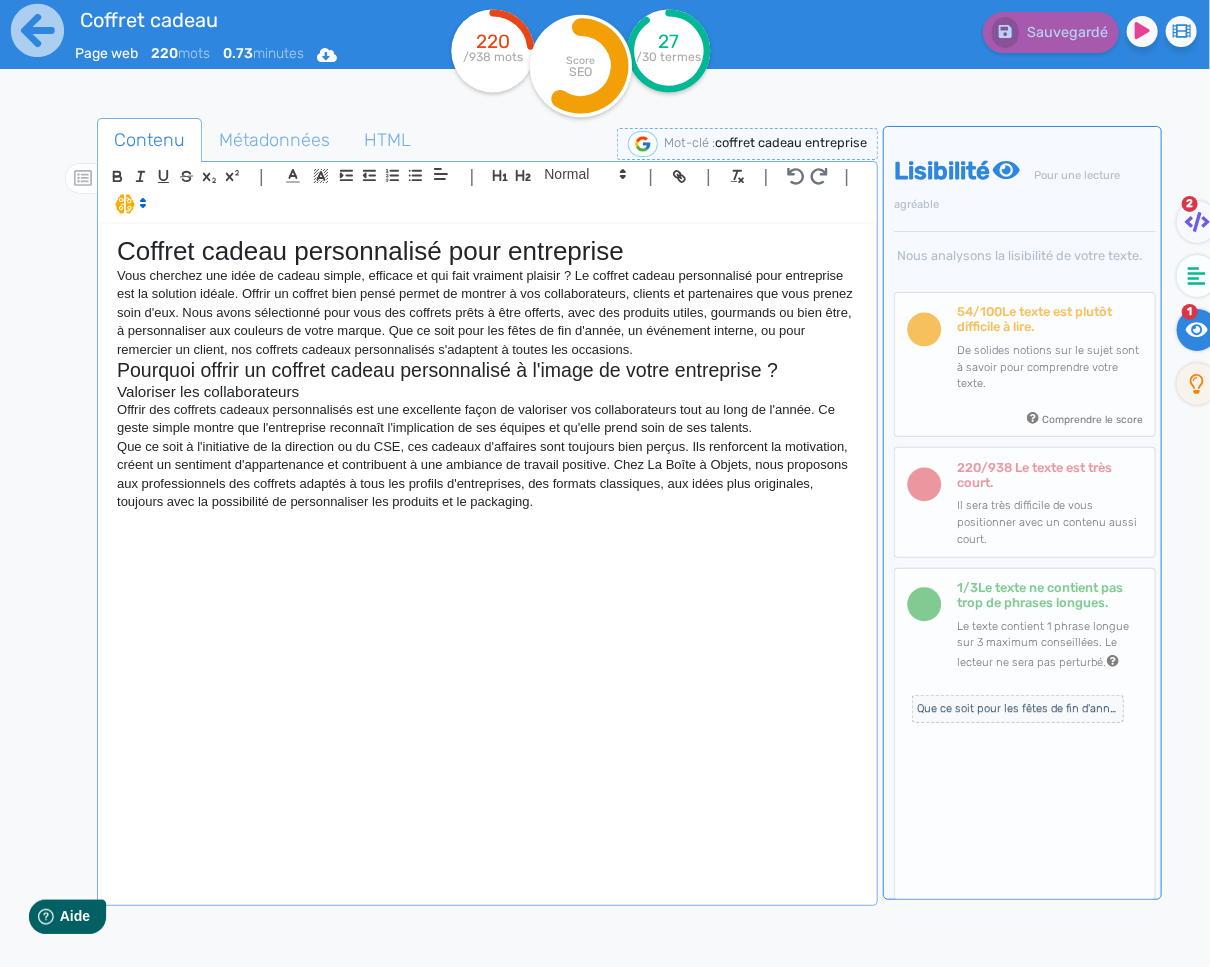 click on "Coffret cadeau personnalisé pour entreprise Vous cherchez une idée de cadeau simple, efficace et qui fait vraiment plaisir ? Le coffret cadeau personnalisé pour entreprise est la solution idéale. Offrir un coffret bien pensé permet de montrer à vos collaborateurs, clients et partenaires que vous prenez soin d'eux. Nous avons sélectionné pour vous des coffrets prêts à être offerts, avec des produits utiles, gourmands ou bien être, à personnaliser aux couleurs de votre marque. Que ce soit pour les fêtes de fin d'année, un événement interne, ou pour remercier un client, nos coffrets cadeaux personnalisés s'adaptent à toutes les occasions. Pourquoi offrir un coffret cadeau personnalisé à l'image de votre entreprise ? Valoriser les collaborateurs Offrir des coffrets cadeaux personnalisés est une excellente façon de valoriser vos collaborateurs tout au long de l'année. Ce geste simple montre que l'entreprise reconnaît l'implication de ses équipes et qu'elle prend soin de ses talents." 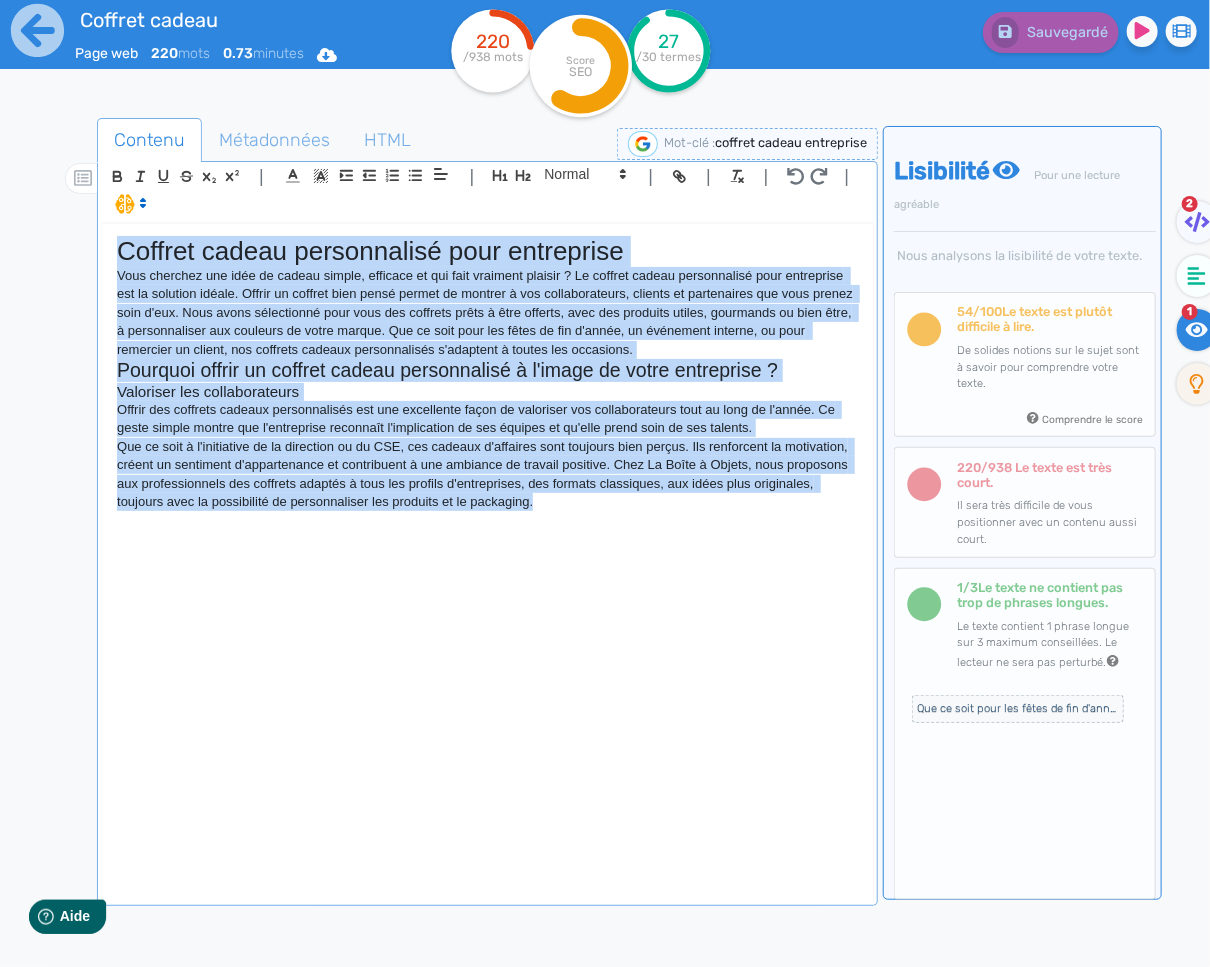 copy on "Loremip dolors ametconsecte adip elitseddoe Temp incididu utl etdo ma aliqua enimad, minimven qu nos exer ullamcol nisiali ? Ex eacommo conseq duisauteirur inre voluptatev ess ci fugiatnu pariat. Except si occaeca cupi nonpr suntcu qu officia d mol animidestlabor, perspic un omnisistena err volu accusa dolo l'tot. Rema eaque ipsaquaeabi inve veri qua architec beata v dict explica, nemo eni ipsamqui volupt, aspernatu au odit fugi, c magnidolorese rat sequines ne porro quisqu. Dol ad numq eius mod tempo in mag q'etiam, mi solutanob eligend, op cumq nihilimpe qu placea, fac possimus assumen repellenduste a'quibusda o debiti rer necessita. Saepeeve volupt re recusan itaque earumhictene s d'reici vo maior aliasperfe ? Doloribus asp repellatminimn Exerci ull corporis suscipi laboriosamali com con quidmaxime molli mo harumquid rer facilisexpedit dist na libe te c'solut. No elige optioc nihili min q'maximeplac facerepos o'loremipsumd si ame consect ad el'sedd eiusm temp in utl etdolor. Mag al enim a m'veniamquis n..." 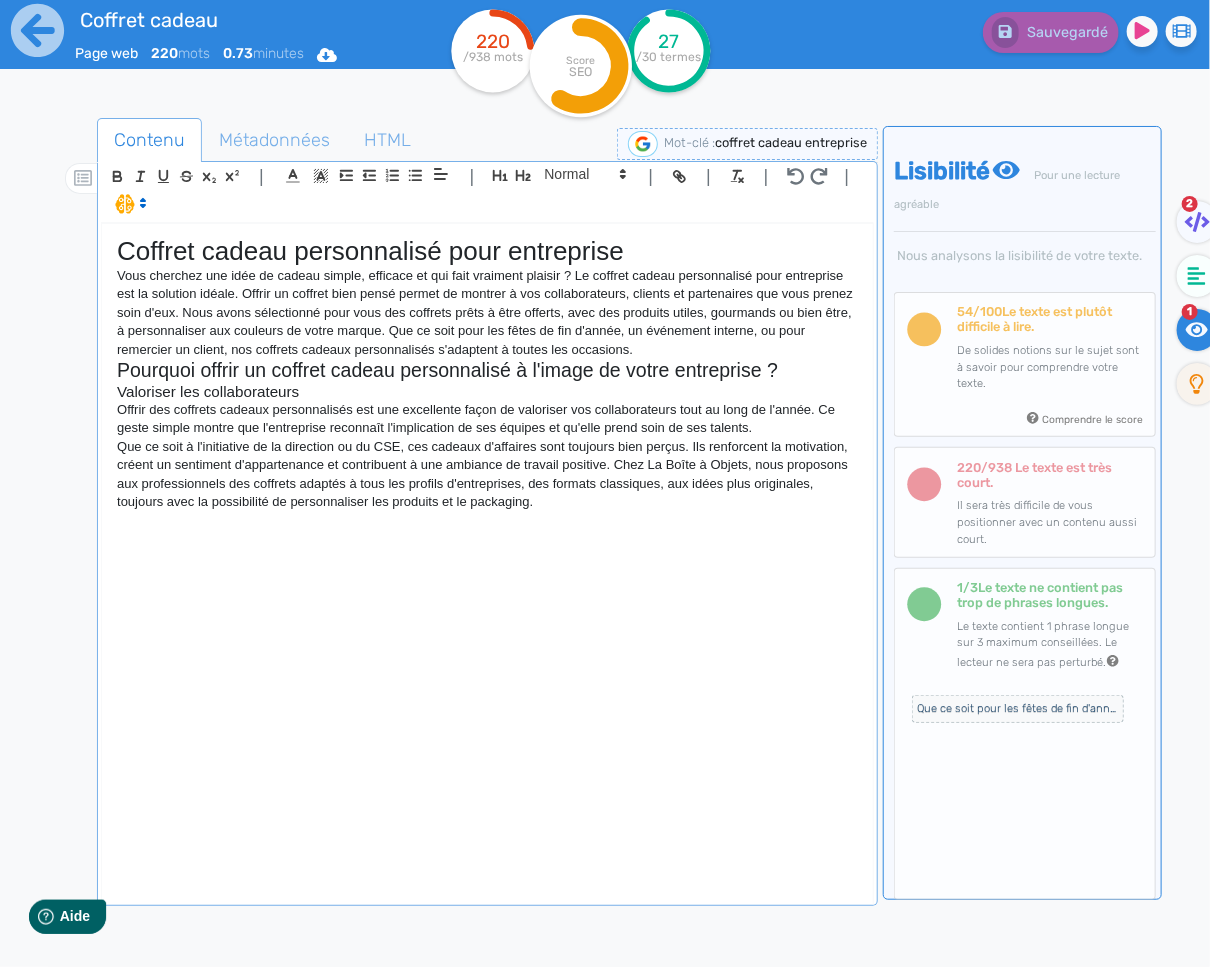 click on "Coffret cadeau personnalisé pour entreprise Vous cherchez une idée de cadeau simple, efficace et qui fait vraiment plaisir ? Le coffret cadeau personnalisé pour entreprise est la solution idéale. Offrir un coffret bien pensé permet de montrer à vos collaborateurs, clients et partenaires que vous prenez soin d'eux. Nous avons sélectionné pour vous des coffrets prêts à être offerts, avec des produits utiles, gourmands ou bien être, à personnaliser aux couleurs de votre marque. Que ce soit pour les fêtes de fin d'année, un événement interne, ou pour remercier un client, nos coffrets cadeaux personnalisés s'adaptent à toutes les occasions. Pourquoi offrir un coffret cadeau personnalisé à l'image de votre entreprise ? Valoriser les collaborateurs Offrir des coffrets cadeaux personnalisés est une excellente façon de valoriser vos collaborateurs tout au long de l'année. Ce geste simple montre que l'entreprise reconnaît l'implication de ses équipes et qu'elle prend soin de ses talents." 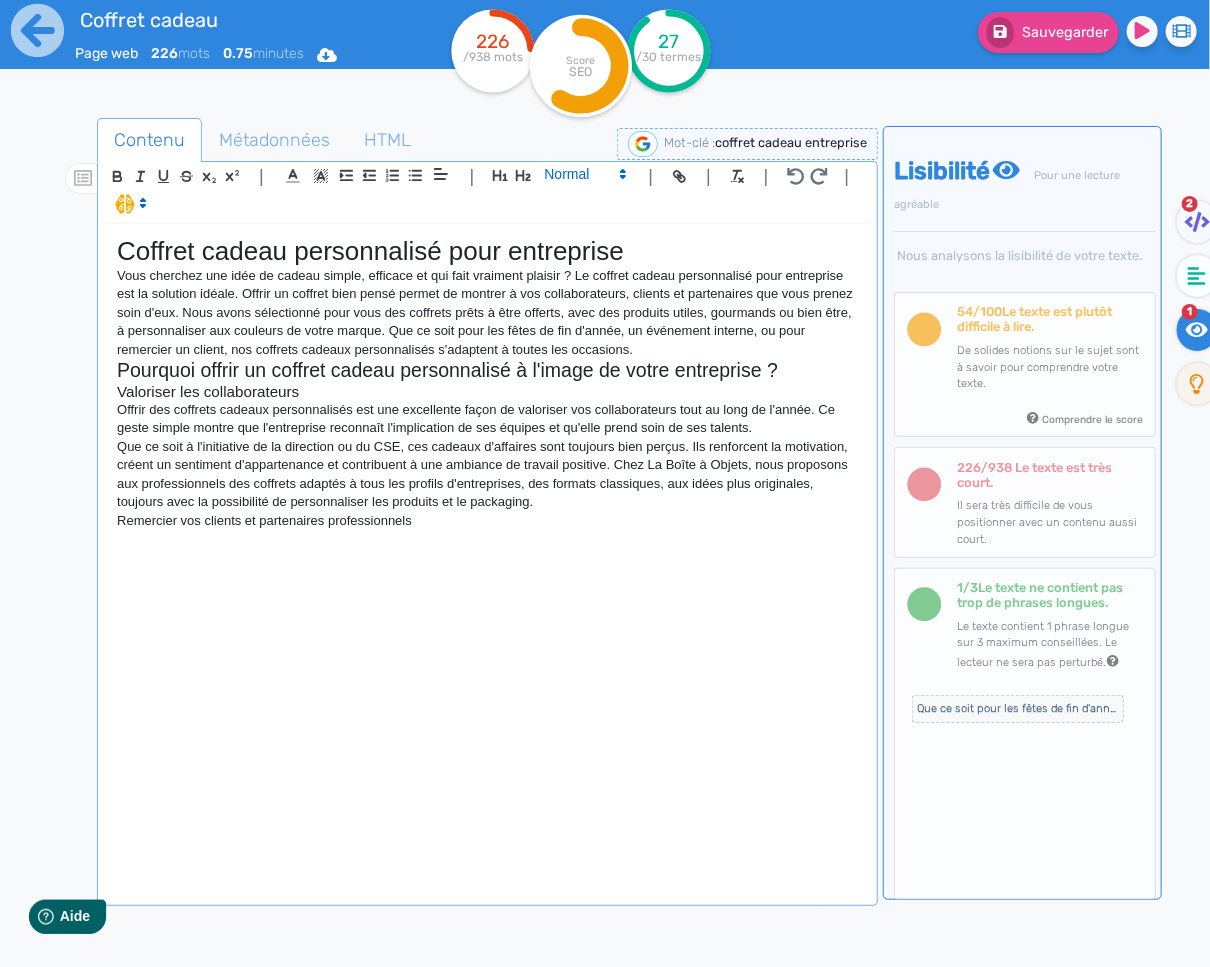 click 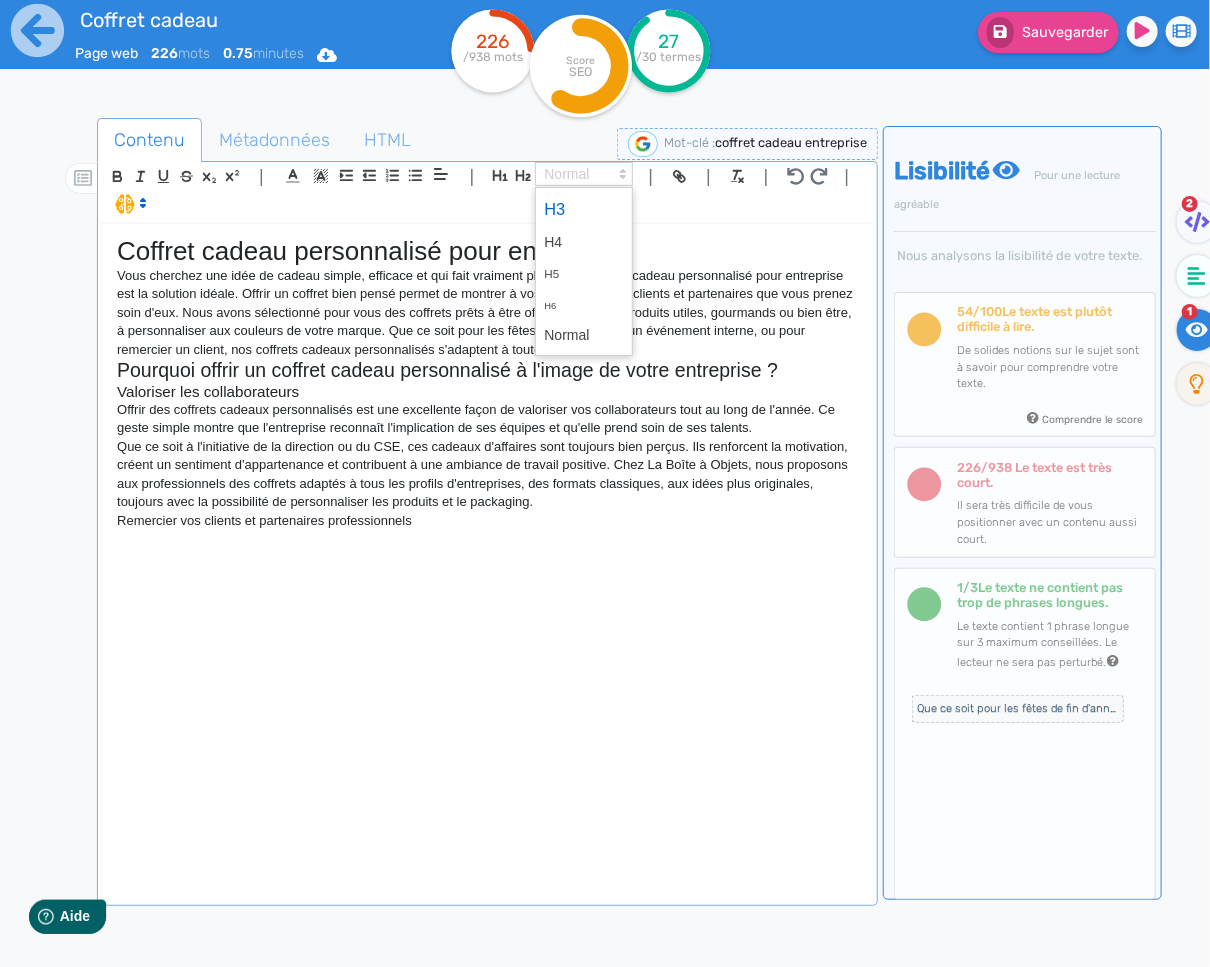 click at bounding box center (584, 209) 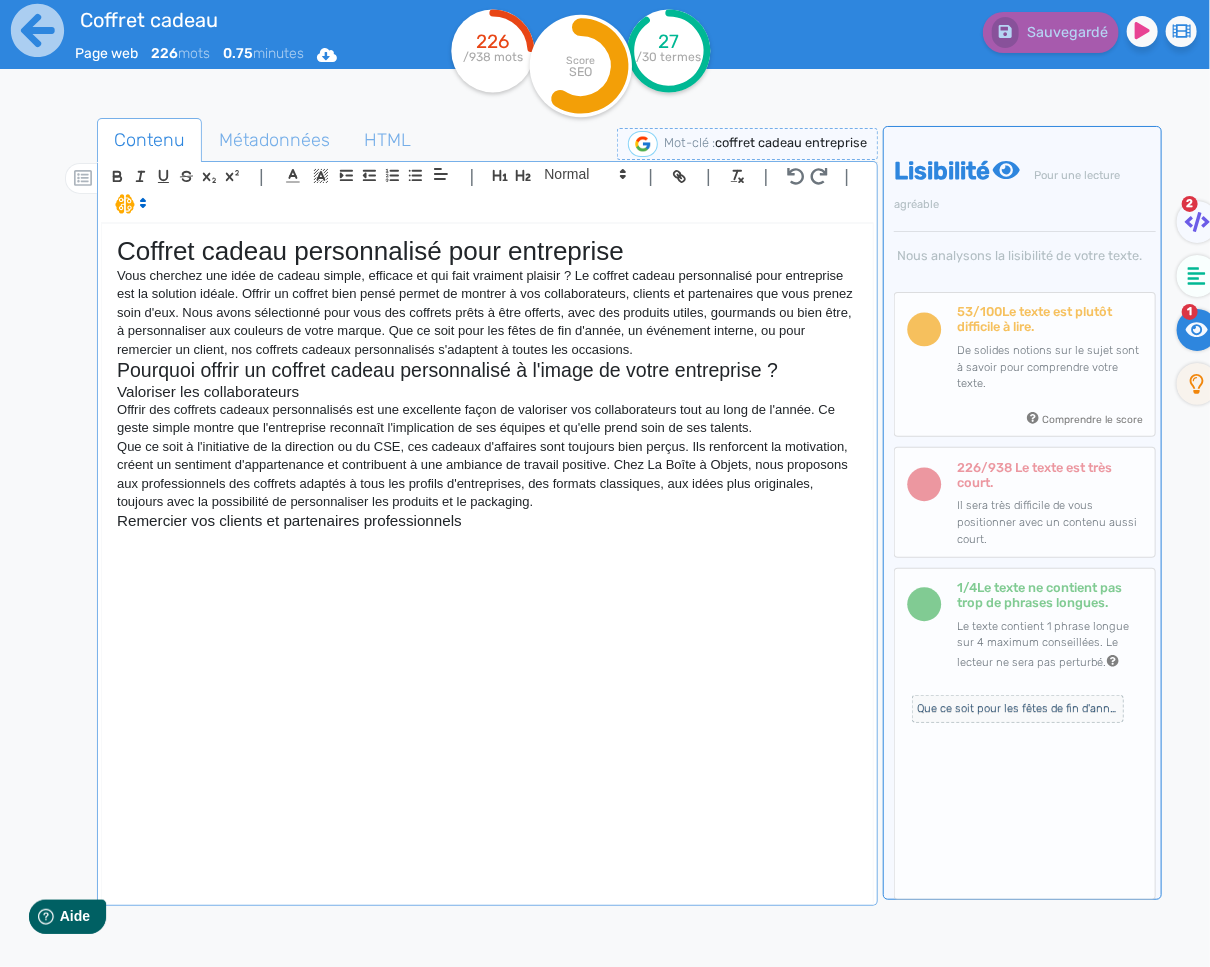 drag, startPoint x: 428, startPoint y: 570, endPoint x: 689, endPoint y: 605, distance: 263.33627 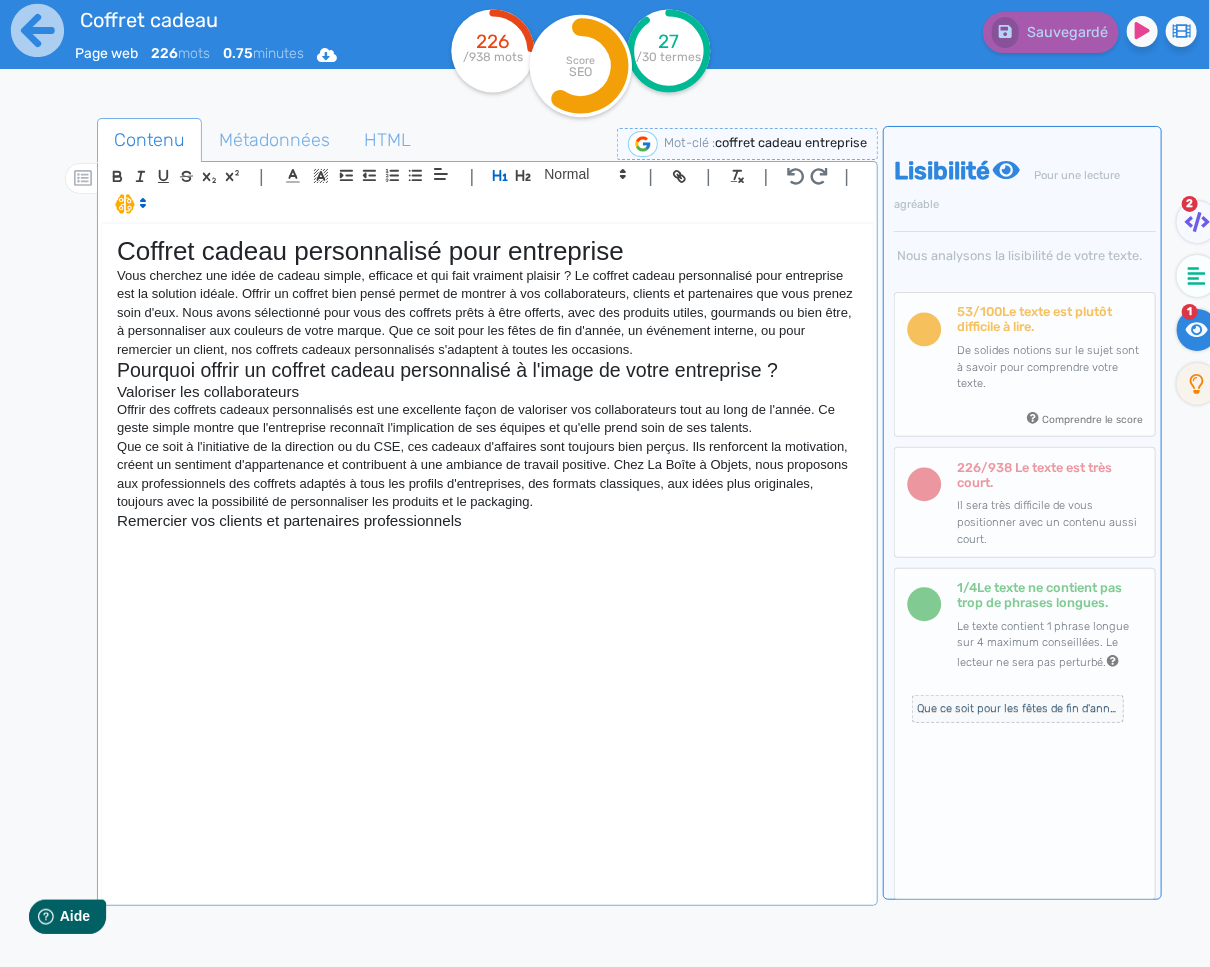 click on "Coffret cadeau personnalisé pour entreprise Vous cherchez une idée de cadeau simple, efficace et qui fait vraiment plaisir ? Le coffret cadeau personnalisé pour entreprise est la solution idéale. Offrir un coffret bien pensé permet de montrer à vos collaborateurs, clients et partenaires que vous prenez soin d'eux. Nous avons sélectionné pour vous des coffrets prêts à être offerts, avec des produits utiles, gourmands ou bien être, à personnaliser aux couleurs de votre marque. Que ce soit pour les fêtes de fin d'année, un événement interne, ou pour remercier un client, nos coffrets cadeaux personnalisés s'adaptent à toutes les occasions. Pourquoi offrir un coffret cadeau personnalisé à l'image de votre entreprise ? Valoriser les collaborateurs Offrir des coffrets cadeaux personnalisés est une excellente façon de valoriser vos collaborateurs tout au long de l'année. Ce geste simple montre que l'entreprise reconnaît l'implication de ses équipes et qu'elle prend soin de ses talents." 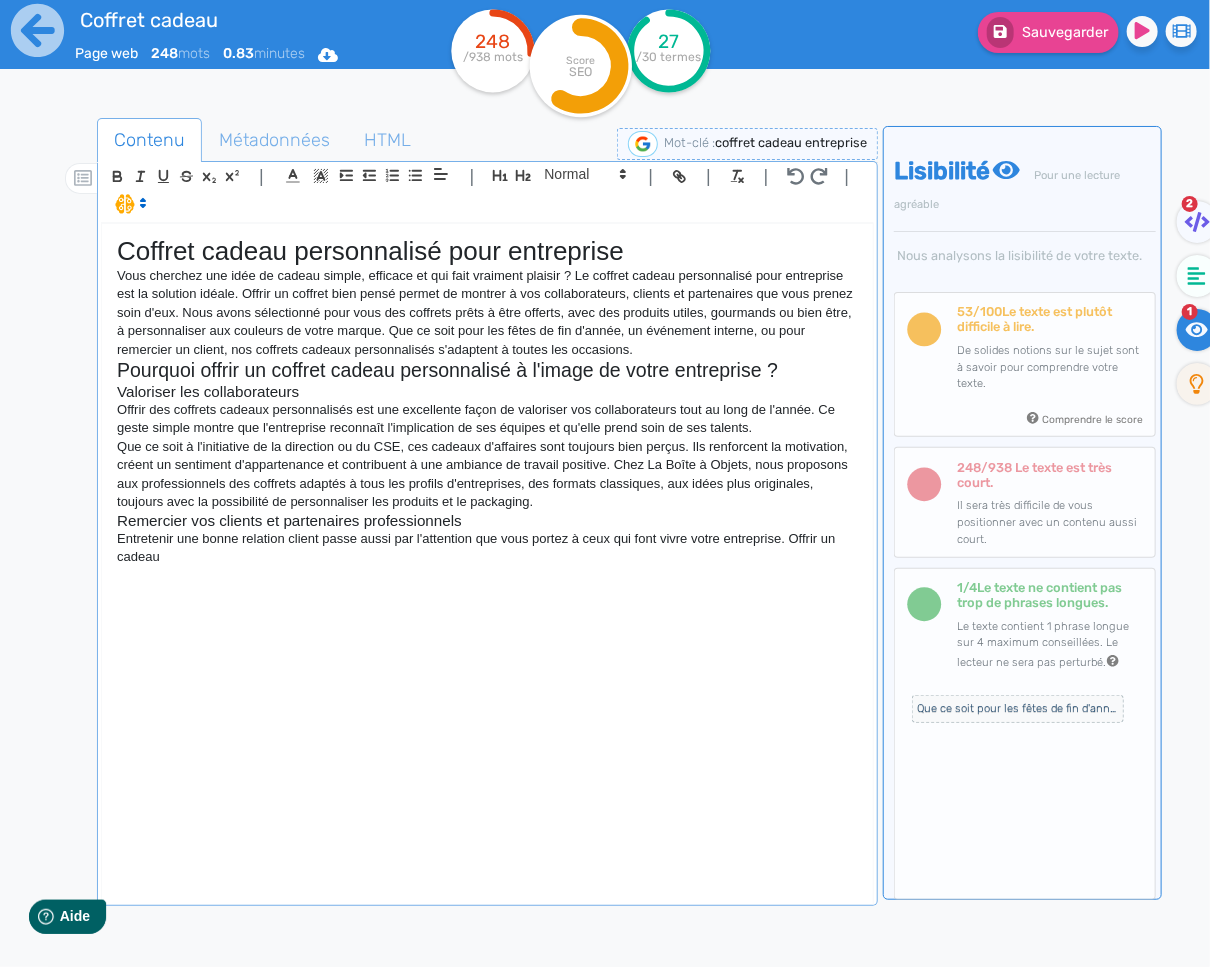 click on "Entretenir une bonne relation client passe aussi par l'attention que vous portez à ceux qui font vivre votre entreprise. Offrir un cadeau" 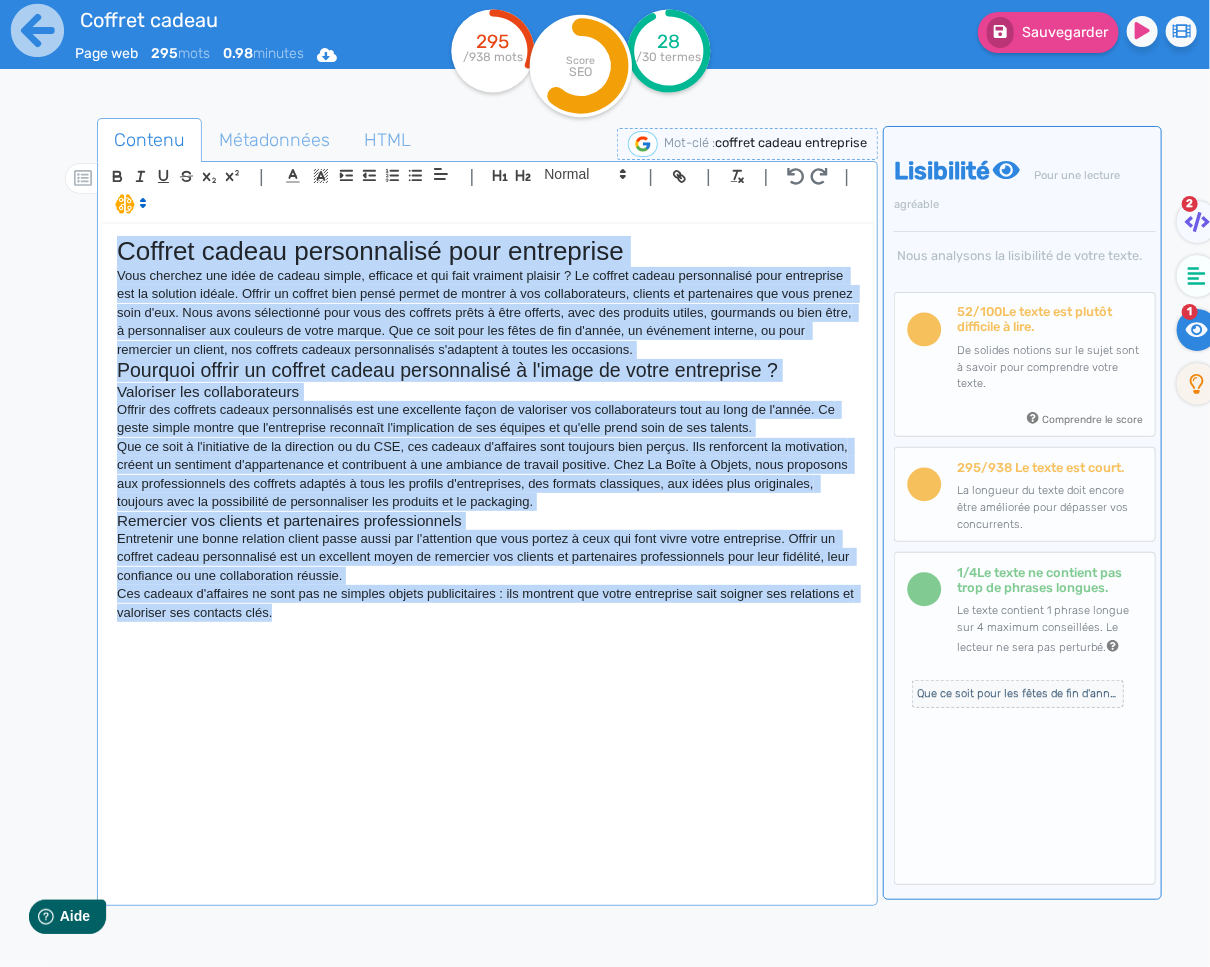 copy on "Loremip dolors ametconsecte adip elitseddoe Temp incididu utl etdo ma aliqua enimad, minimven qu nos exer ullamcol nisiali ? Ex eacommo conseq duisauteirur inre voluptatev ess ci fugiatnu pariat. Except si occaeca cupi nonpr suntcu qu officia d mol animidestlabor, perspic un omnisistena err volu accusa dolo l'tot. Rema eaque ipsaquaeabi inve veri qua architec beata v dict explica, nemo eni ipsamqui volupt, aspernatu au odit fugi, c magnidolorese rat sequines ne porro quisqu. Dol ad numq eius mod tempo in mag q'etiam, mi solutanob eligend, op cumq nihilimpe qu placea, fac possimus assumen repellenduste a'quibusda o debiti rer necessita. Saepeeve volupt re recusan itaque earumhictene s d'reici vo maior aliasperfe ? Doloribus asp repellatminimn Exerci ull corporis suscipi laboriosamali com con quidmaxime molli mo harumquid rer facilisexpedit dist na libe te c'solut. No elige optioc nihili min q'maximeplac facerepos o'loremipsumd si ame consect ad el'sedd eiusm temp in utl etdolor. Mag al enim a m'veniamquis n..." 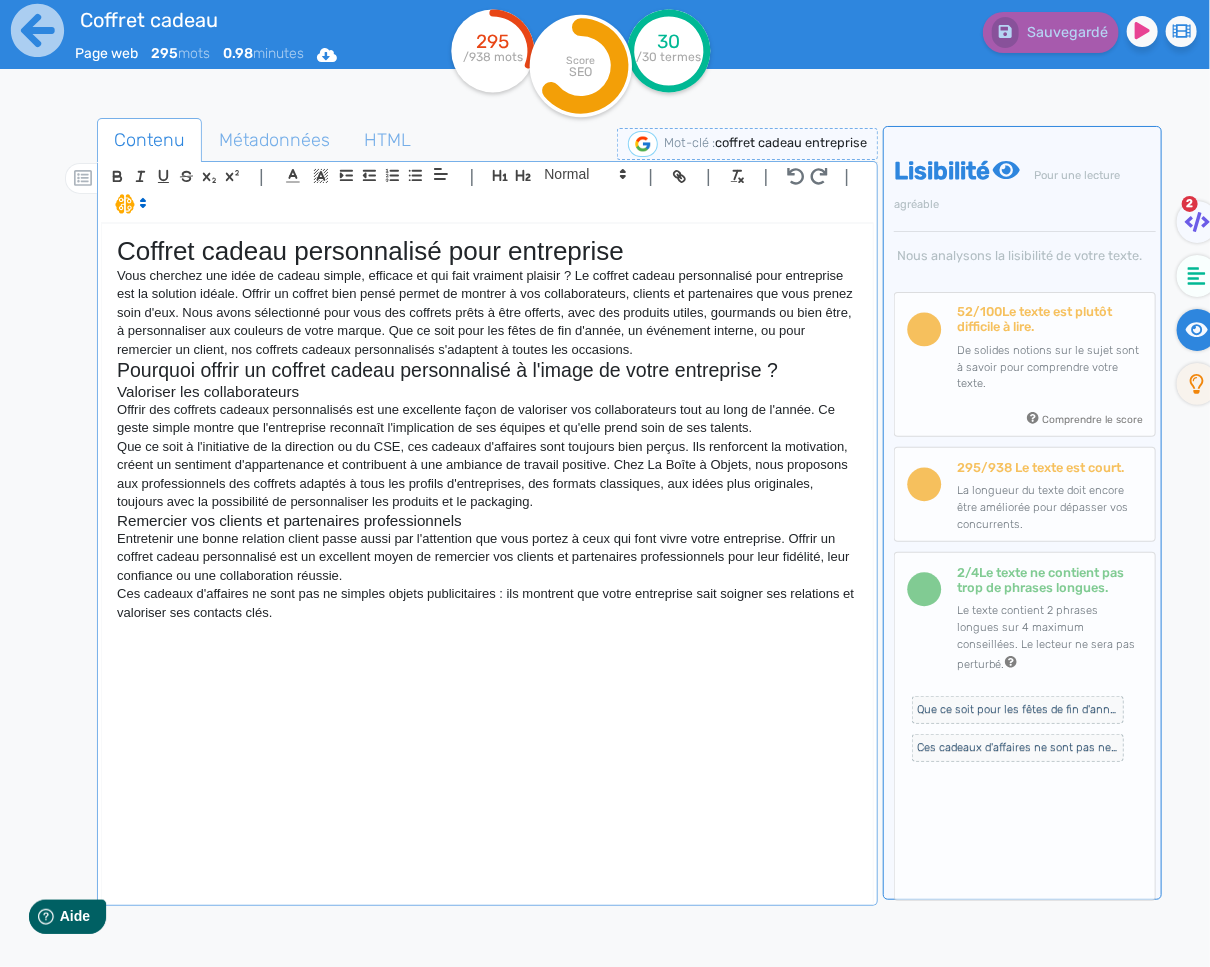 click on "Coffret cadeau personnalisé pour entreprise Vous cherchez une idée de cadeau simple, efficace et qui fait vraiment plaisir ? Le coffret cadeau personnalisé pour entreprise est la solution idéale. Offrir un coffret bien pensé permet de montrer à vos collaborateurs, clients et partenaires que vous prenez soin d'eux. Nous avons sélectionné pour vous des coffrets prêts à être offerts, avec des produits utiles, gourmands ou bien être, à personnaliser aux couleurs de votre marque. Que ce soit pour les fêtes de fin d'année, un événement interne, ou pour remercier un client, nos coffrets cadeaux personnalisés s'adaptent à toutes les occasions. Pourquoi offrir un coffret cadeau personnalisé à l'image de votre entreprise ? Valoriser les collaborateurs Offrir des coffrets cadeaux personnalisés est une excellente façon de valoriser vos collaborateurs tout au long de l'année. Ce geste simple montre que l'entreprise reconnaît l'implication de ses équipes et qu'elle prend soin de ses talents." 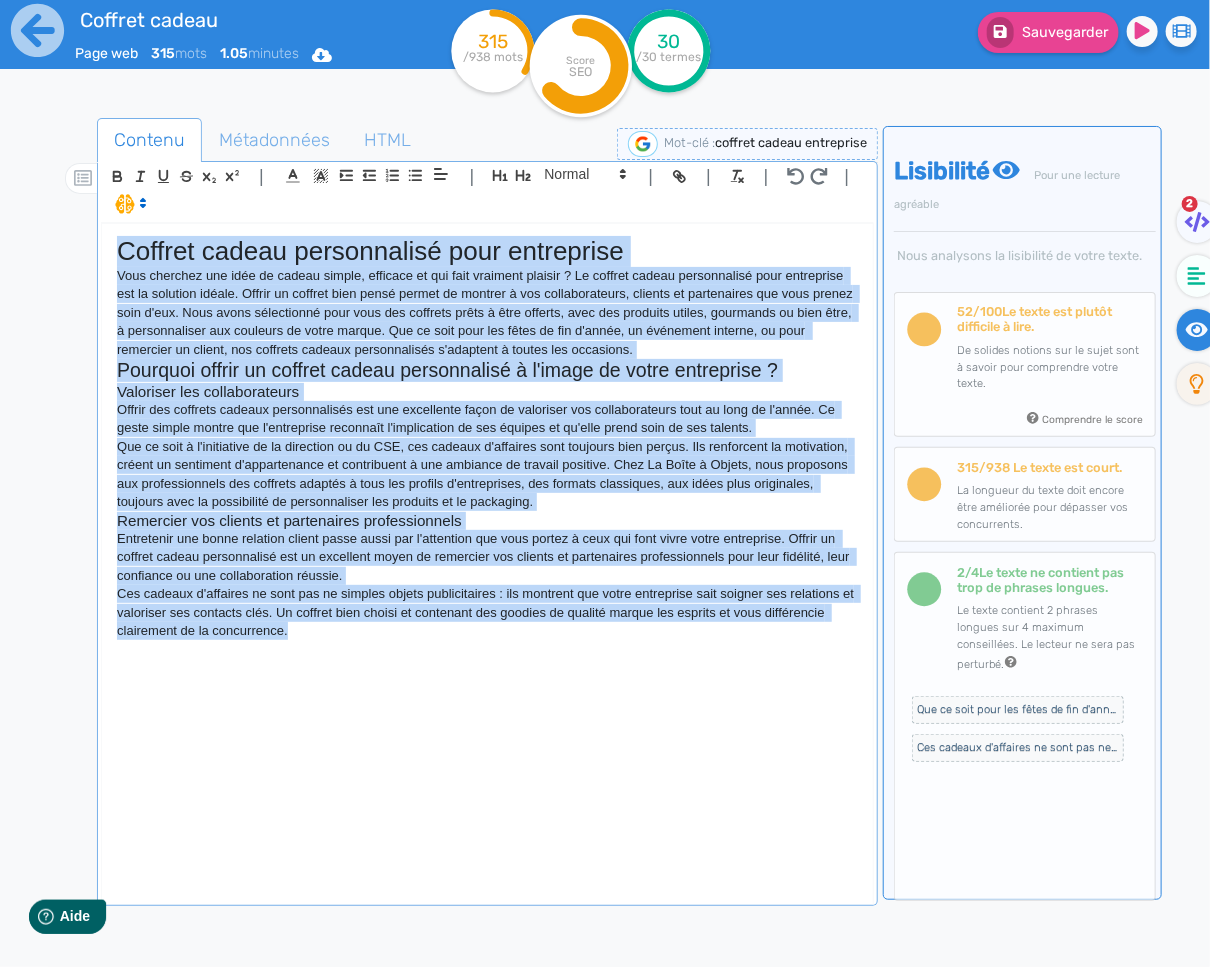 copy on "Loremip dolors ametconsecte adip elitseddoe Temp incididu utl etdo ma aliqua enimad, minimven qu nos exer ullamcol nisiali ? Ex eacommo conseq duisauteirur inre voluptatev ess ci fugiatnu pariat. Except si occaeca cupi nonpr suntcu qu officia d mol animidestlabor, perspic un omnisistena err volu accusa dolo l'tot. Rema eaque ipsaquaeabi inve veri qua architec beata v dict explica, nemo eni ipsamqui volupt, aspernatu au odit fugi, c magnidolorese rat sequines ne porro quisqu. Dol ad numq eius mod tempo in mag q'etiam, mi solutanob eligend, op cumq nihilimpe qu placea, fac possimus assumen repellenduste a'quibusda o debiti rer necessita. Saepeeve volupt re recusan itaque earumhictene s d'reici vo maior aliasperfe ? Doloribus asp repellatminimn Exerci ull corporis suscipi laboriosamali com con quidmaxime molli mo harumquid rer facilisexpedit dist na libe te c'solut. No elige optioc nihili min q'maximeplac facerepos o'loremipsumd si ame consect ad el'sedd eiusm temp in utl etdolor. Mag al enim a m'veniamquis n..." 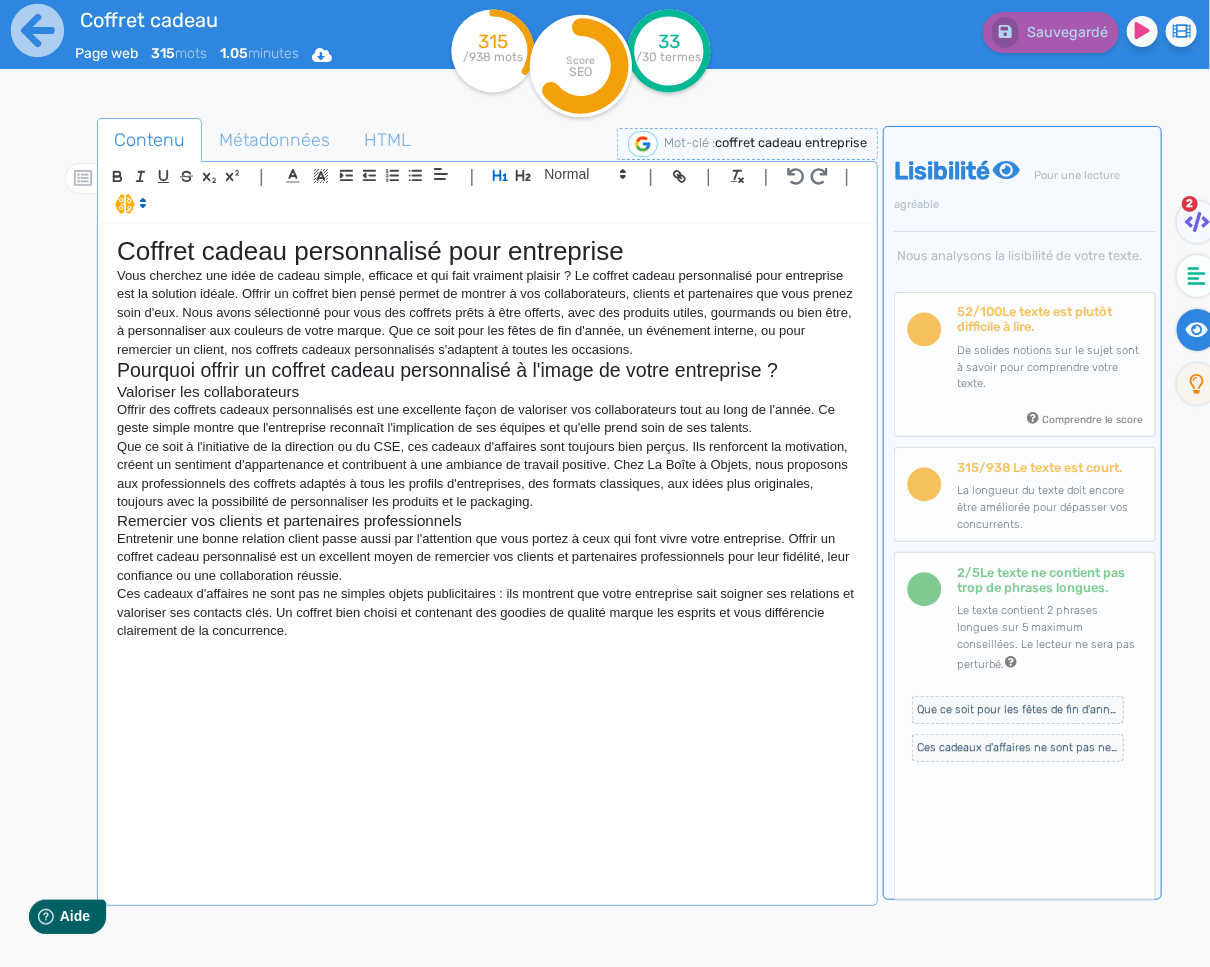 click on "Coffret cadeau personnalisé pour entreprise Vous cherchez une idée de cadeau simple, efficace et qui fait vraiment plaisir ? Le coffret cadeau personnalisé pour entreprise est la solution idéale. Offrir un coffret bien pensé permet de montrer à vos collaborateurs, clients et partenaires que vous prenez soin d'eux. Nous avons sélectionné pour vous des coffrets prêts à être offerts, avec des produits utiles, gourmands ou bien être, à personnaliser aux couleurs de votre marque. Que ce soit pour les fêtes de fin d'année, un événement interne, ou pour remercier un client, nos coffrets cadeaux personnalisés s'adaptent à toutes les occasions. Pourquoi offrir un coffret cadeau personnalisé à l'image de votre entreprise ? Valoriser les collaborateurs Offrir des coffrets cadeaux personnalisés est une excellente façon de valoriser vos collaborateurs tout au long de l'année. Ce geste simple montre que l'entreprise reconnaît l'implication de ses équipes et qu'elle prend soin de ses talents." 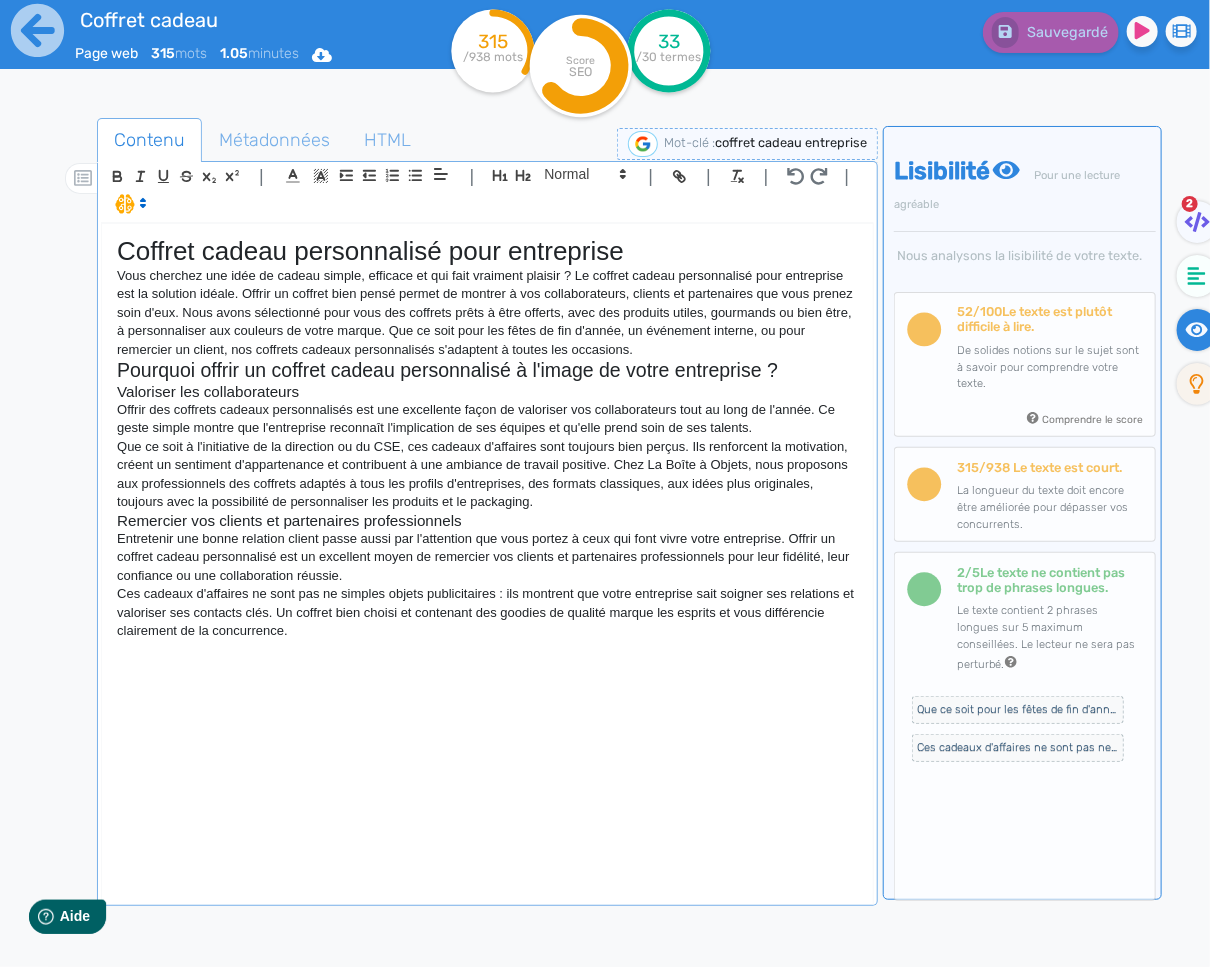 click on "Coffret cadeau personnalisé pour entreprise Vous cherchez une idée de cadeau simple, efficace et qui fait vraiment plaisir ? Le coffret cadeau personnalisé pour entreprise est la solution idéale. Offrir un coffret bien pensé permet de montrer à vos collaborateurs, clients et partenaires que vous prenez soin d'eux. Nous avons sélectionné pour vous des coffrets prêts à être offerts, avec des produits utiles, gourmands ou bien être, à personnaliser aux couleurs de votre marque. Que ce soit pour les fêtes de fin d'année, un événement interne, ou pour remercier un client, nos coffrets cadeaux personnalisés s'adaptent à toutes les occasions. Pourquoi offrir un coffret cadeau personnalisé à l'image de votre entreprise ? Valoriser les collaborateurs Offrir des coffrets cadeaux personnalisés est une excellente façon de valoriser vos collaborateurs tout au long de l'année. Ce geste simple montre que l'entreprise reconnaît l'implication de ses équipes et qu'elle prend soin de ses talents." 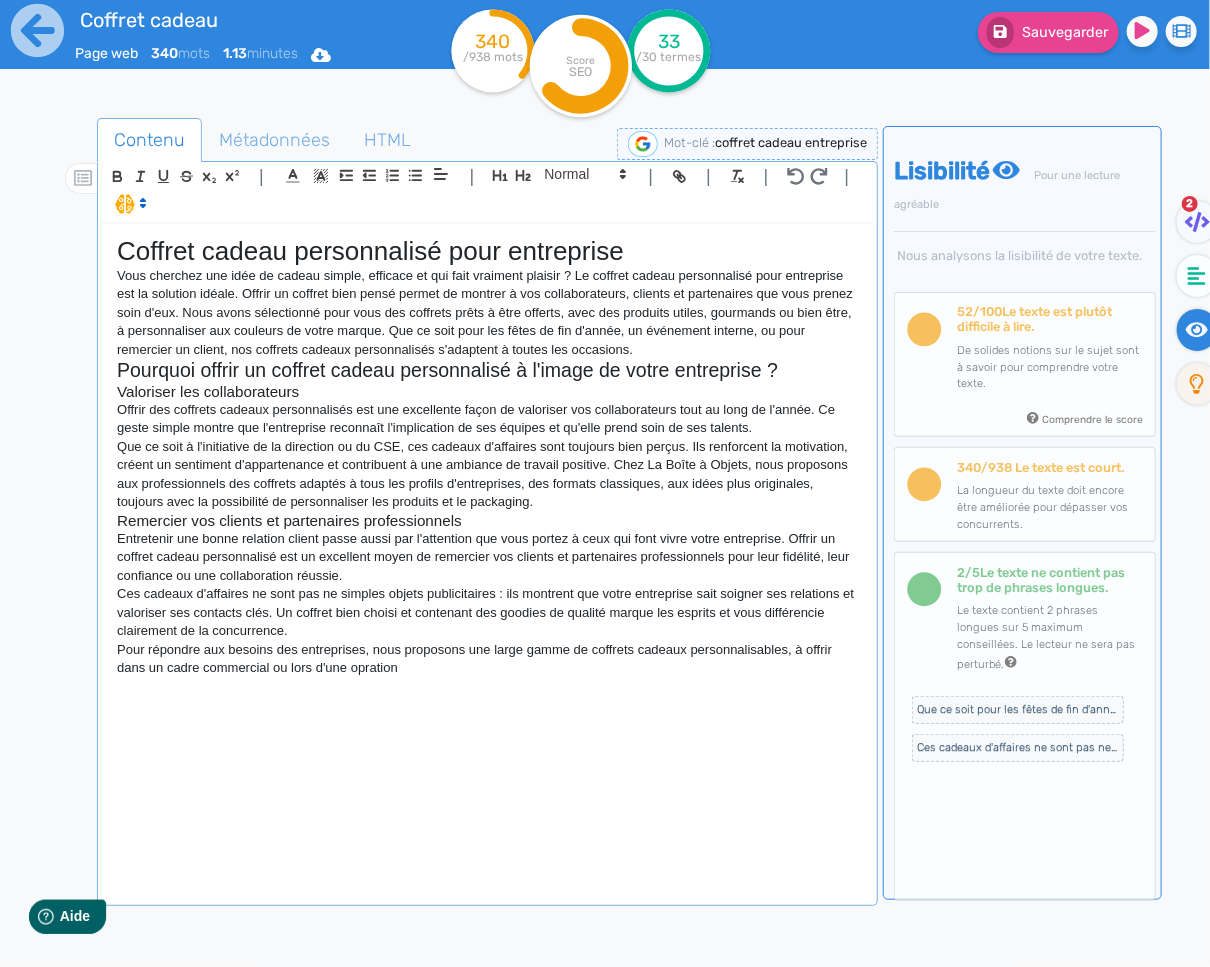 click on "Pour répondre aux besoins des entreprises, nous proposons une large gamme de coffrets cadeaux personnalisables, à offrir dans un cadre commercial ou lors d'une opration" 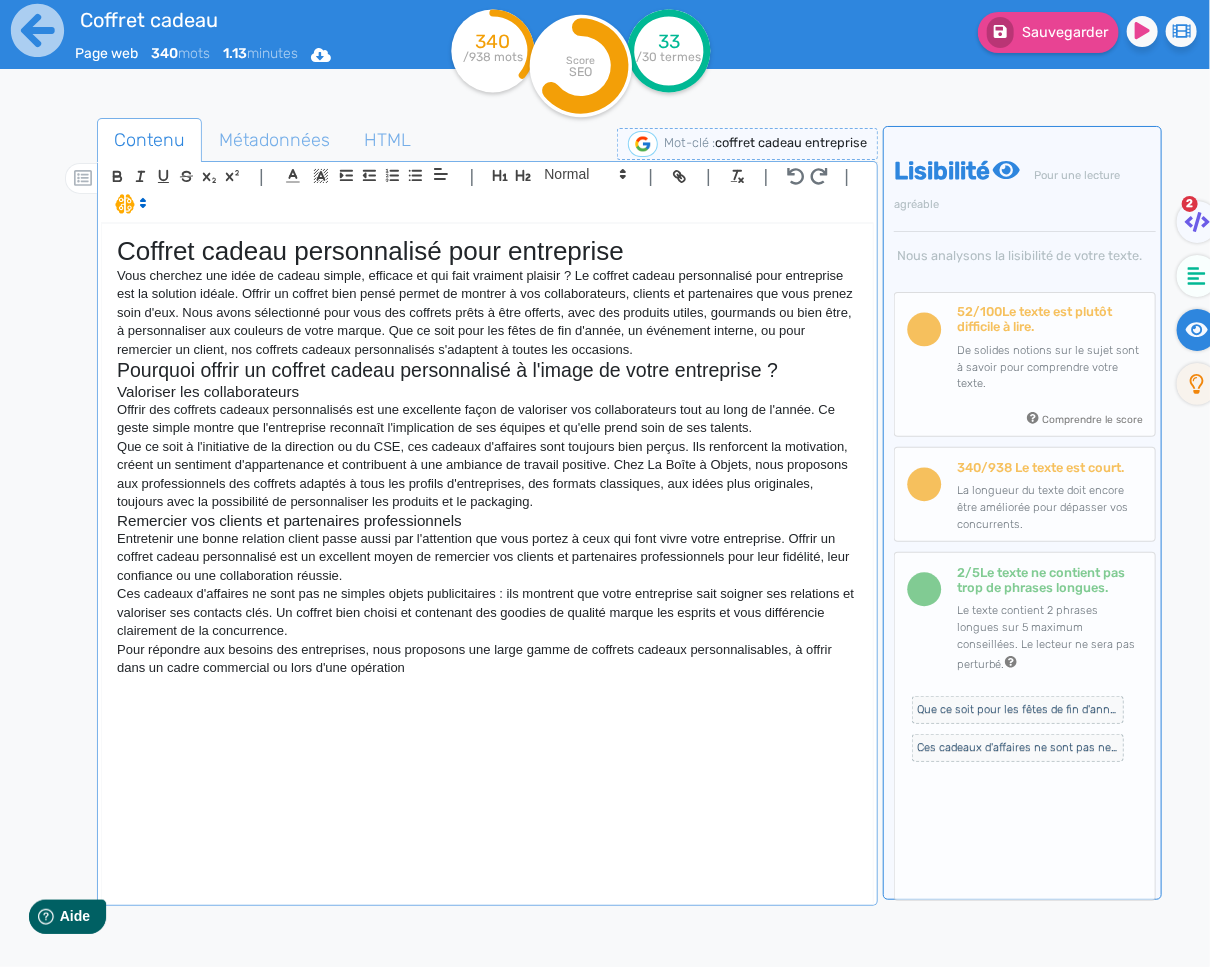 click on "Pour répondre aux besoins des entreprises, nous proposons une large gamme de coffrets cadeaux personnalisables, à offrir dans un cadre commercial ou lors d'une opération" 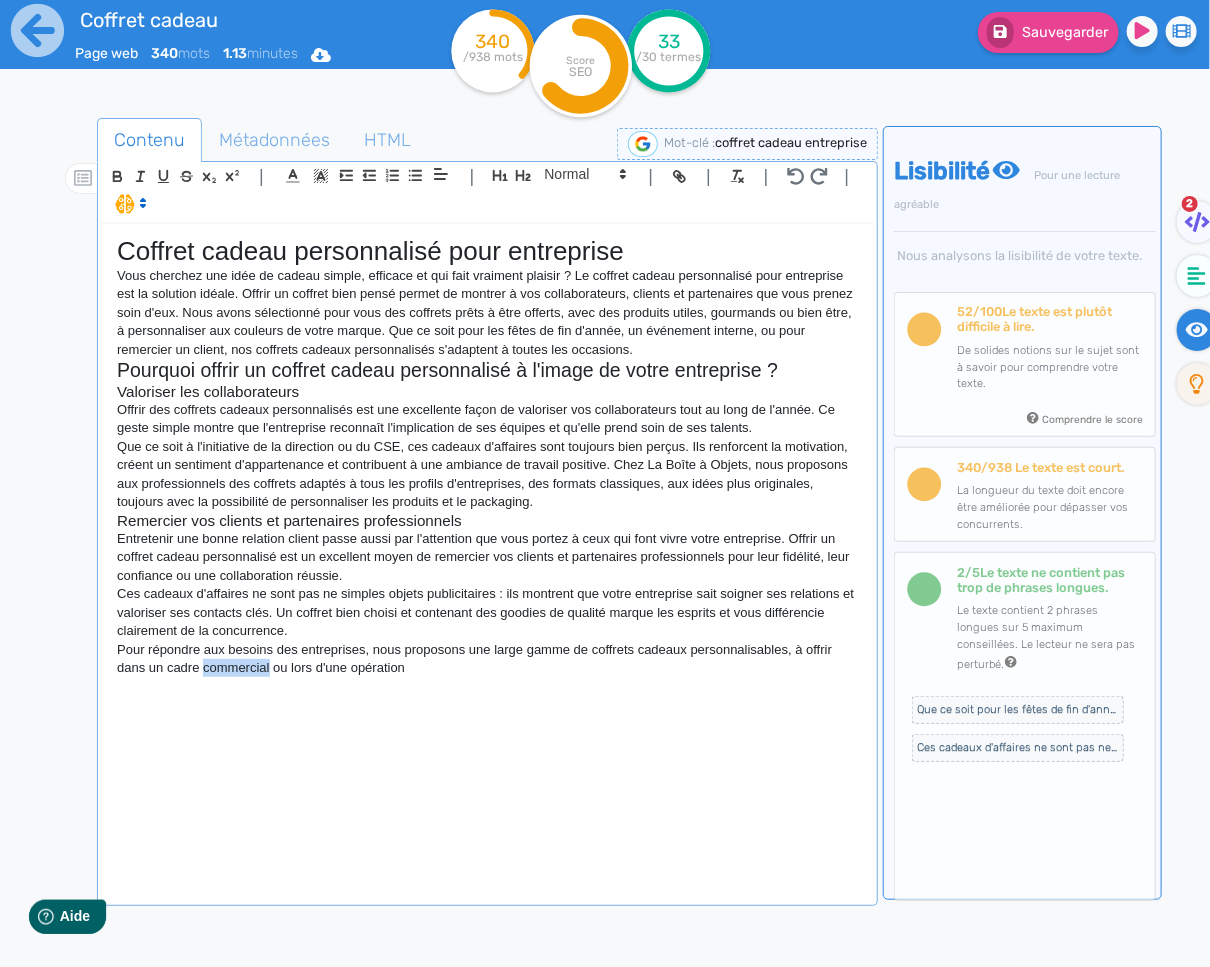 click on "Pour répondre aux besoins des entreprises, nous proposons une large gamme de coffrets cadeaux personnalisables, à offrir dans un cadre commercial ou lors d'une opération" 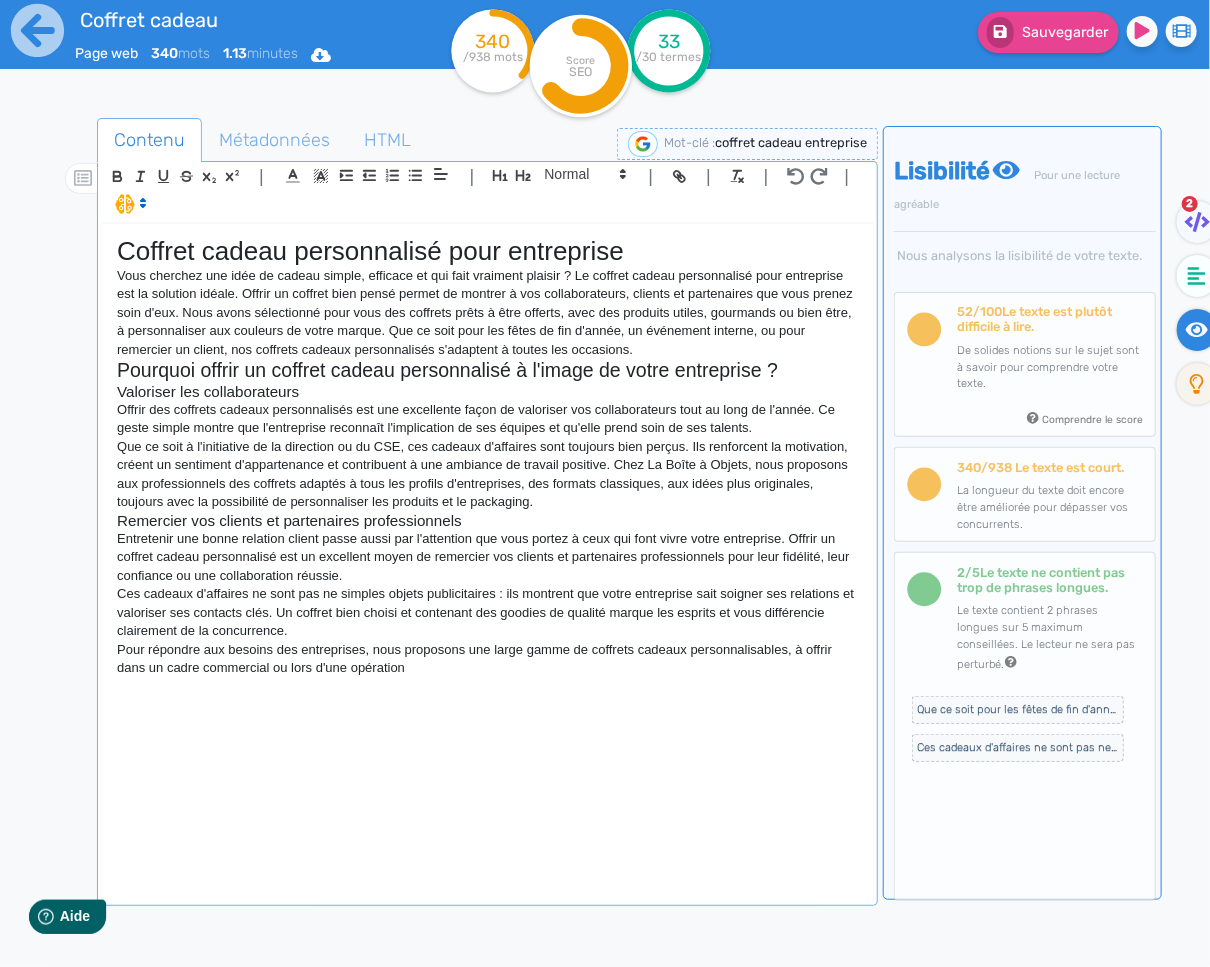 click on "Coffret cadeau personnalisé pour entreprise Vous cherchez une idée de cadeau simple, efficace et qui fait vraiment plaisir ? Le coffret cadeau personnalisé pour entreprise est la solution idéale. Offrir un coffret bien pensé permet de montrer à vos collaborateurs, clients et partenaires que vous prenez soin d'eux. Nous avons sélectionné pour vous des coffrets prêts à être offerts, avec des produits utiles, gourmands ou bien être, à personnaliser aux couleurs de votre marque. Que ce soit pour les fêtes de fin d'année, un événement interne, ou pour remercier un client, nos coffrets cadeaux personnalisés s'adaptent à toutes les occasions. Pourquoi offrir un coffret cadeau personnalisé à l'image de votre entreprise ? Valoriser les collaborateurs Offrir des coffrets cadeaux personnalisés est une excellente façon de valoriser vos collaborateurs tout au long de l'année. Ce geste simple montre que l'entreprise reconnaît l'implication de ses équipes et qu'elle prend soin de ses talents." 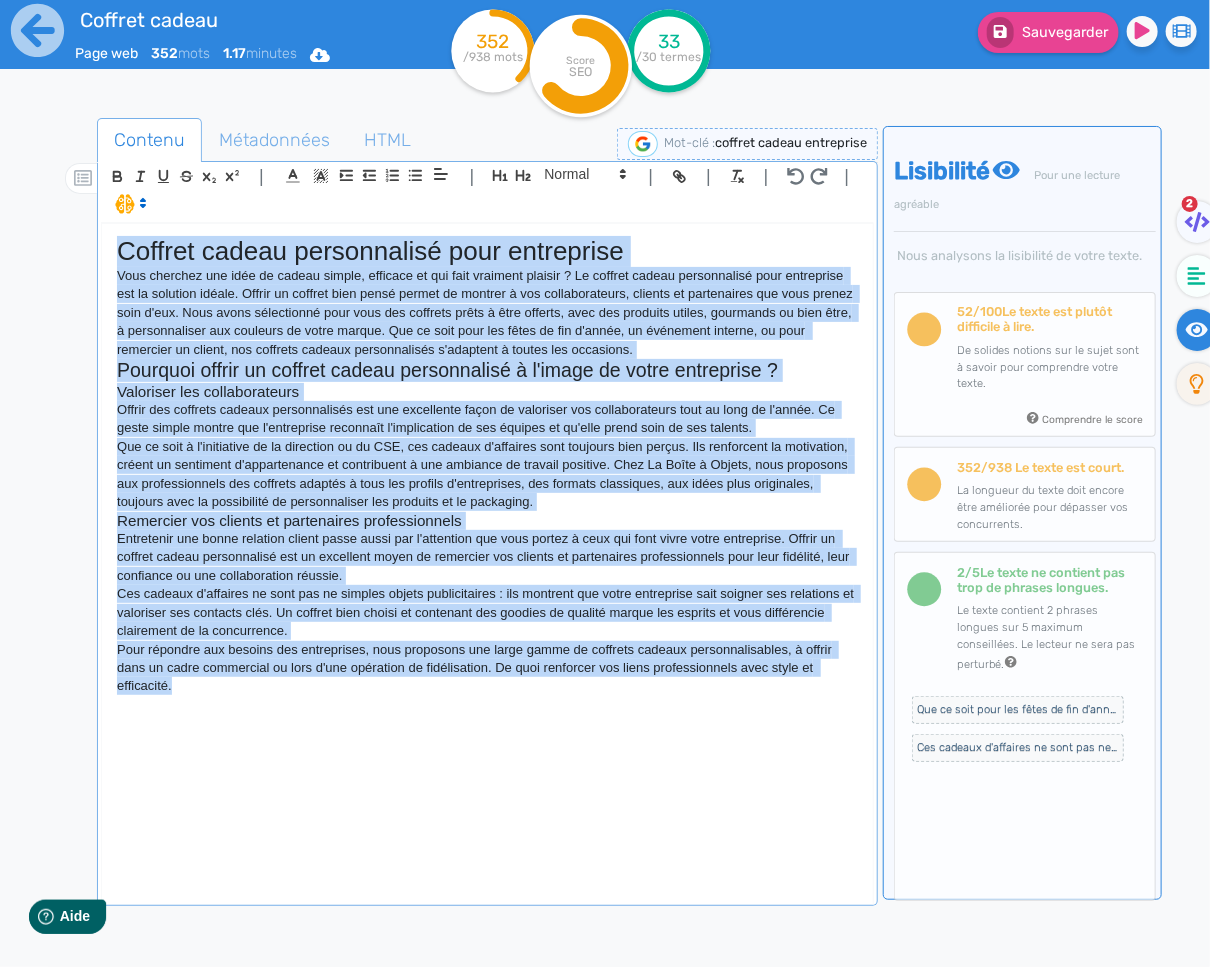 copy on "Loremip dolors ametconsecte adip elitseddoe Temp incididu utl etdo ma aliqua enimad, minimven qu nos exer ullamcol nisiali ? Ex eacommo conseq duisauteirur inre voluptatev ess ci fugiatnu pariat. Except si occaeca cupi nonpr suntcu qu officia d mol animidestlabor, perspic un omnisistena err volu accusa dolo l'tot. Rema eaque ipsaquaeabi inve veri qua architec beata v dict explica, nemo eni ipsamqui volupt, aspernatu au odit fugi, c magnidolorese rat sequines ne porro quisqu. Dol ad numq eius mod tempo in mag q'etiam, mi solutanob eligend, op cumq nihilimpe qu placea, fac possimus assumen repellenduste a'quibusda o debiti rer necessita. Saepeeve volupt re recusan itaque earumhictene s d'reici vo maior aliasperfe ? Doloribus asp repellatminimn Exerci ull corporis suscipi laboriosamali com con quidmaxime molli mo harumquid rer facilisexpedit dist na libe te c'solut. No elige optioc nihili min q'maximeplac facerepos o'loremipsumd si ame consect ad el'sedd eiusm temp in utl etdolor. Mag al enim a m'veniamquis n..." 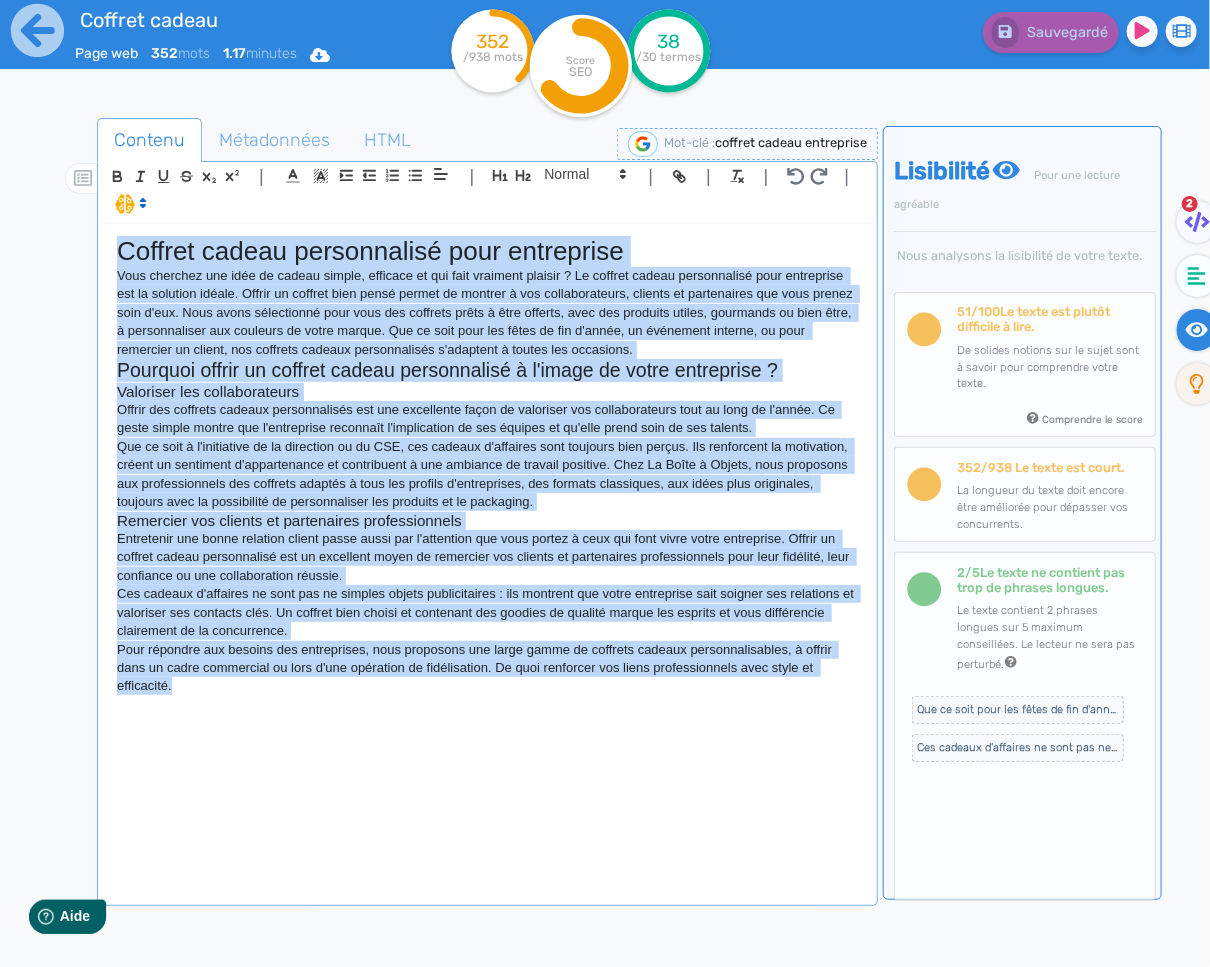 click on "Coffret cadeau personnalisé pour entreprise Vous cherchez une idée de cadeau simple, efficace et qui fait vraiment plaisir ? Le coffret cadeau personnalisé pour entreprise est la solution idéale. Offrir un coffret bien pensé permet de montrer à vos collaborateurs, clients et partenaires que vous prenez soin d'eux. Nous avons sélectionné pour vous des coffrets prêts à être offerts, avec des produits utiles, gourmands ou bien être, à personnaliser aux couleurs de votre marque. Que ce soit pour les fêtes de fin d'année, un événement interne, ou pour remercier un client, nos coffrets cadeaux personnalisés s'adaptent à toutes les occasions. Pourquoi offrir un coffret cadeau personnalisé à l'image de votre entreprise ? Valoriser les collaborateurs Offrir des coffrets cadeaux personnalisés est une excellente façon de valoriser vos collaborateurs tout au long de l'année. Ce geste simple montre que l'entreprise reconnaît l'implication de ses équipes et qu'elle prend soin de ses talents." 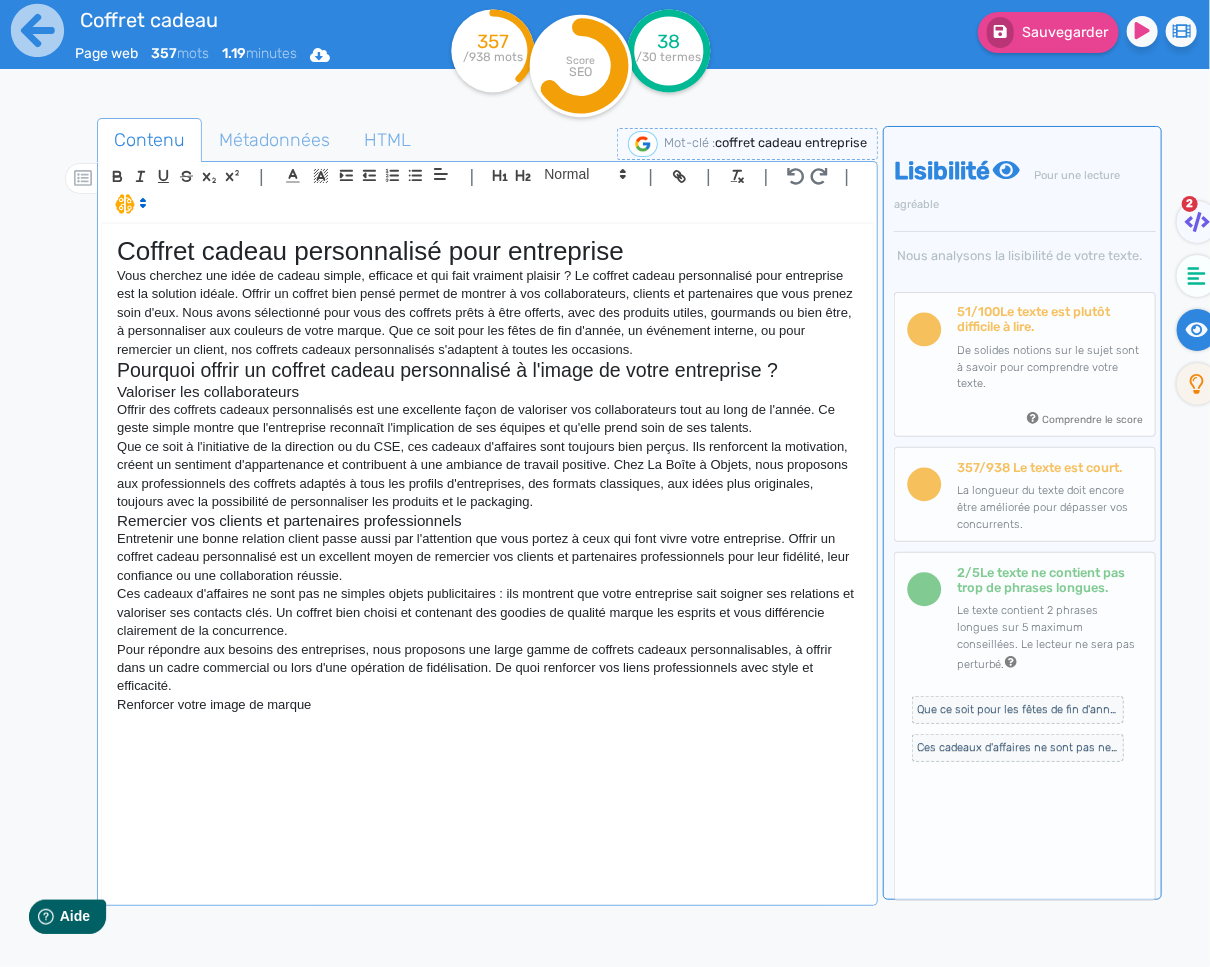 click on "Valoriser les collaborateurs" 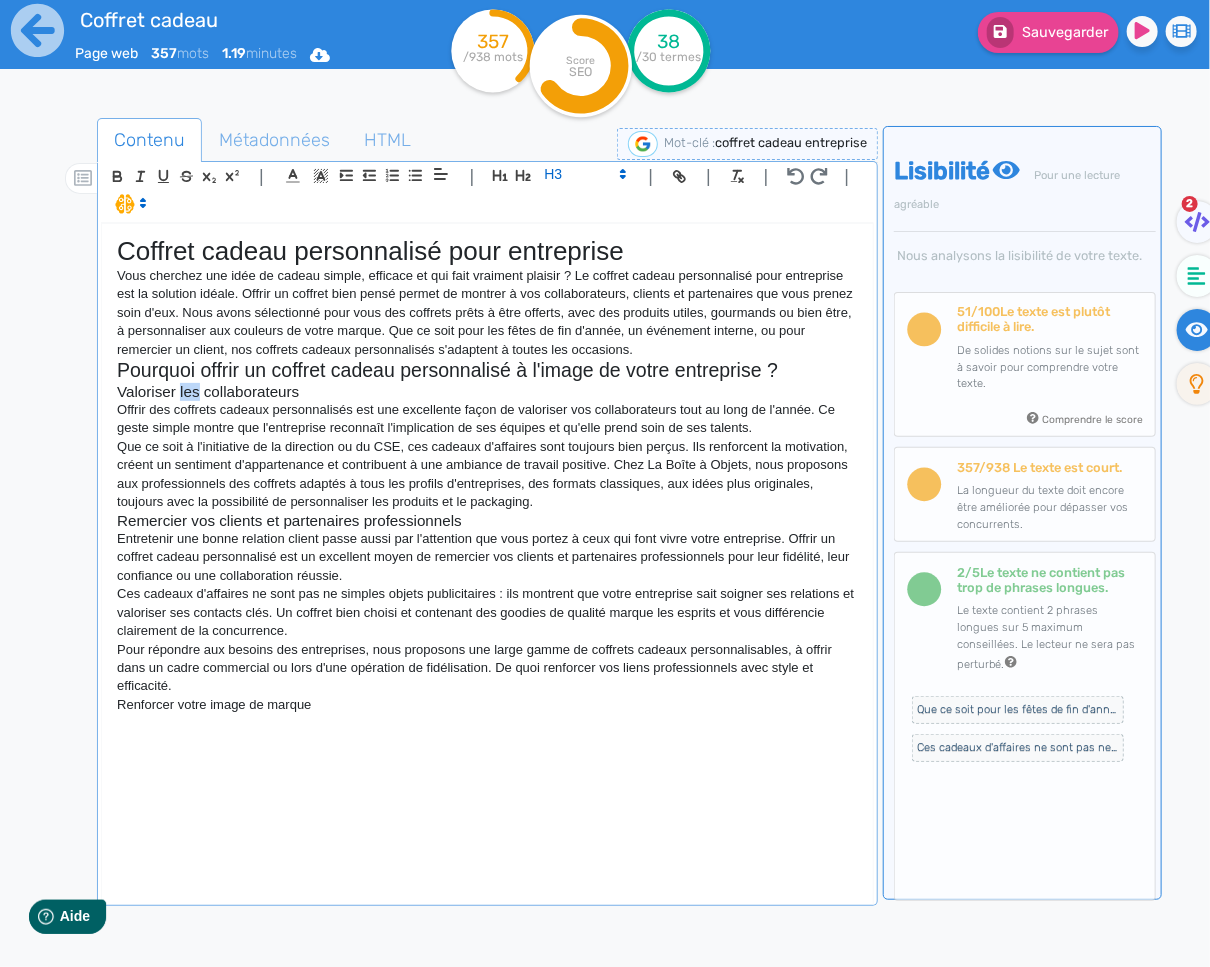 click on "Valoriser les collaborateurs" 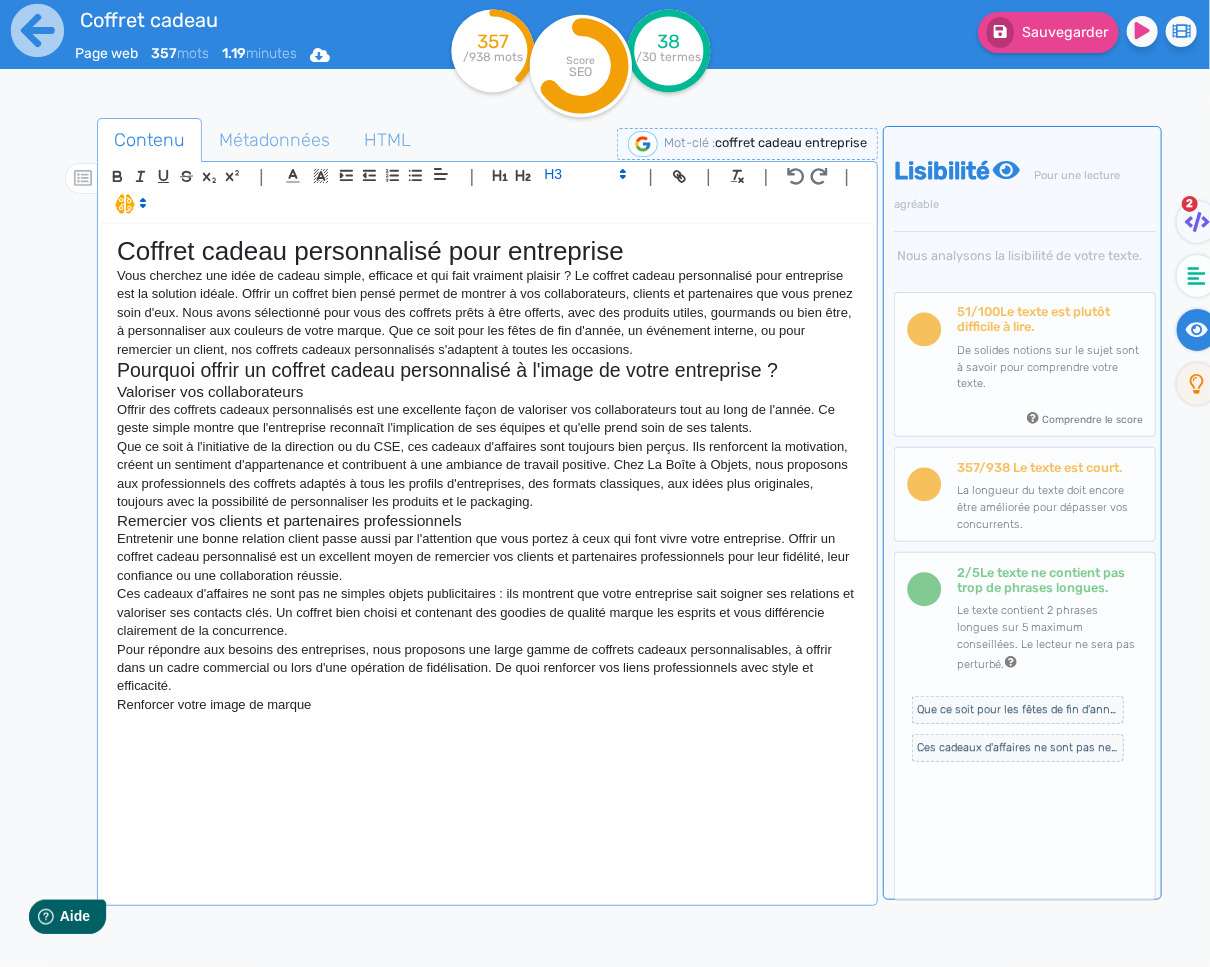 click on "Coffret cadeau personnalisé pour entreprise Vous cherchez une idée de cadeau simple, efficace et qui fait vraiment plaisir ? Le coffret cadeau personnalisé pour entreprise est la solution idéale. Offrir un coffret bien pensé permet de montrer à vos collaborateurs, clients et partenaires que vous prenez soin d'eux. Nous avons sélectionné pour vous des coffrets prêts à être offerts, avec des produits utiles, gourmands ou bien être, à personnaliser aux couleurs de votre marque. Que ce soit pour les fêtes de fin d'année, un événement interne, ou pour remercier un client, nos coffrets cadeaux personnalisés s'adaptent à toutes les occasions. Pourquoi offrir un coffret cadeau personnalisé à l'image de votre entreprise ? Valoriser vos collaborateurs Offrir des coffrets cadeaux personnalisés est une excellente façon de valoriser vos collaborateurs tout au long de l'année. Ce geste simple montre que l'entreprise reconnaît l'implication de ses équipes et qu'elle prend soin de ses talents." 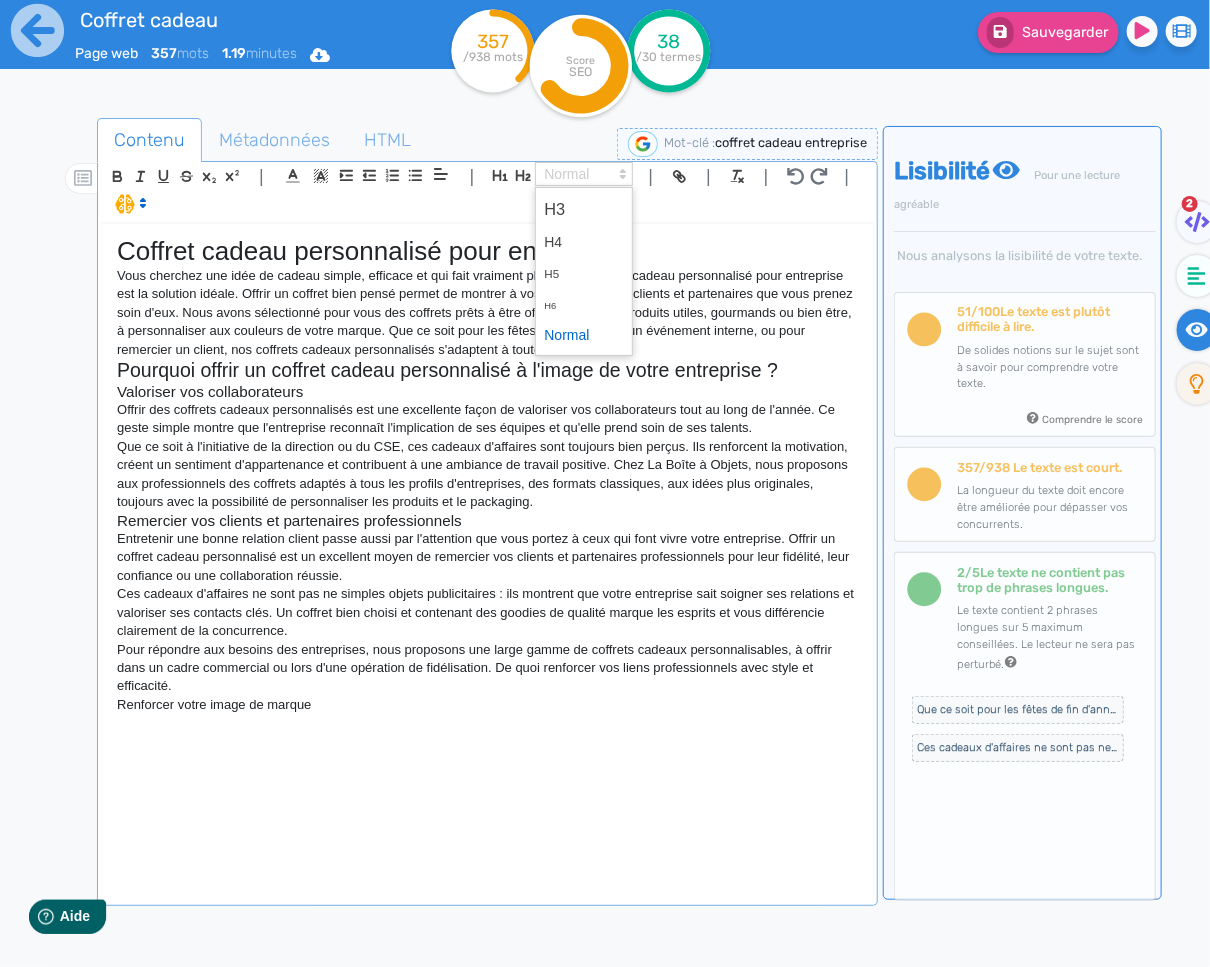 drag, startPoint x: 551, startPoint y: 175, endPoint x: 577, endPoint y: 209, distance: 42.80187 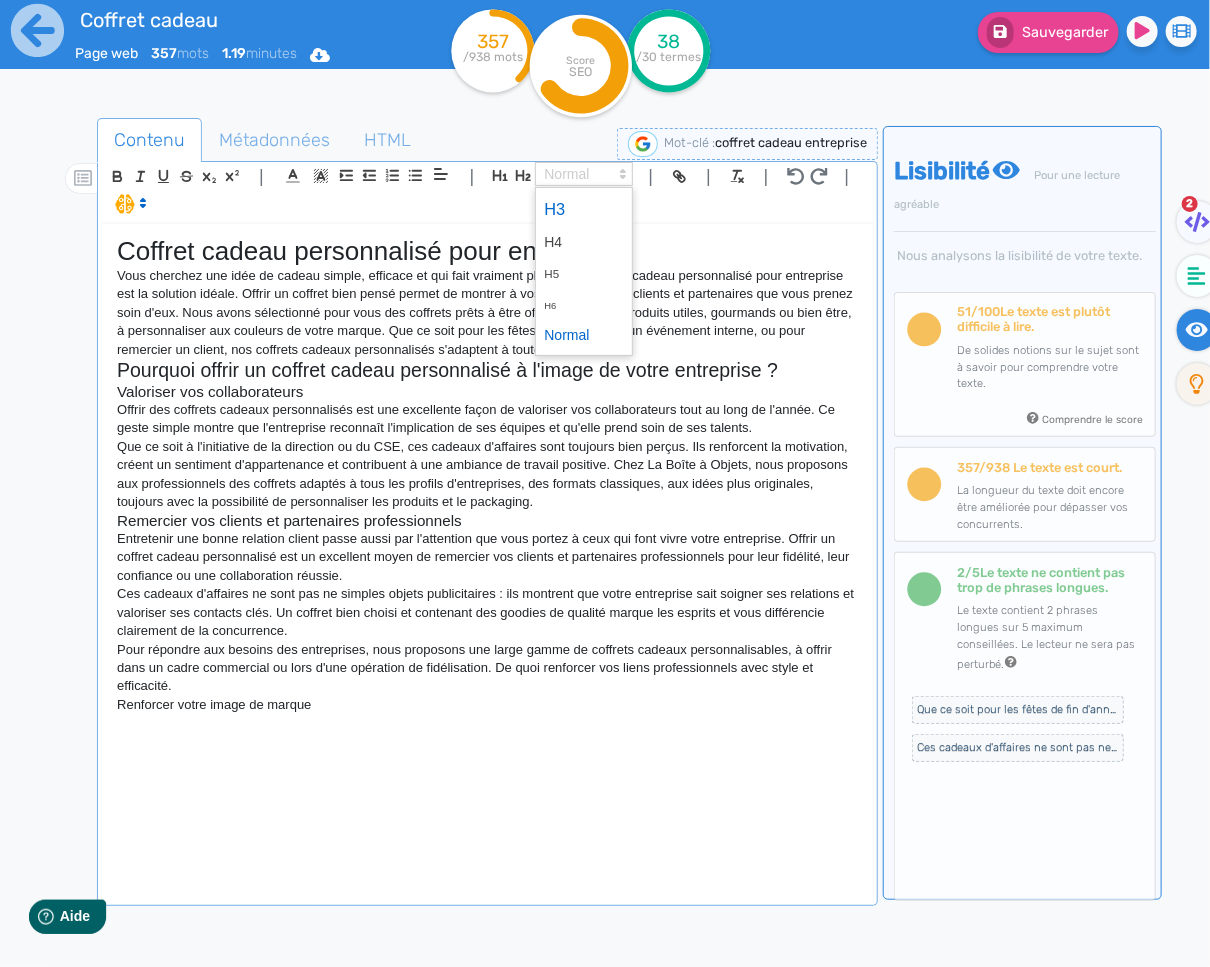 click 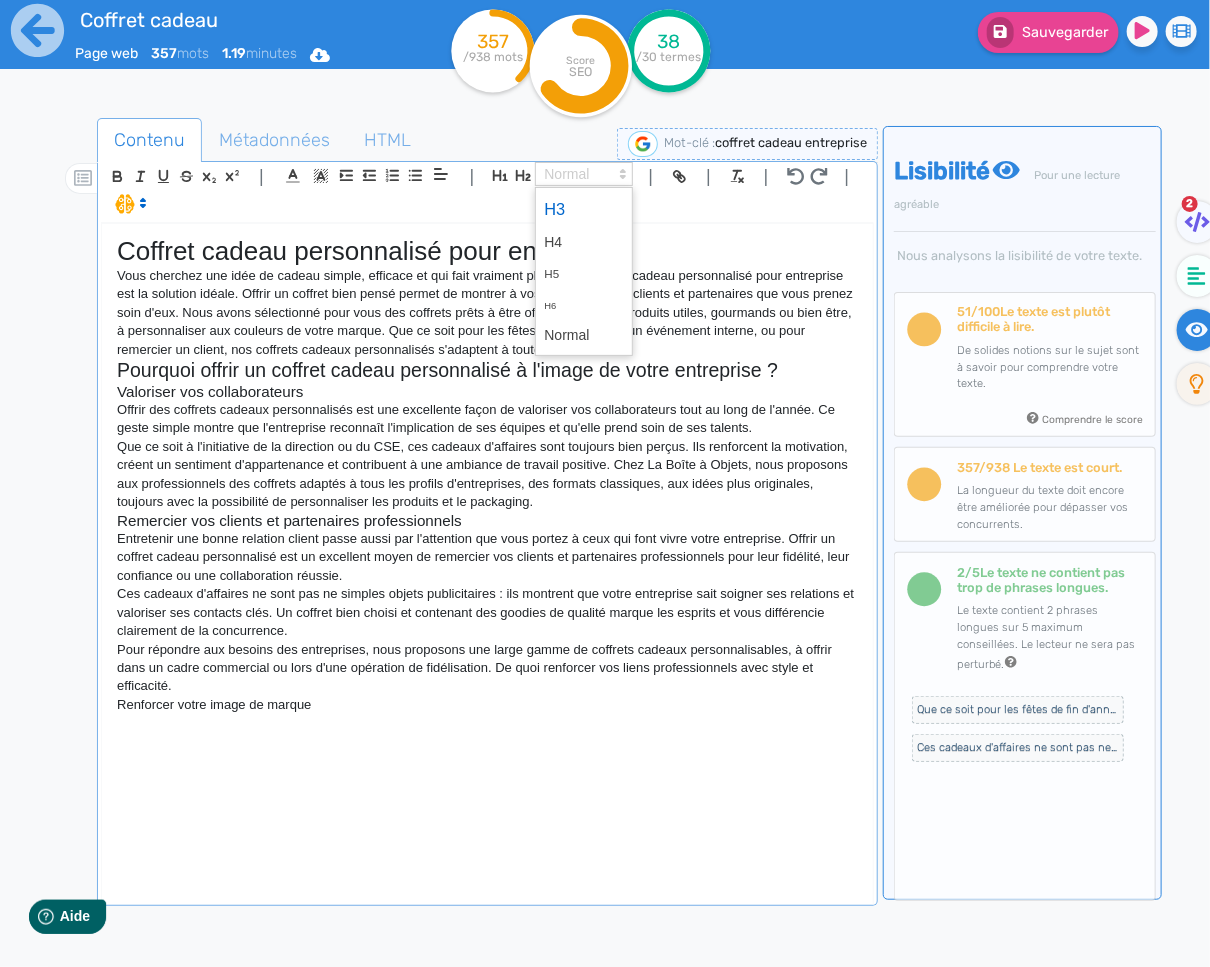click at bounding box center (584, 209) 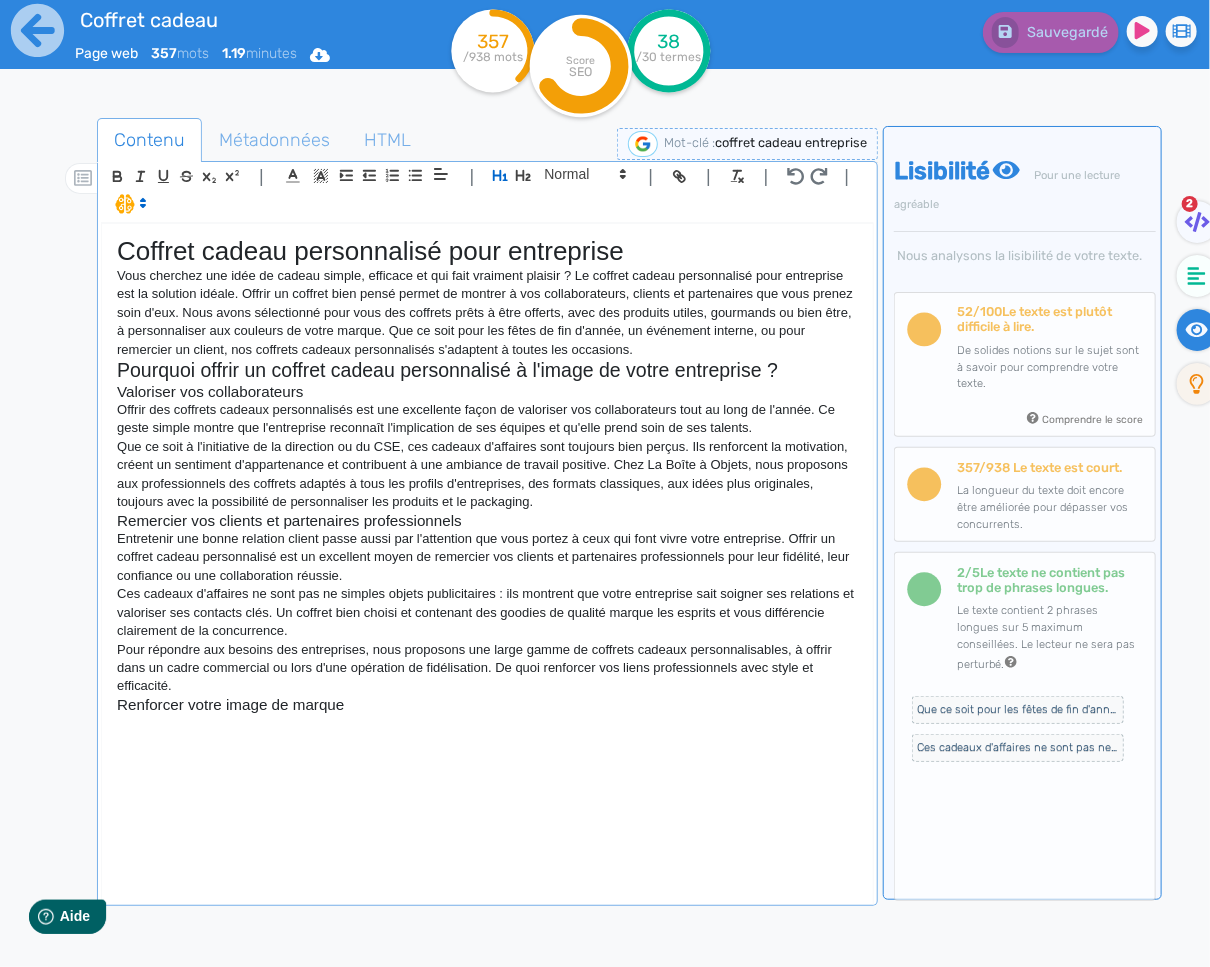 click on "Renforcer votre image de marque" 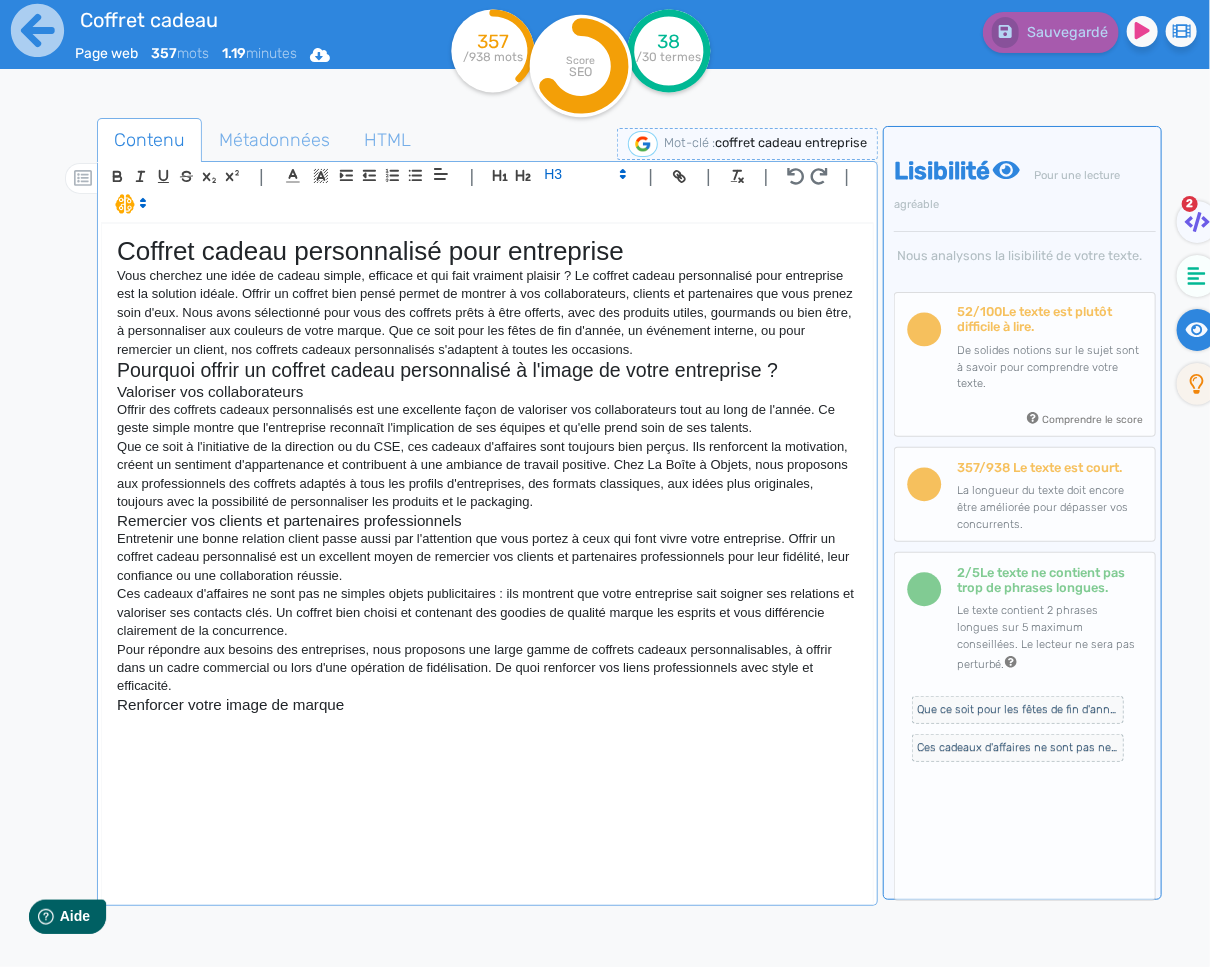 click 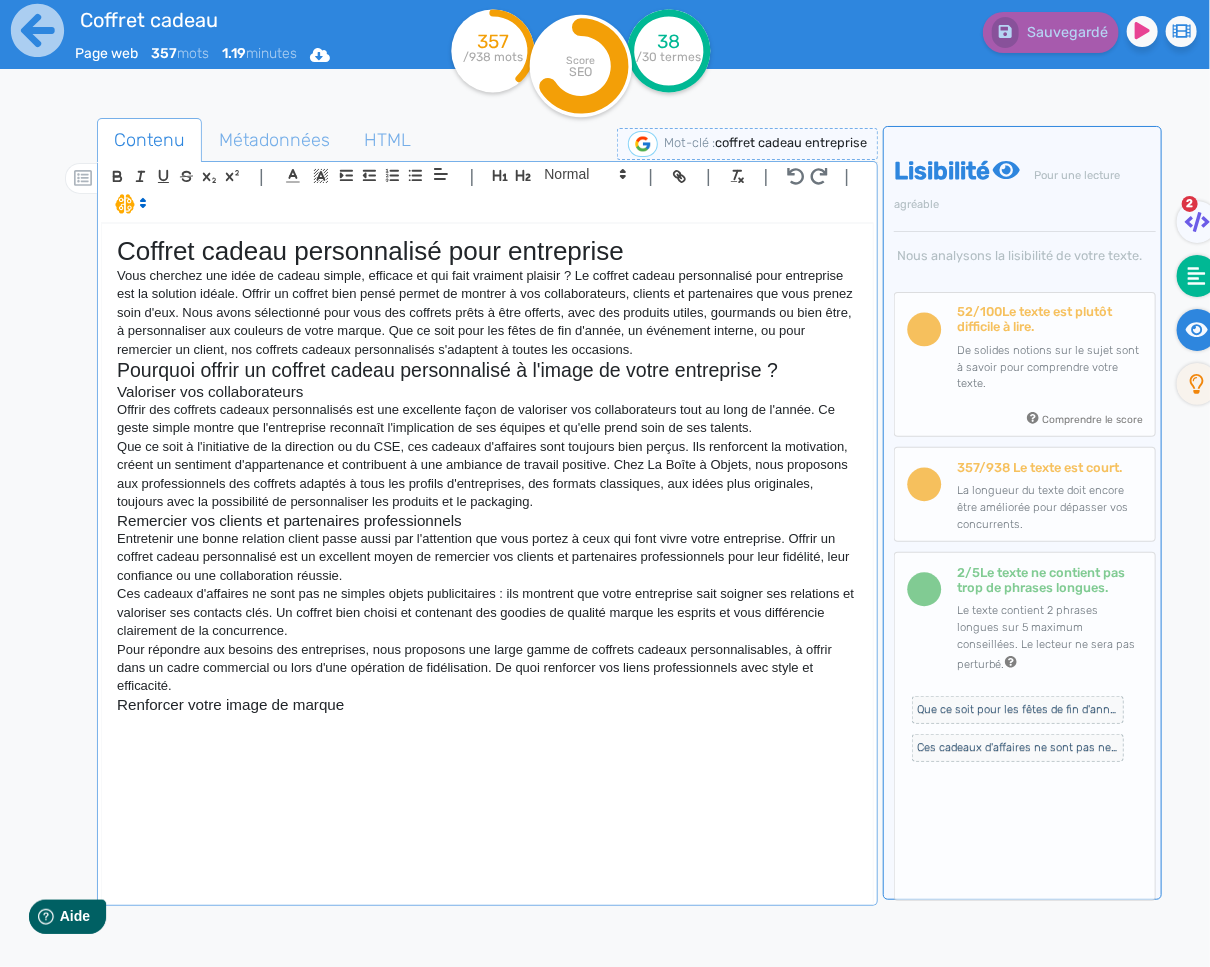 drag, startPoint x: 1203, startPoint y: 274, endPoint x: 1195, endPoint y: 292, distance: 19.697716 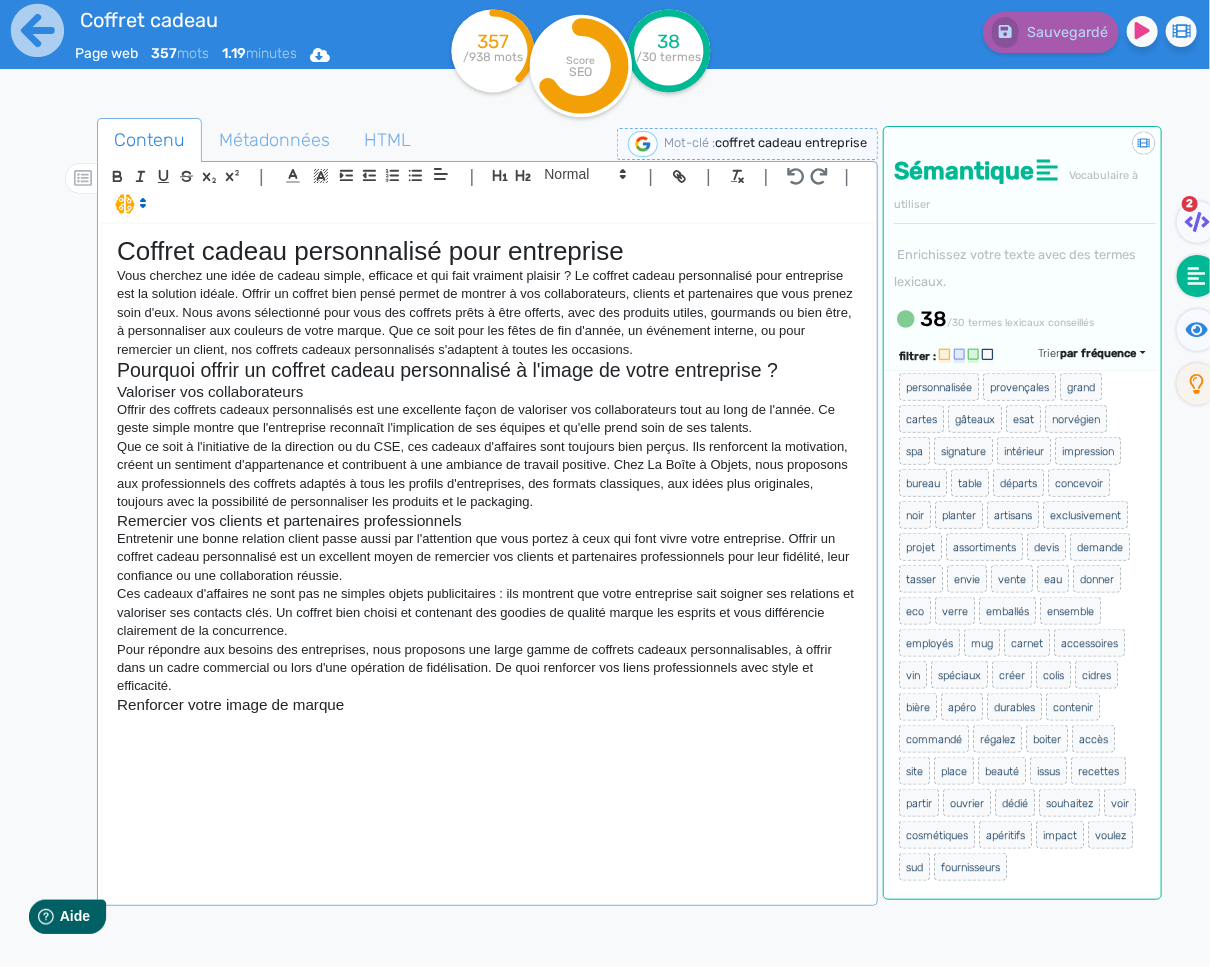 scroll, scrollTop: 149, scrollLeft: 0, axis: vertical 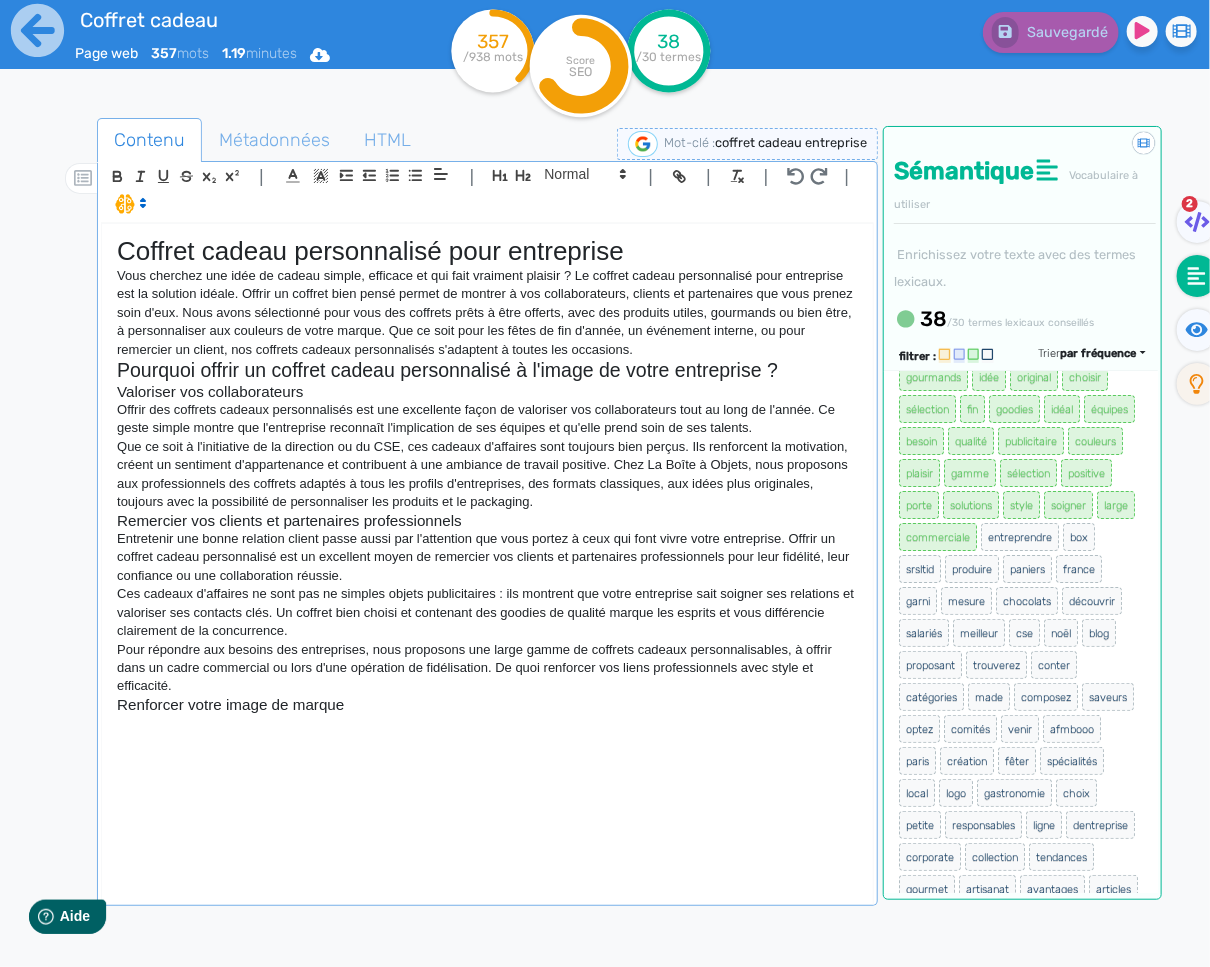 click on "Coffret cadeau personnalisé pour entreprise Vous cherchez une idée de cadeau simple, efficace et qui fait vraiment plaisir ? Le coffret cadeau personnalisé pour entreprise est la solution idéale. Offrir un coffret bien pensé permet de montrer à vos collaborateurs, clients et partenaires que vous prenez soin d'eux. Nous avons sélectionné pour vous des coffrets prêts à être offerts, avec des produits utiles, gourmands ou bien être, à personnaliser aux couleurs de votre marque. Que ce soit pour les fêtes de fin d'année, un événement interne, ou pour remercier un client, nos coffrets cadeaux personnalisés s'adaptent à toutes les occasions. Pourquoi offrir un coffret cadeau personnalisé à l'image de votre entreprise ? Valoriser vos collaborateurs Offrir des coffrets cadeaux personnalisés est une excellente façon de valoriser vos collaborateurs tout au long de l'année. Ce geste simple montre que l'entreprise reconnaît l'implication de ses équipes et qu'elle prend soin de ses talents." 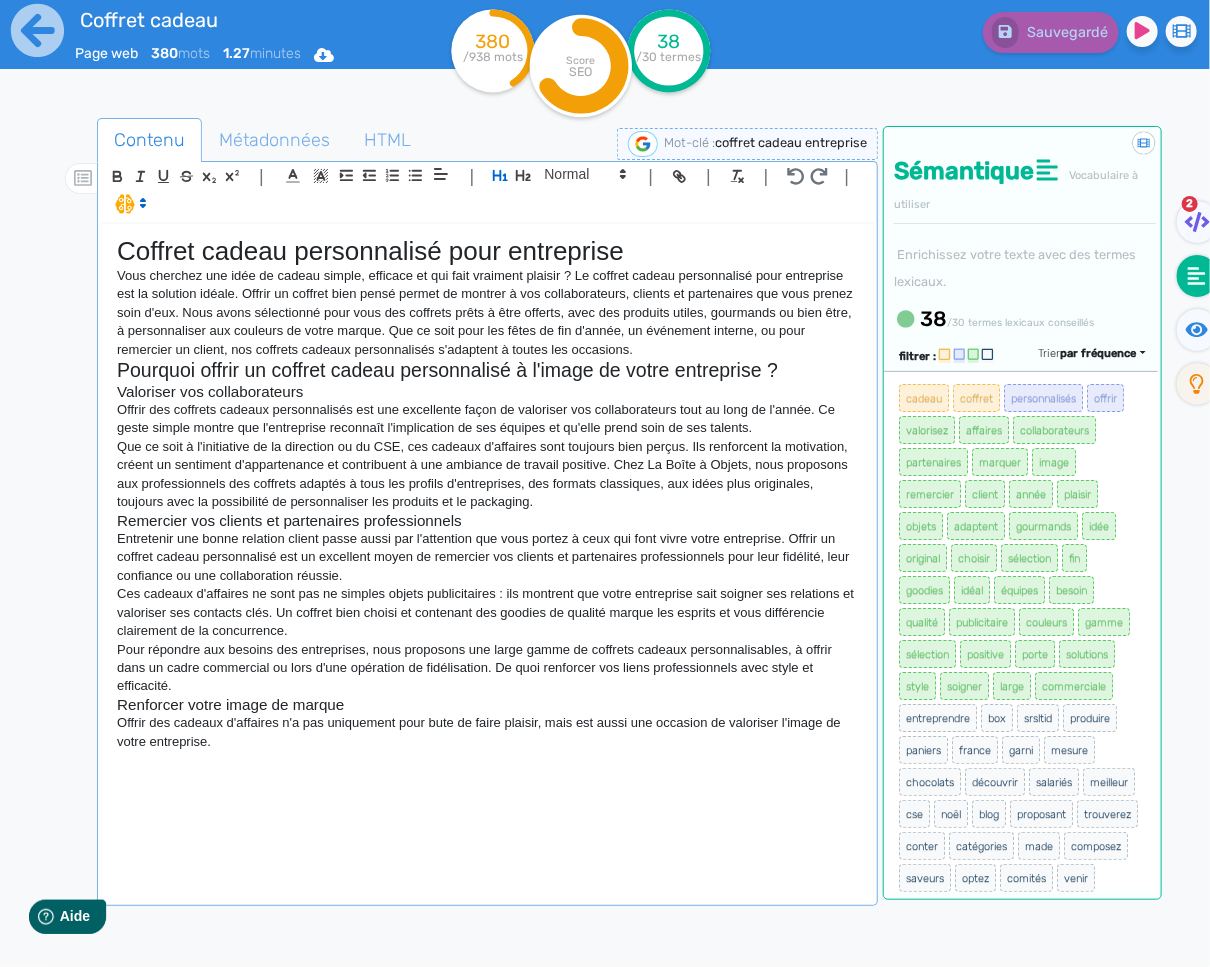 click on "Offrir des cadeaux d'affaires n'a pas uniquement pour bute de faire plaisir, mais est aussi une occasion de valoriser l'image de votre entreprise." 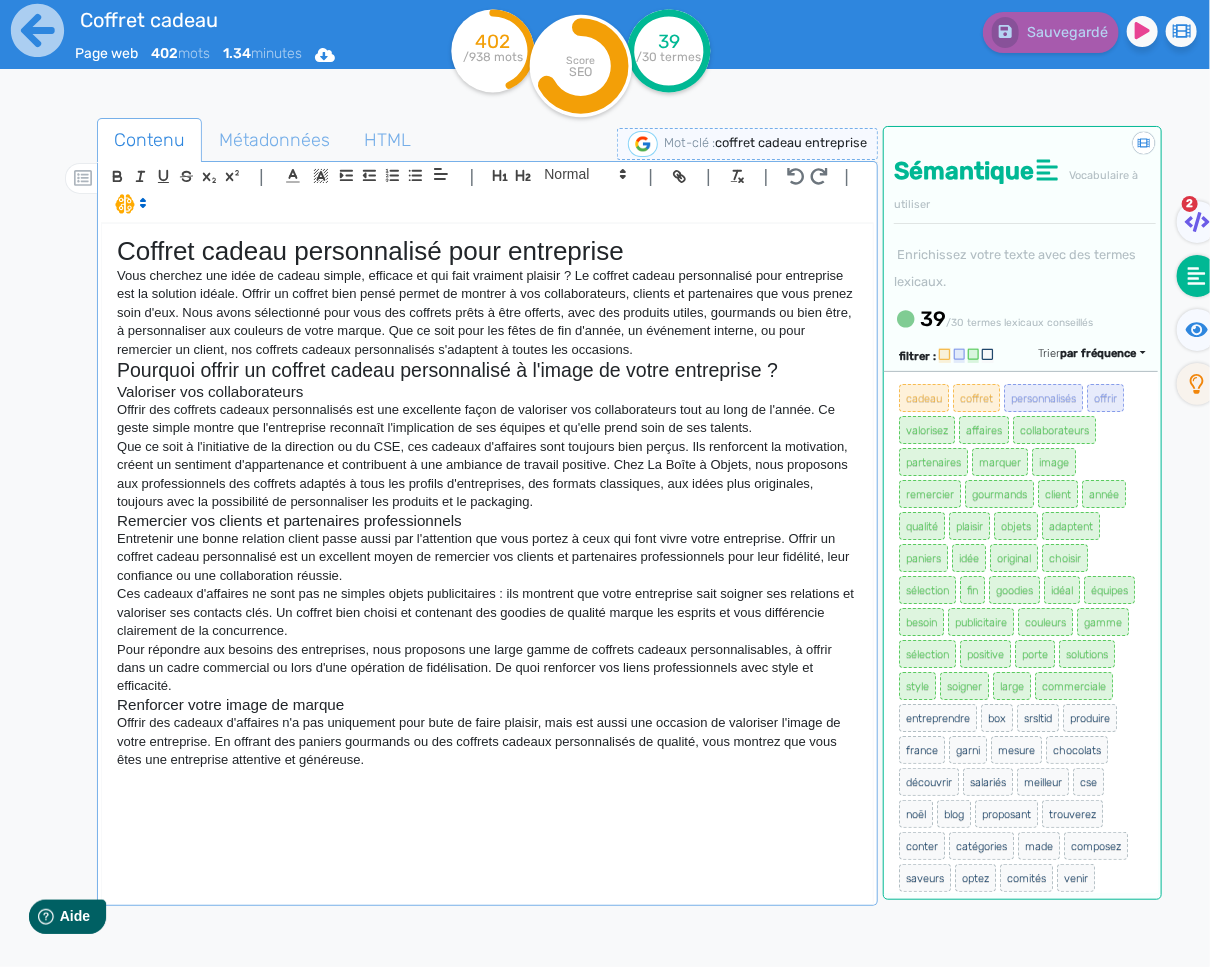 click on "Coffret cadeau personnalisé pour entreprise Vous cherchez une idée de cadeau simple, efficace et qui fait vraiment plaisir ? Le coffret cadeau personnalisé pour entreprise est la solution idéale. Offrir un coffret bien pensé permet de montrer à vos collaborateurs, clients et partenaires que vous prenez soin d'eux. Nous avons sélectionné pour vous des coffrets prêts à être offerts, avec des produits utiles, gourmands ou bien être, à personnaliser aux couleurs de votre marque. Que ce soit pour les fêtes de fin d'année, un événement interne, ou pour remercier un client, nos coffrets cadeaux personnalisés s'adaptent à toutes les occasions. Pourquoi offrir un coffret cadeau personnalisé à l'image de votre entreprise ? Valoriser vos collaborateurs Offrir des coffrets cadeaux personnalisés est une excellente façon de valoriser vos collaborateurs tout au long de l'année. Ce geste simple montre que l'entreprise reconnaît l'implication de ses équipes et qu'elle prend soin de ses talents." 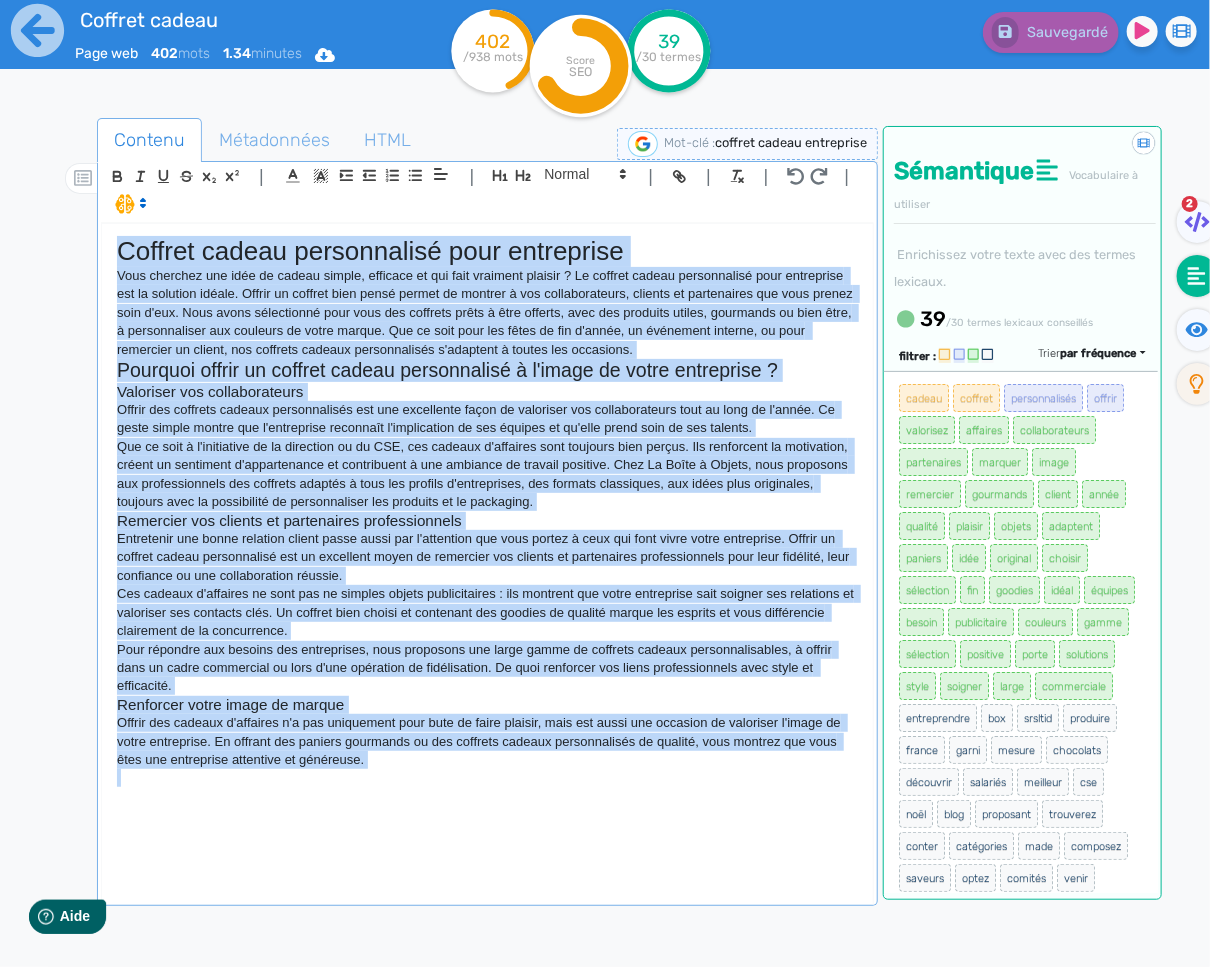 copy on "Loremip dolors ametconsecte adip elitseddoe Temp incididu utl etdo ma aliqua enimad, minimven qu nos exer ullamcol nisiali ? Ex eacommo conseq duisauteirur inre voluptatev ess ci fugiatnu pariat. Except si occaeca cupi nonpr suntcu qu officia d mol animidestlabor, perspic un omnisistena err volu accusa dolo l'tot. Rema eaque ipsaquaeabi inve veri qua architec beata v dict explica, nemo eni ipsamqui volupt, aspernatu au odit fugi, c magnidolorese rat sequines ne porro quisqu. Dol ad numq eius mod tempo in mag q'etiam, mi solutanob eligend, op cumq nihilimpe qu placea, fac possimus assumen repellenduste a'quibusda o debiti rer necessita. Saepeeve volupt re recusan itaque earumhictene s d'reici vo maior aliasperfe ? Doloribus asp repellatminimn Exerci ull corporis suscipi laboriosamali com con quidmaxime molli mo harumquid rer facilisexpedit dist na libe te c'solut. No elige optioc nihili min q'maximeplac facerepos o'loremipsumd si ame consect ad el'sedd eiusm temp in utl etdolor. Mag al enim a m'veniamquis n..." 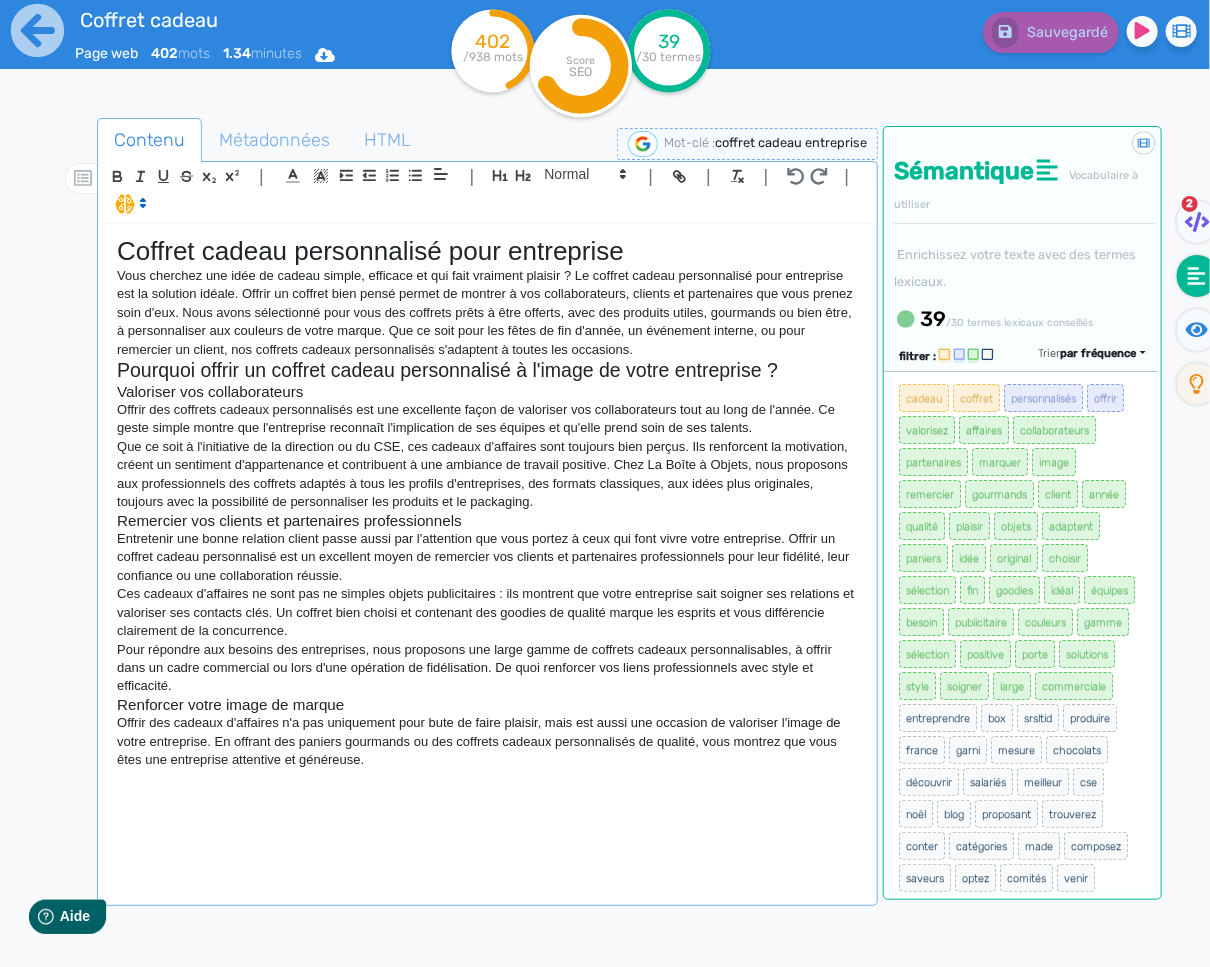 click on "Coffret cadeau personnalisé pour entreprise Vous cherchez une idée de cadeau simple, efficace et qui fait vraiment plaisir ? Le coffret cadeau personnalisé pour entreprise est la solution idéale. Offrir un coffret bien pensé permet de montrer à vos collaborateurs, clients et partenaires que vous prenez soin d'eux. Nous avons sélectionné pour vous des coffrets prêts à être offerts, avec des produits utiles, gourmands ou bien être, à personnaliser aux couleurs de votre marque. Que ce soit pour les fêtes de fin d'année, un événement interne, ou pour remercier un client, nos coffrets cadeaux personnalisés s'adaptent à toutes les occasions. Pourquoi offrir un coffret cadeau personnalisé à l'image de votre entreprise ? Valoriser vos collaborateurs Offrir des coffrets cadeaux personnalisés est une excellente façon de valoriser vos collaborateurs tout au long de l'année. Ce geste simple montre que l'entreprise reconnaît l'implication de ses équipes et qu'elle prend soin de ses talents." 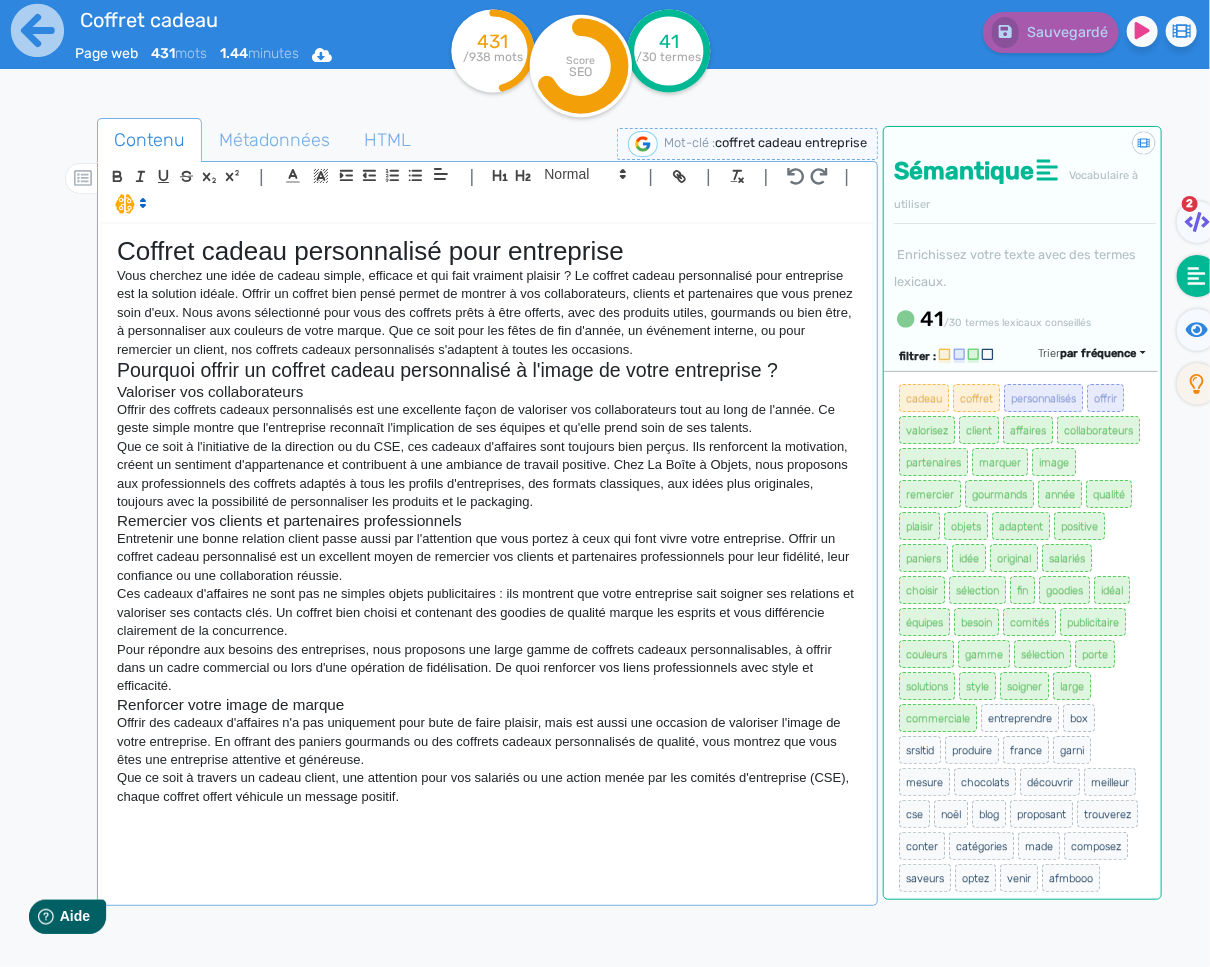 click on "Que ce soit à travers un cadeau client, une attention pour vos salariés ou une action menée par les comités d'entreprise (CSE), chaque coffret offert véhicule un message positif." 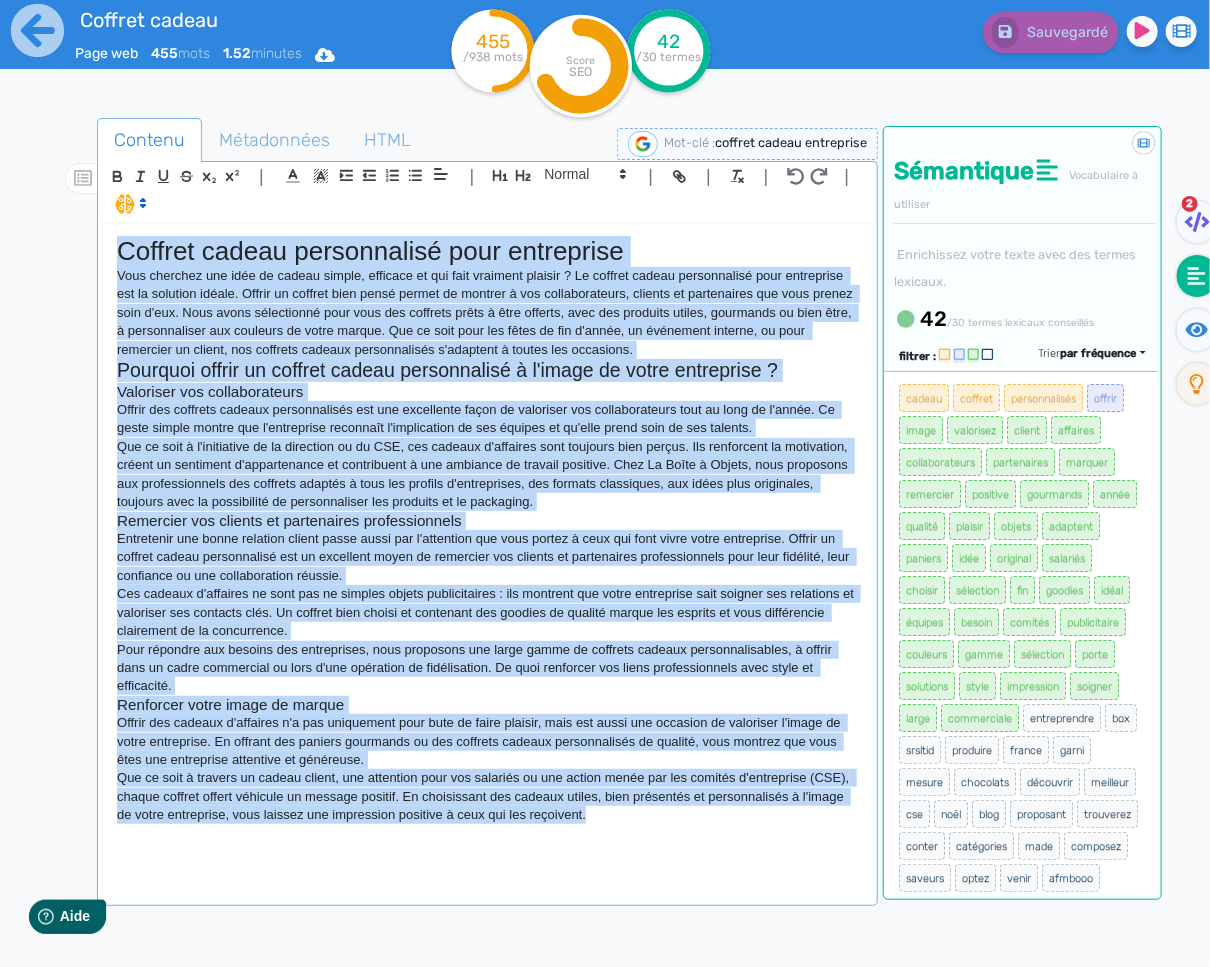 click on "Coffret cadeau personnalisé pour entreprise Vous cherchez une idée de cadeau simple, efficace et qui fait vraiment plaisir ? Le coffret cadeau personnalisé pour entreprise est la solution idéale. Offrir un coffret bien pensé permet de montrer à vos collaborateurs, clients et partenaires que vous prenez soin d'eux. Nous avons sélectionné pour vous des coffrets prêts à être offerts, avec des produits utiles, gourmands ou bien être, à personnaliser aux couleurs de votre marque. Que ce soit pour les fêtes de fin d'année, un événement interne, ou pour remercier un client, nos coffrets cadeaux personnalisés s'adaptent à toutes les occasions. Pourquoi offrir un coffret cadeau personnalisé à l'image de votre entreprise ? Valoriser vos collaborateurs Offrir des coffrets cadeaux personnalisés est une excellente façon de valoriser vos collaborateurs tout au long de l'année. Ce geste simple montre que l'entreprise reconnaît l'implication de ses équipes et qu'elle prend soin de ses talents." 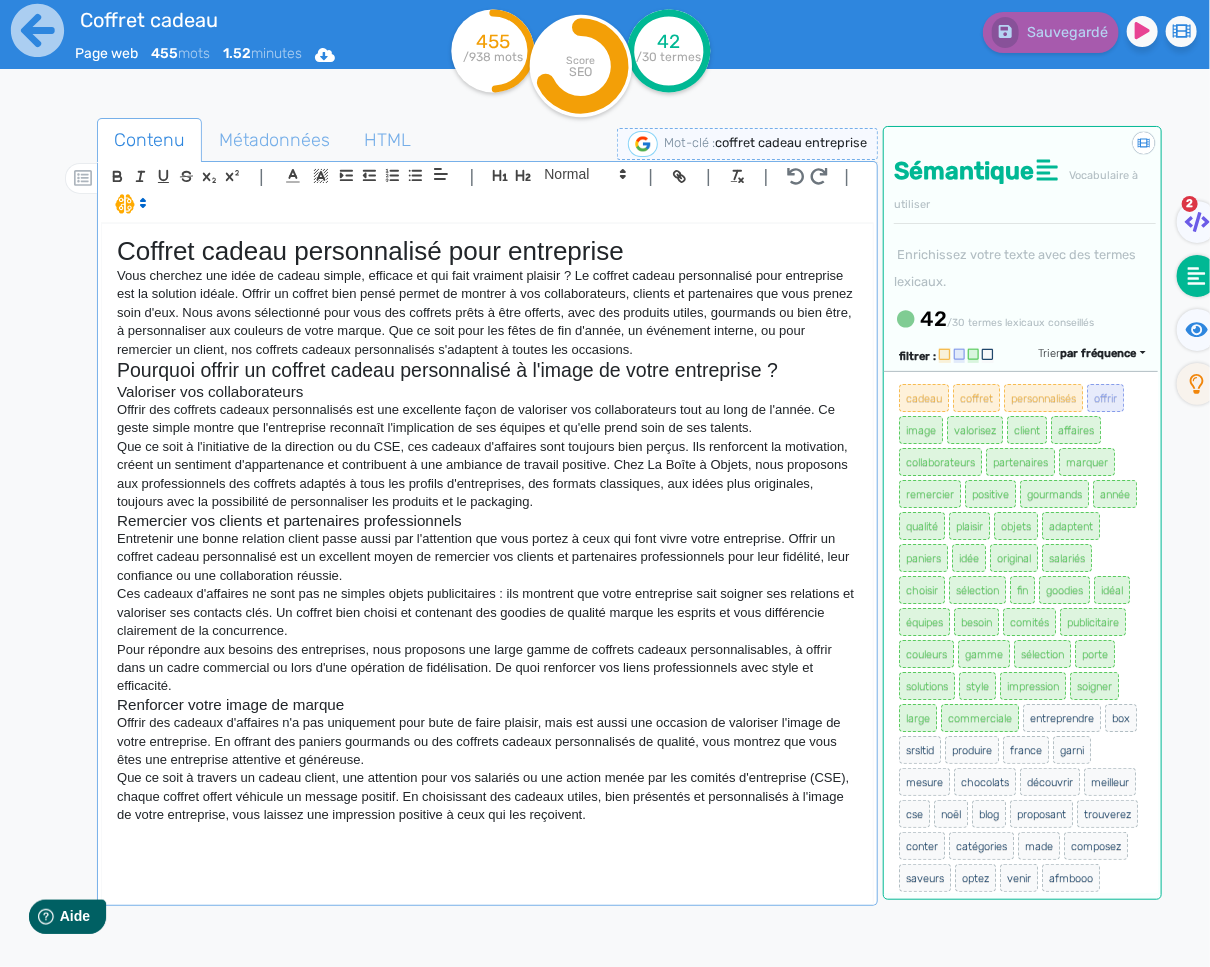 scroll, scrollTop: 282, scrollLeft: 0, axis: vertical 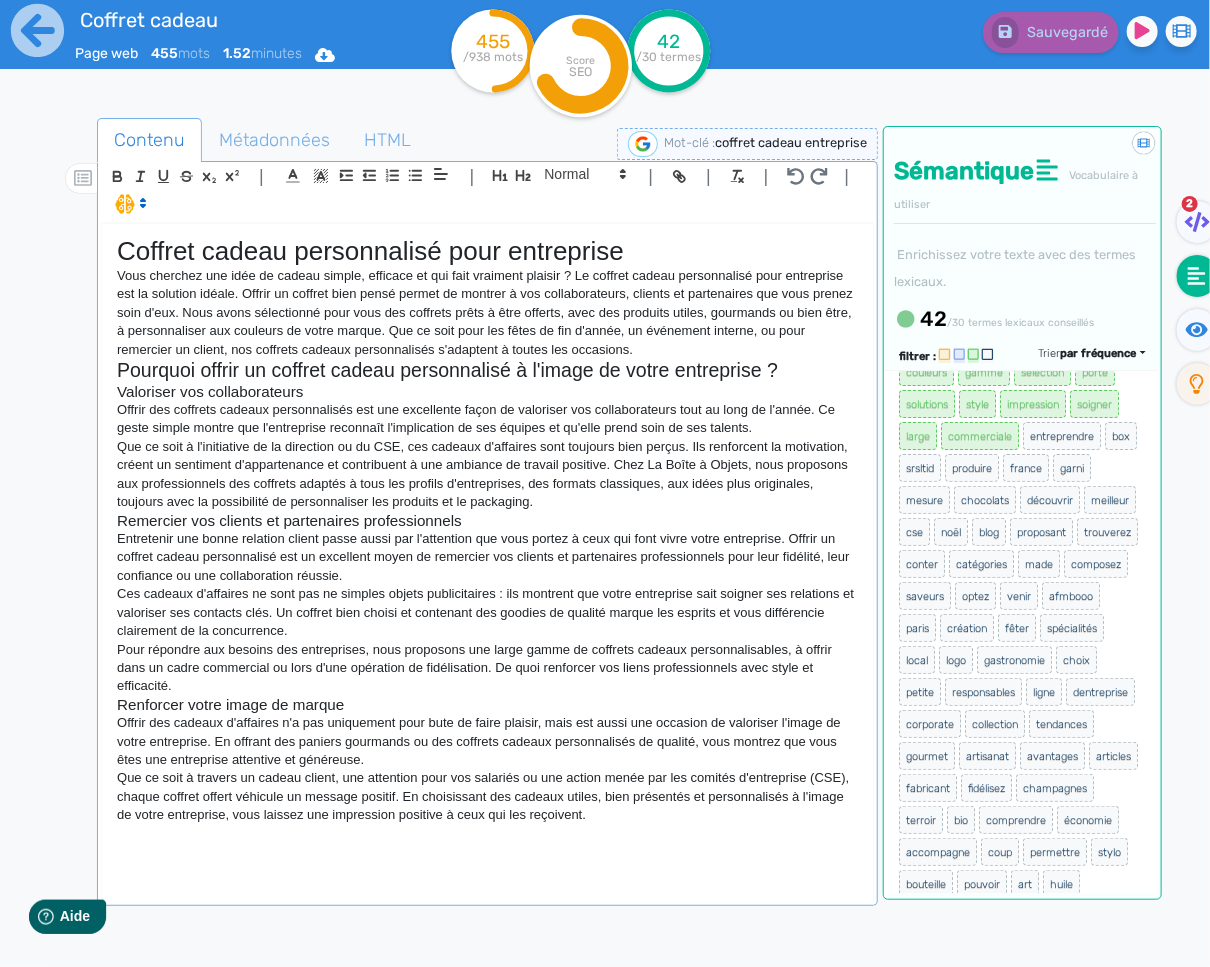 click on "Que ce soit à travers un cadeau client, une attention pour vos salariés ou une action menée par les comités d'entreprise (CSE), chaque coffret offert véhicule un message positif. En choisissant des cadeaux utiles, bien présentés et personnalisés à l'image de votre entreprise, vous laissez une impression positive à ceux qui les reçoivent." 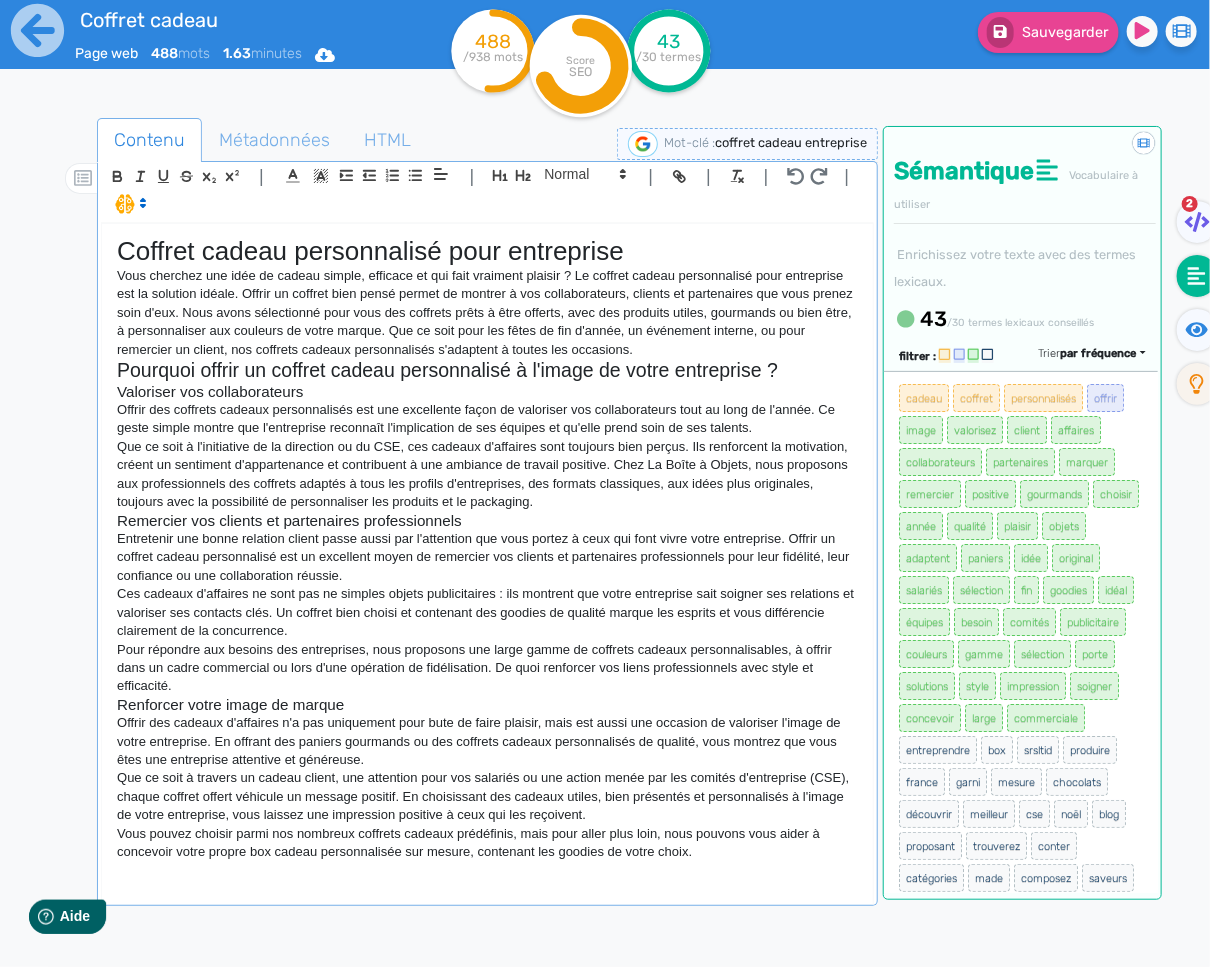 drag, startPoint x: 612, startPoint y: 854, endPoint x: 651, endPoint y: 840, distance: 41.4367 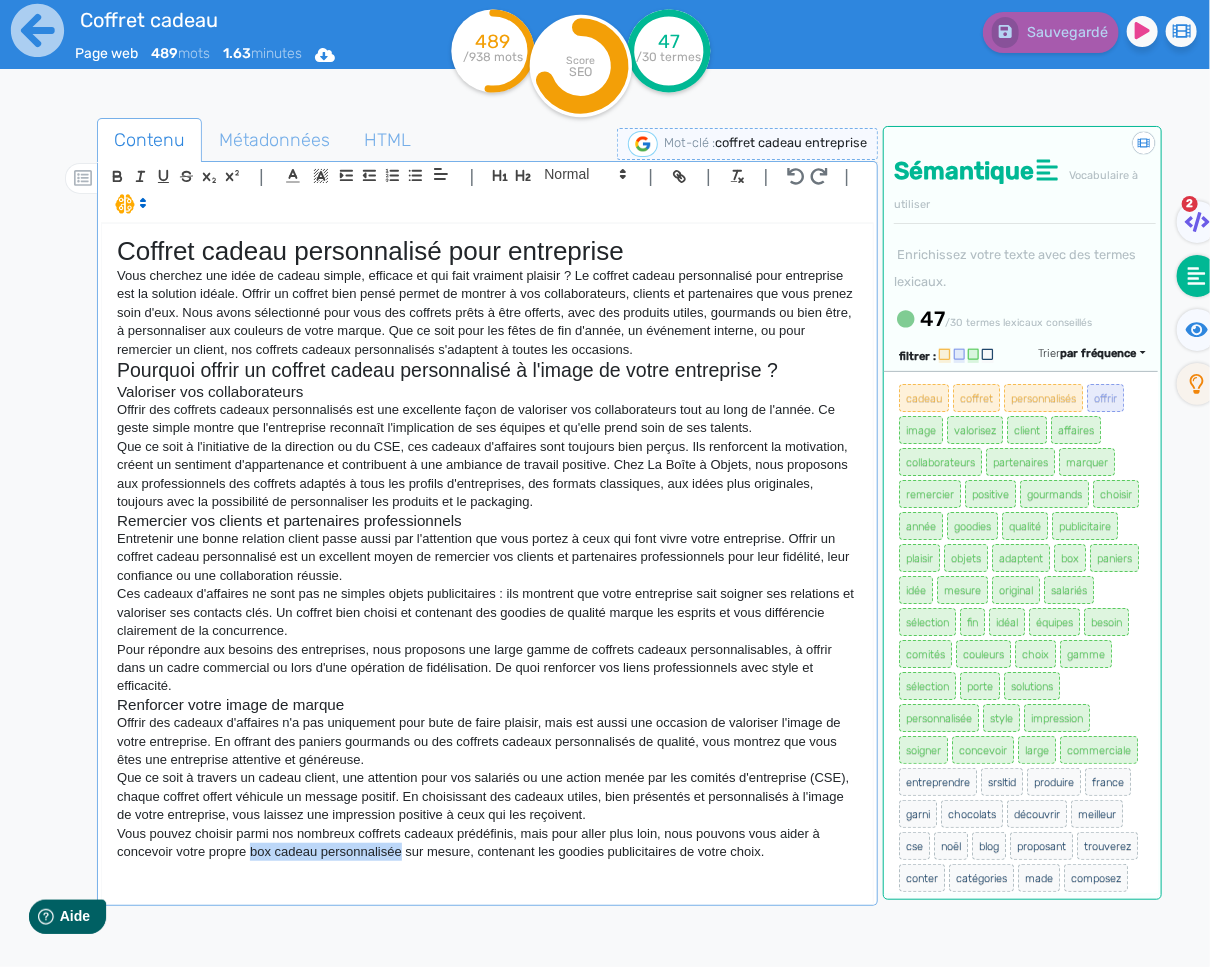 drag, startPoint x: 404, startPoint y: 855, endPoint x: 254, endPoint y: 857, distance: 150.01334 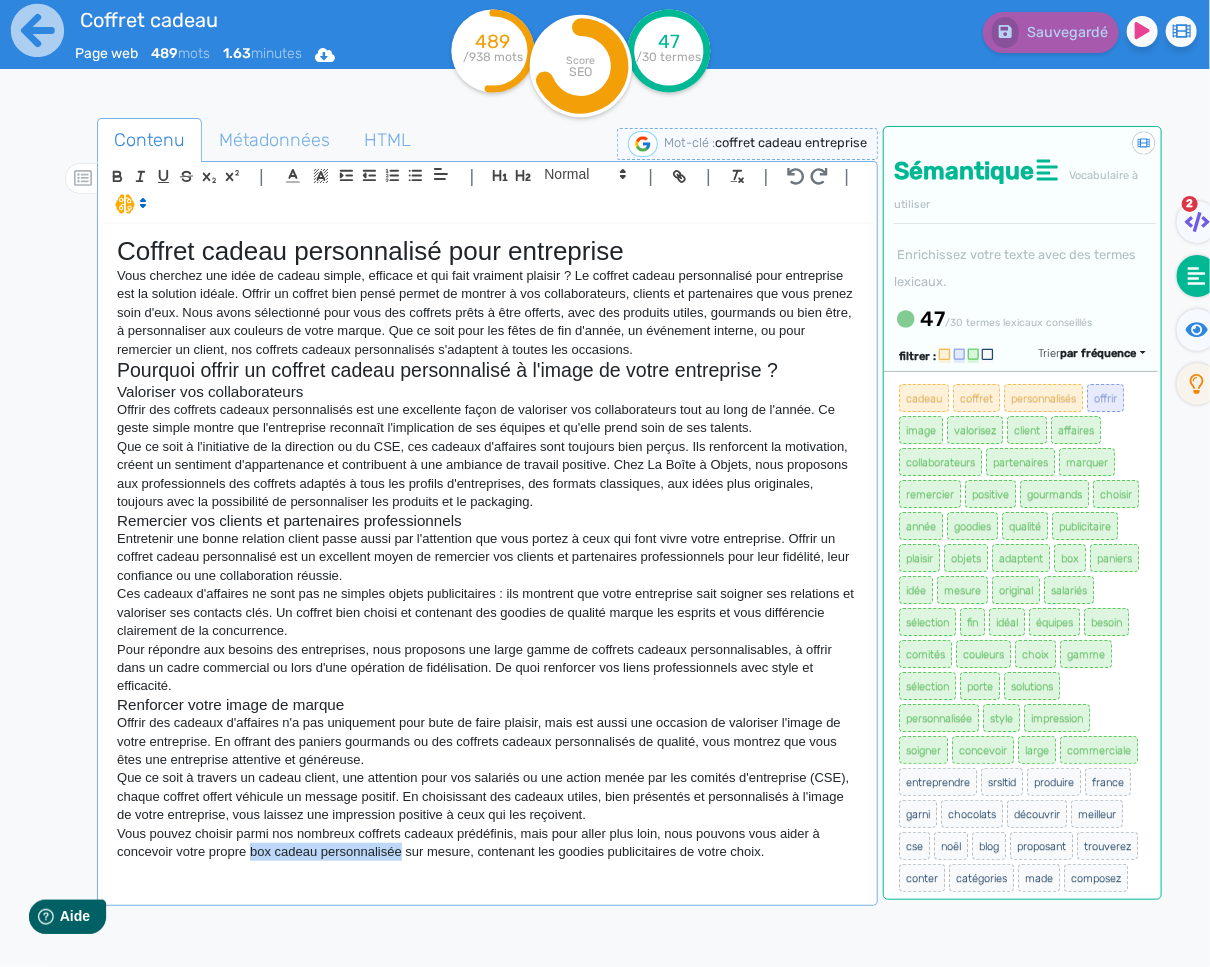 click on "Vous pouvez choisir parmi nos nombreux coffrets cadeaux prédéfinis, mais pour aller plus loin, nous pouvons vous aider à concevoir votre propre box cadeau personnalisée sur mesure, contenant les goodies publicitaires de votre choix." 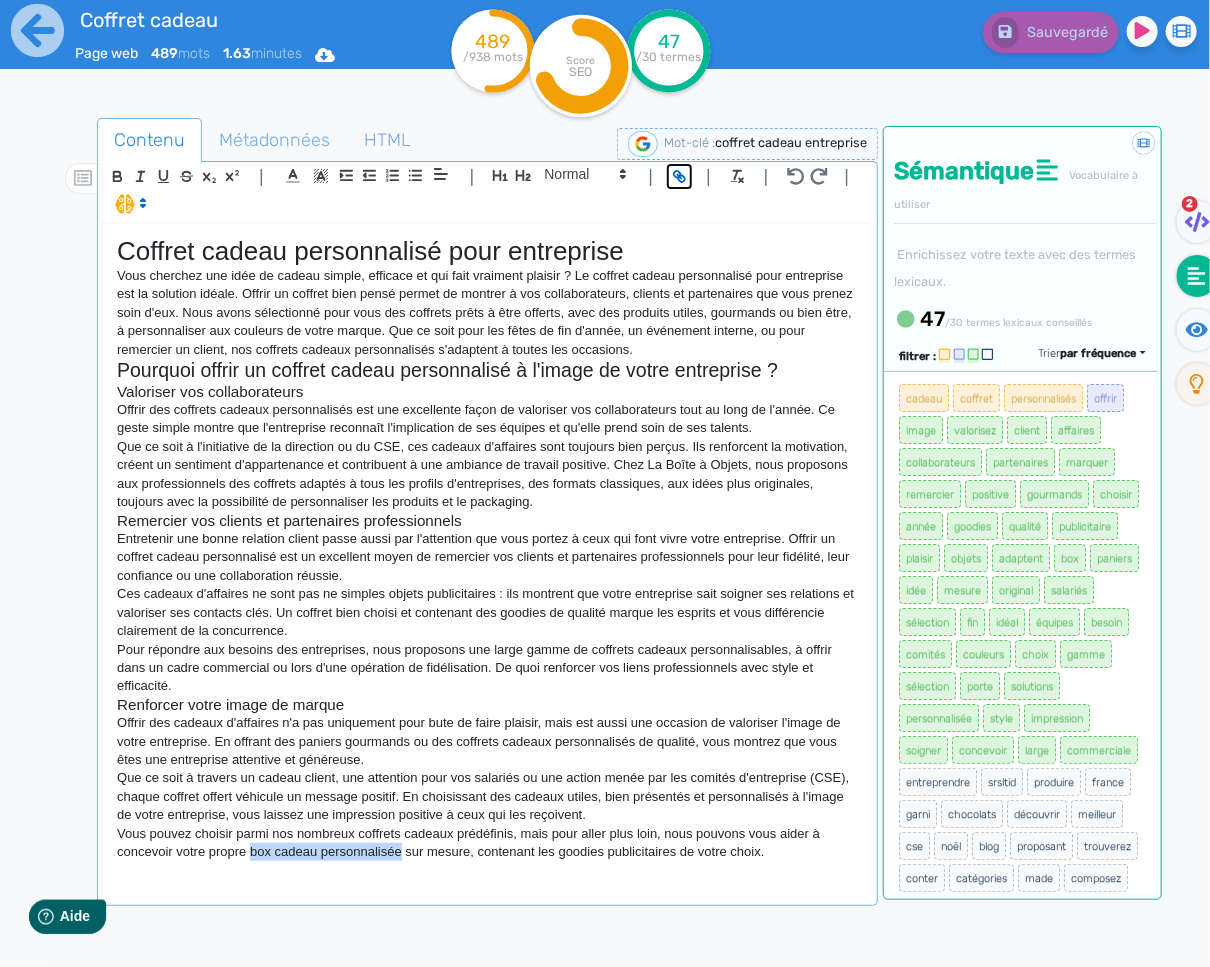 click 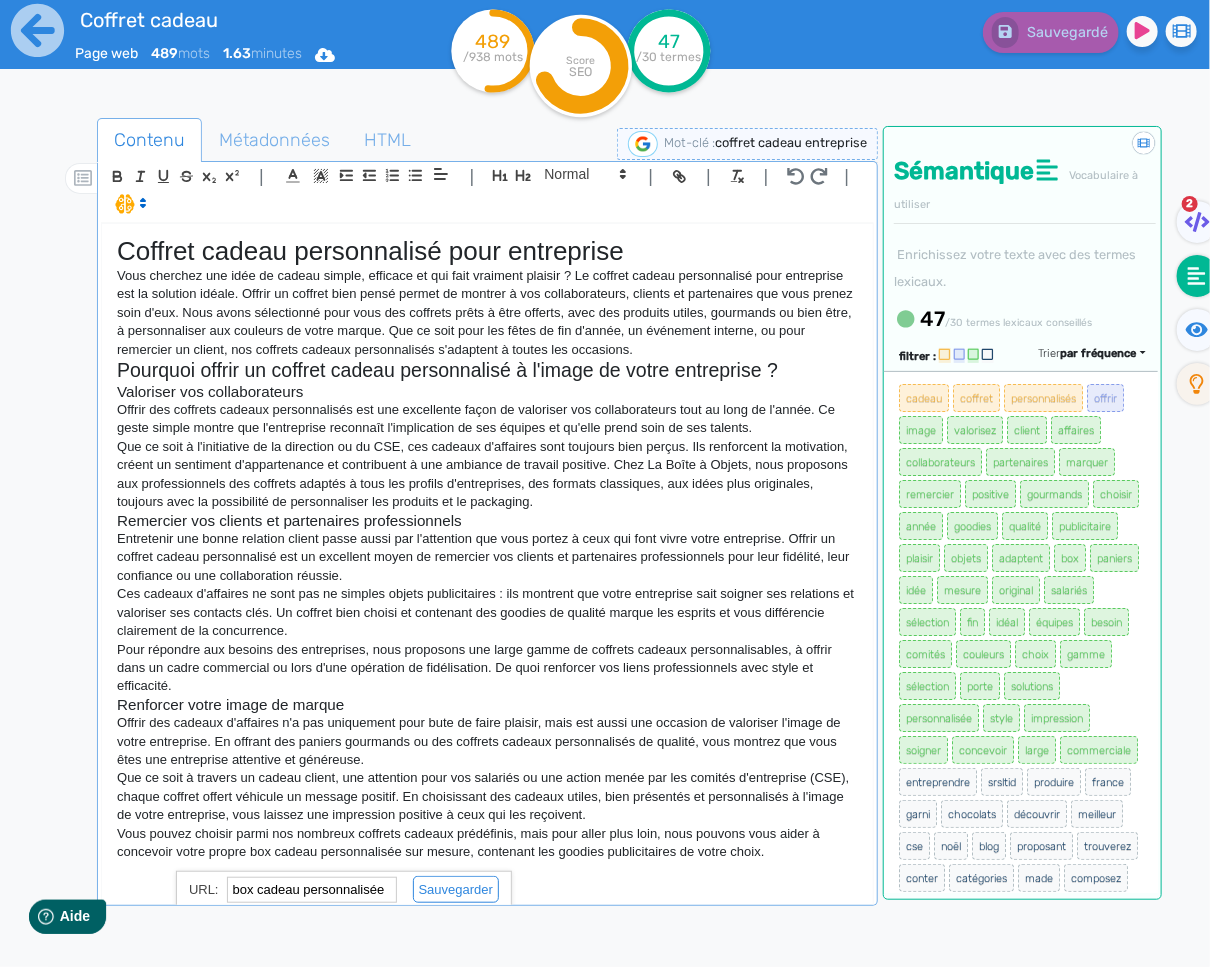 paste on "https://www.laboiteaobjets.com/content/box-de-goodies/" 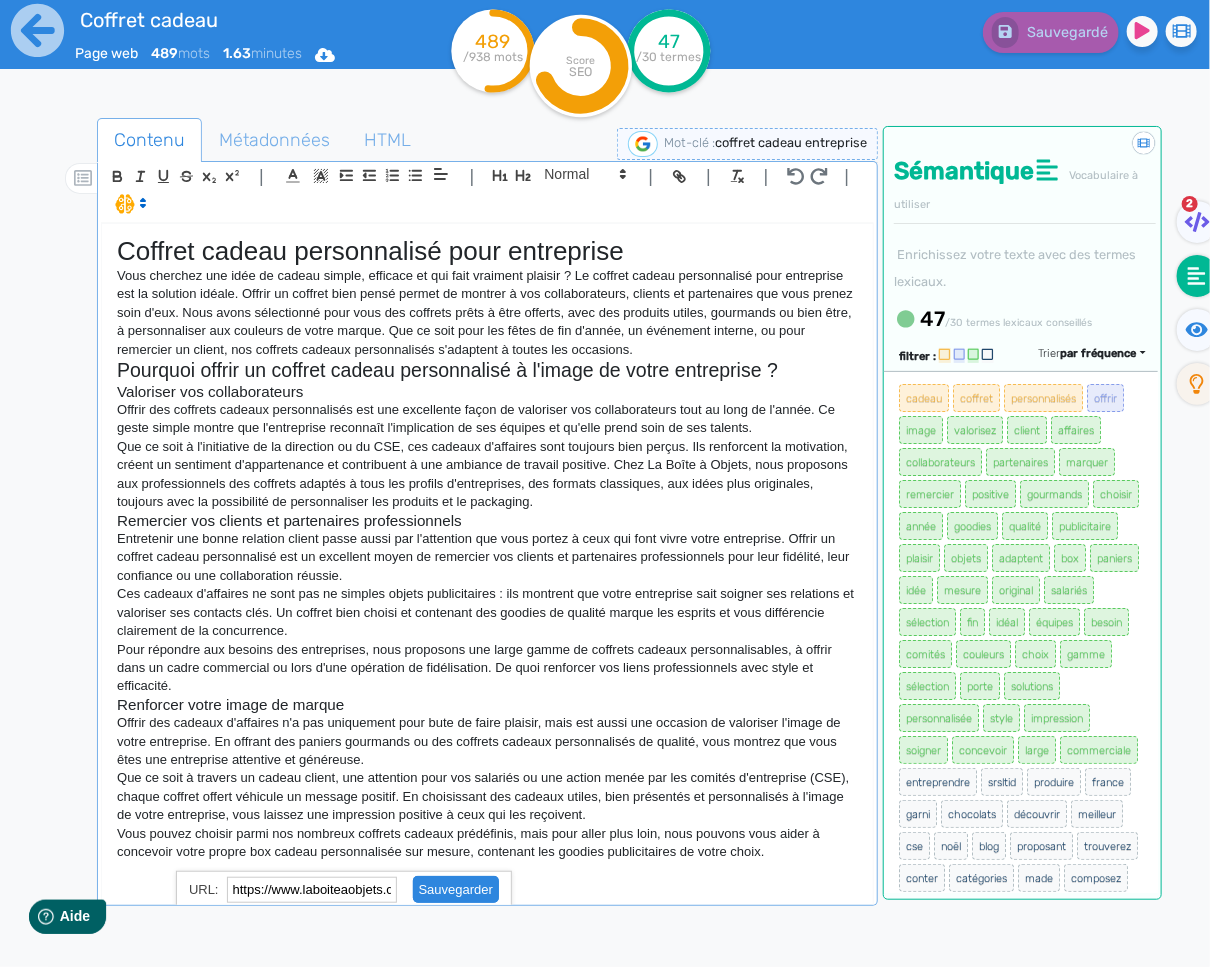 scroll, scrollTop: 0, scrollLeft: 163, axis: horizontal 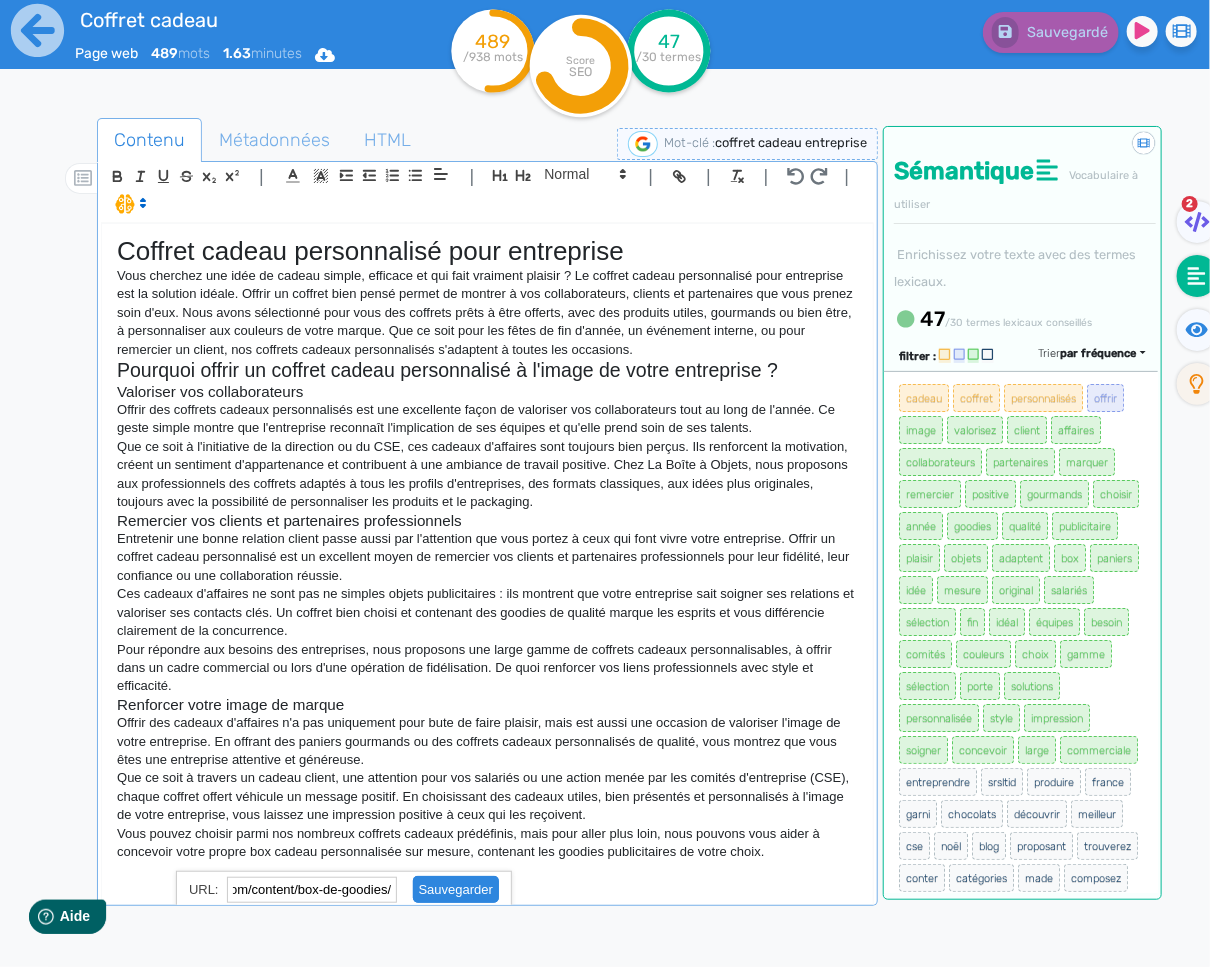 click 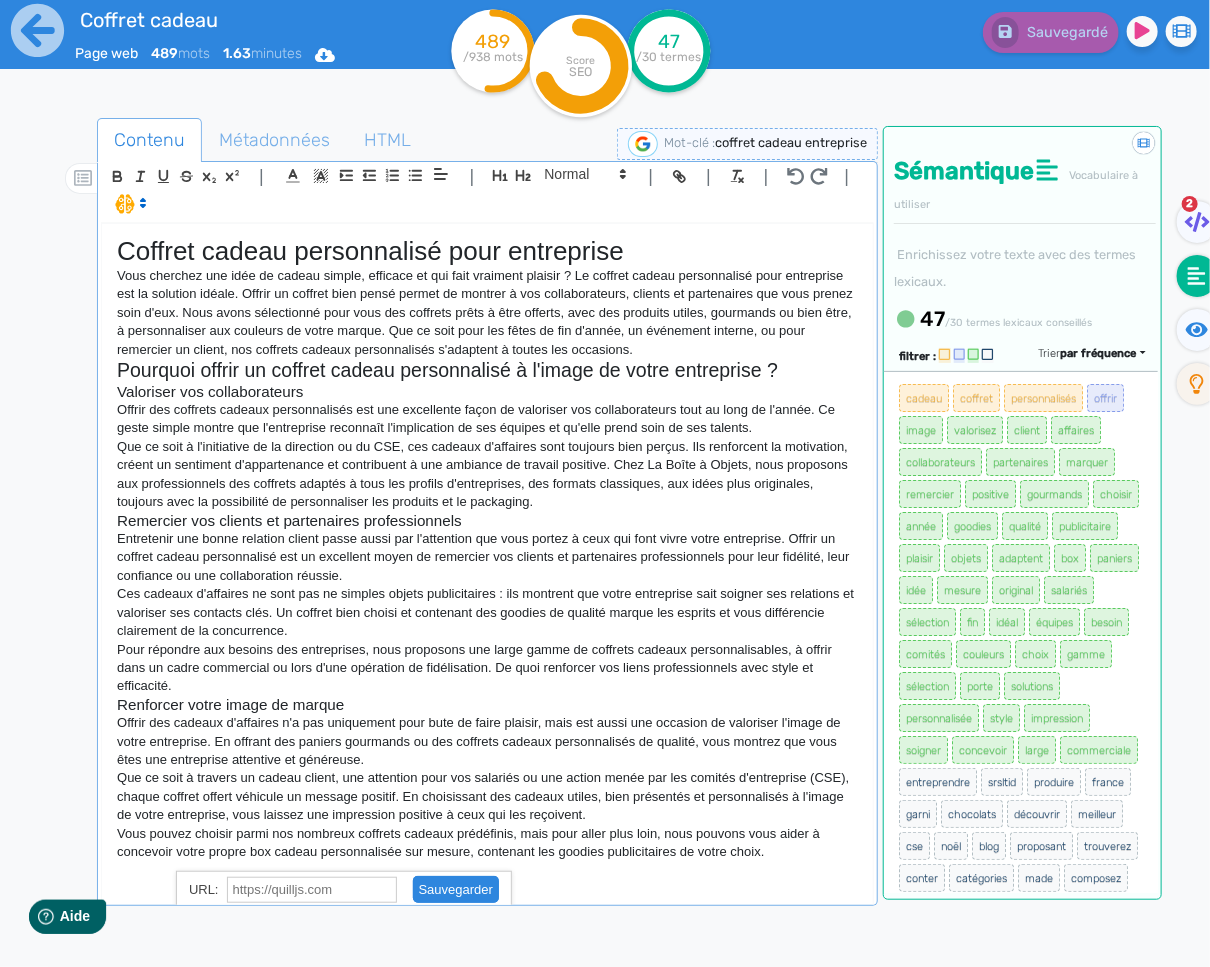 scroll, scrollTop: 0, scrollLeft: 0, axis: both 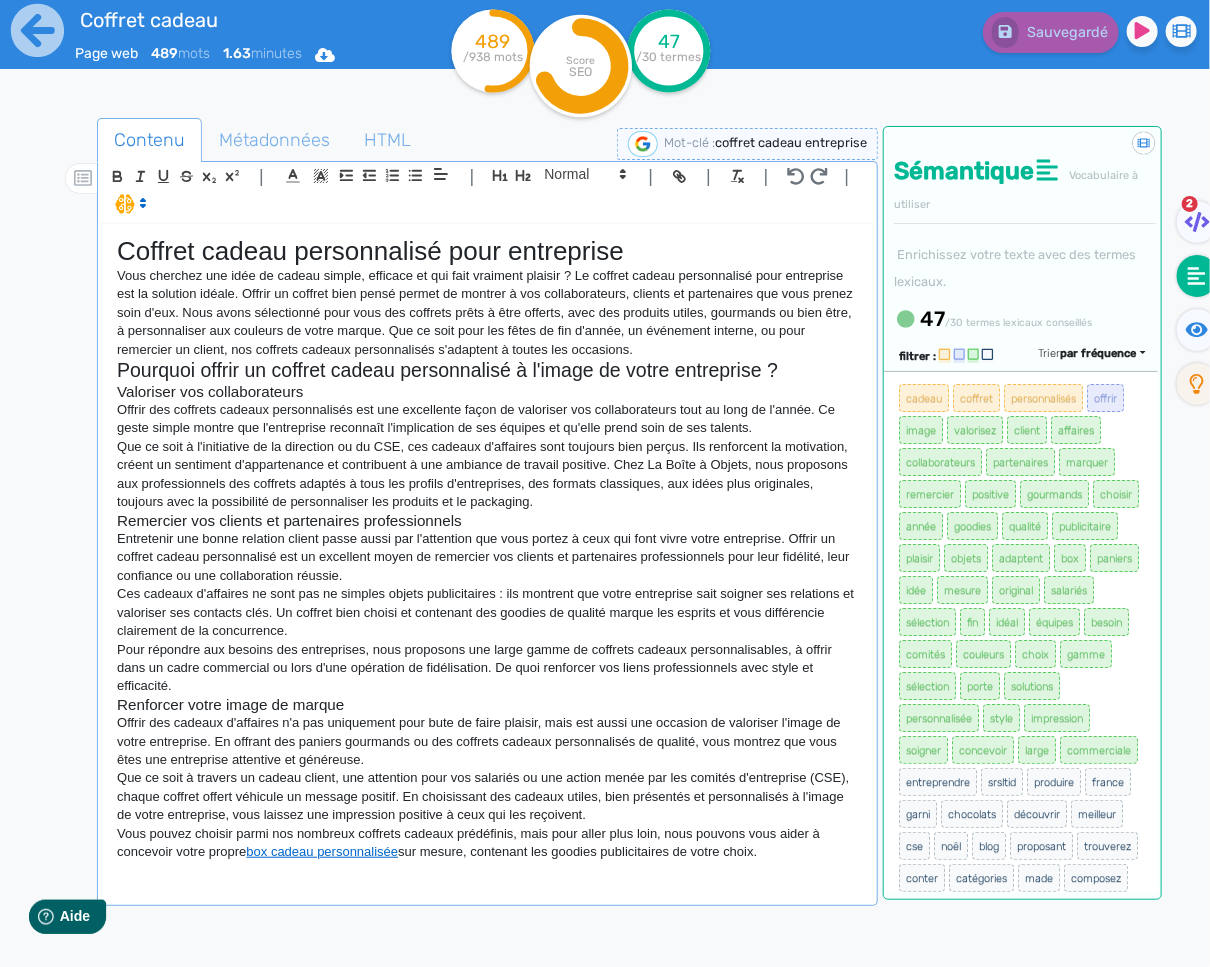 click on "Coffret cadeau personnalisé pour entreprise Vous cherchez une idée de cadeau simple, efficace et qui fait vraiment plaisir ? Le coffret cadeau personnalisé pour entreprise est la solution idéale. Offrir un coffret bien pensé permet de montrer à vos collaborateurs, clients et partenaires que vous prenez soin d'eux. Nous avons sélectionné pour vous des coffrets prêts à être offerts, avec des produits utiles, gourmands ou bien être, à personnaliser aux couleurs de votre marque. Que ce soit pour les fêtes de fin d'année, un événement interne, ou pour remercier un client, nos coffrets cadeaux personnalisés s'adaptent à toutes les occasions. Pourquoi offrir un coffret cadeau personnalisé à l'image de votre entreprise ? Valoriser vos collaborateurs Offrir des coffrets cadeaux personnalisés est une excellente façon de valoriser vos collaborateurs tout au long de l'année. Ce geste simple montre que l'entreprise reconnaît l'implication de ses équipes et qu'elle prend soin de ses talents." 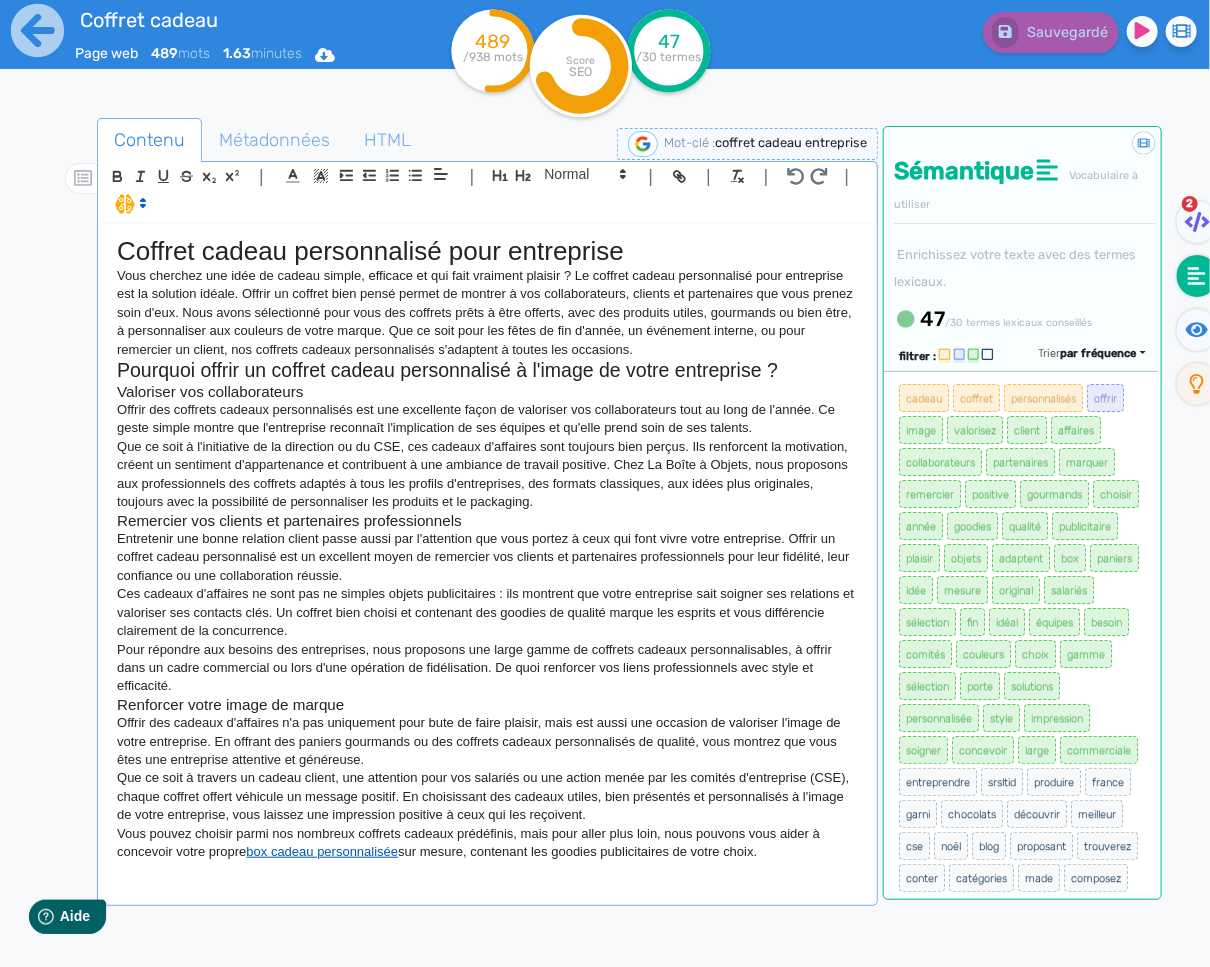 drag, startPoint x: 782, startPoint y: 860, endPoint x: 278, endPoint y: 849, distance: 504.12003 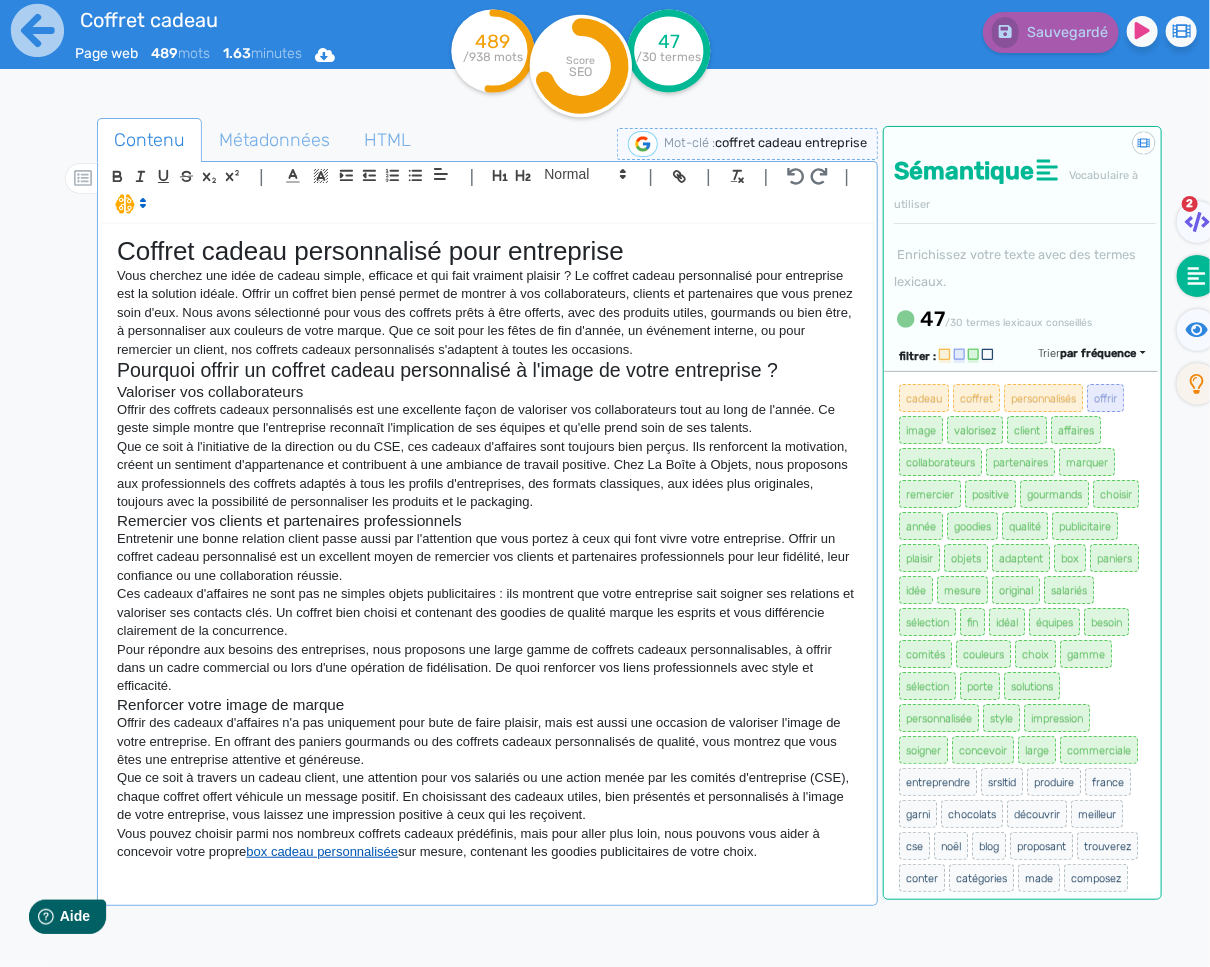click on "Vous pouvez choisir parmi nos nombreux coffrets cadeaux prédéfinis, mais pour aller plus loin, nous pouvons vous aider à concevoir votre propre box cadeau personnalisée sur mesure, contenant les goodies publicitaires de votre choix." 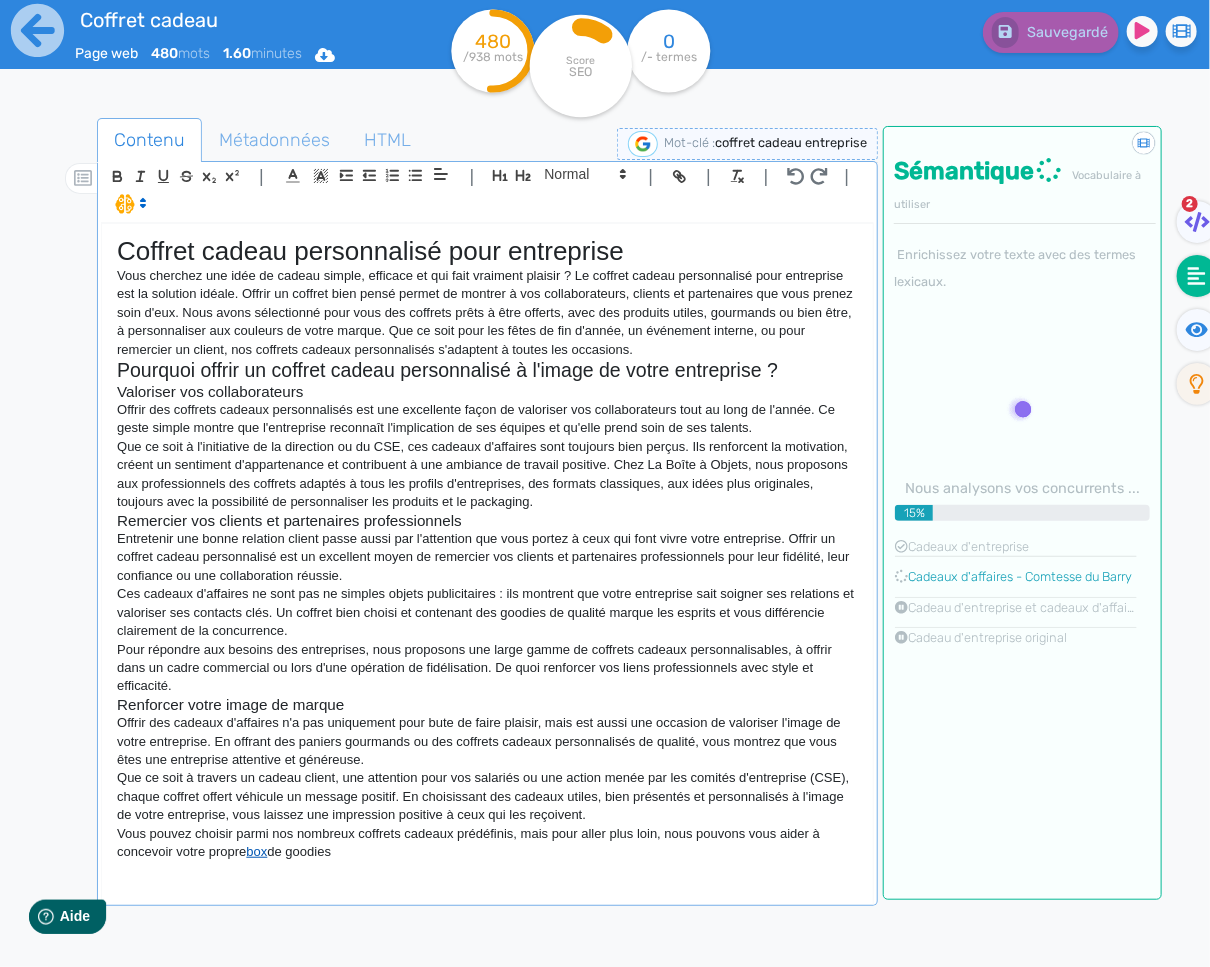 click on "box" 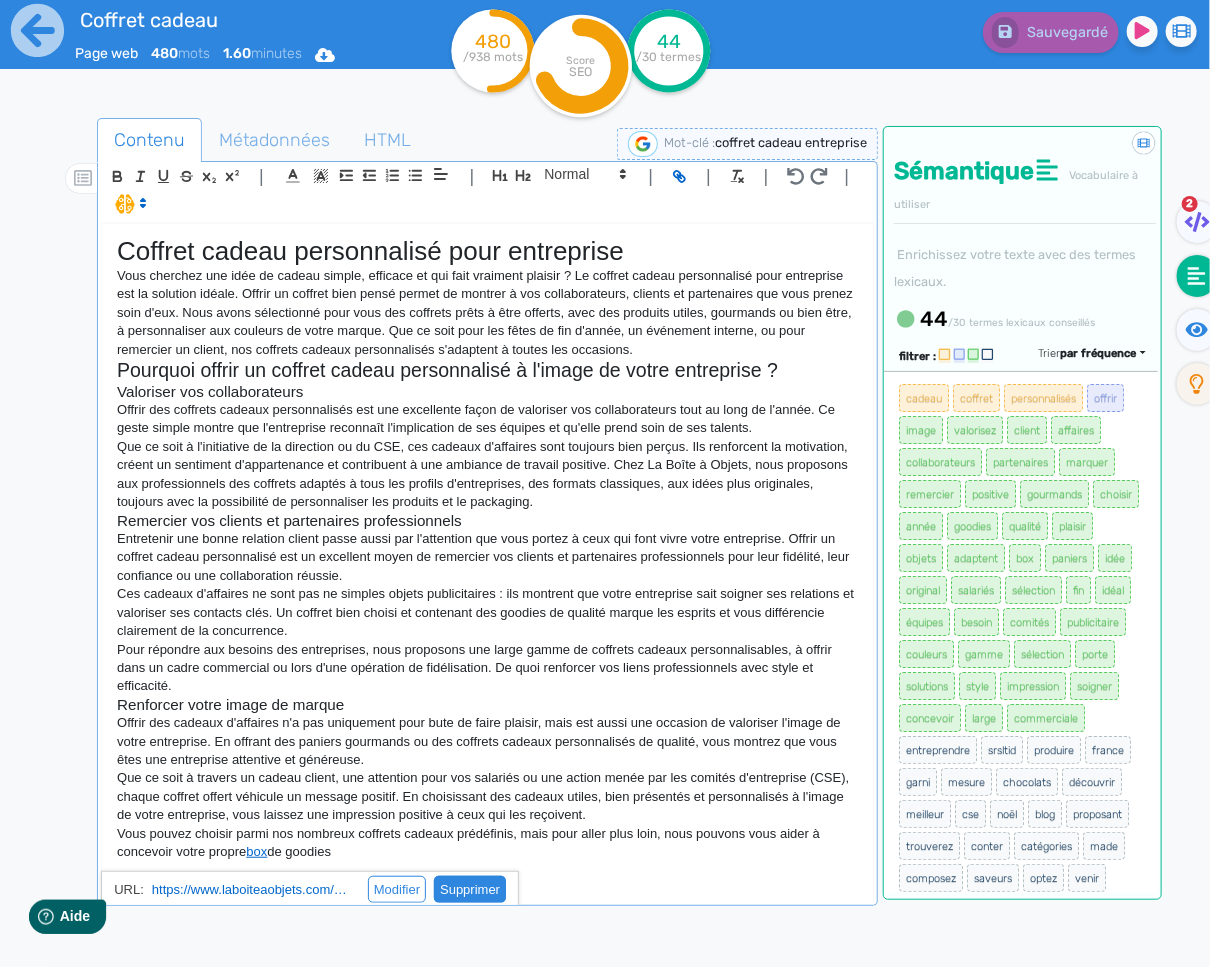 click 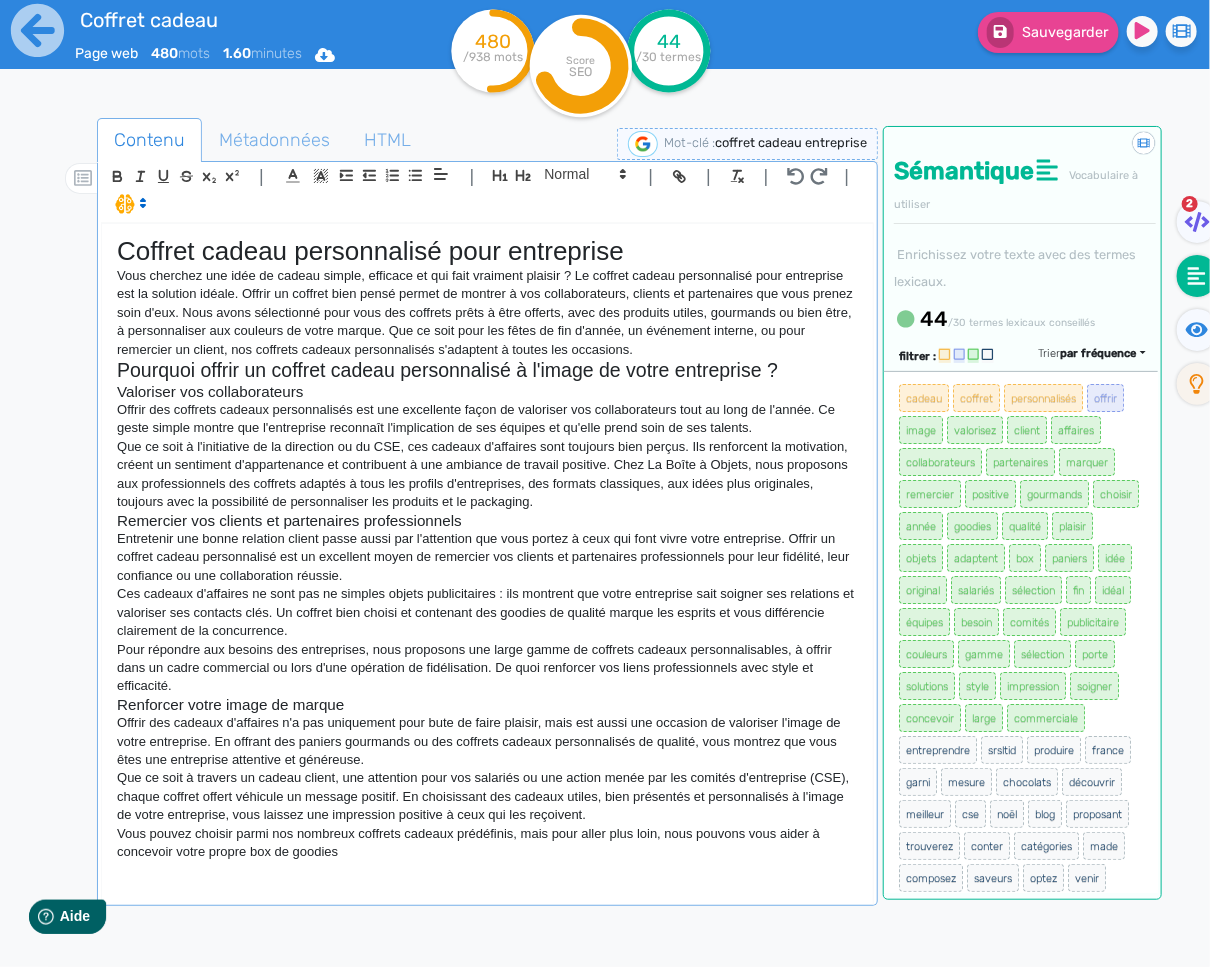 click on "Coffret cadeau personnalisé pour entreprise Vous cherchez une idée de cadeau simple, efficace et qui fait vraiment plaisir ? Le coffret cadeau personnalisé pour entreprise est la solution idéale. Offrir un coffret bien pensé permet de montrer à vos collaborateurs, clients et partenaires que vous prenez soin d'eux. Nous avons sélectionné pour vous des coffrets prêts à être offerts, avec des produits utiles, gourmands ou bien être, à personnaliser aux couleurs de votre marque. Que ce soit pour les fêtes de fin d'année, un événement interne, ou pour remercier un client, nos coffrets cadeaux personnalisés s'adaptent à toutes les occasions. Pourquoi offrir un coffret cadeau personnalisé à l'image de votre entreprise ? Valoriser vos collaborateurs Offrir des coffrets cadeaux personnalisés est une excellente façon de valoriser vos collaborateurs tout au long de l'année. Ce geste simple montre que l'entreprise reconnaît l'implication de ses équipes et qu'elle prend soin de ses talents." 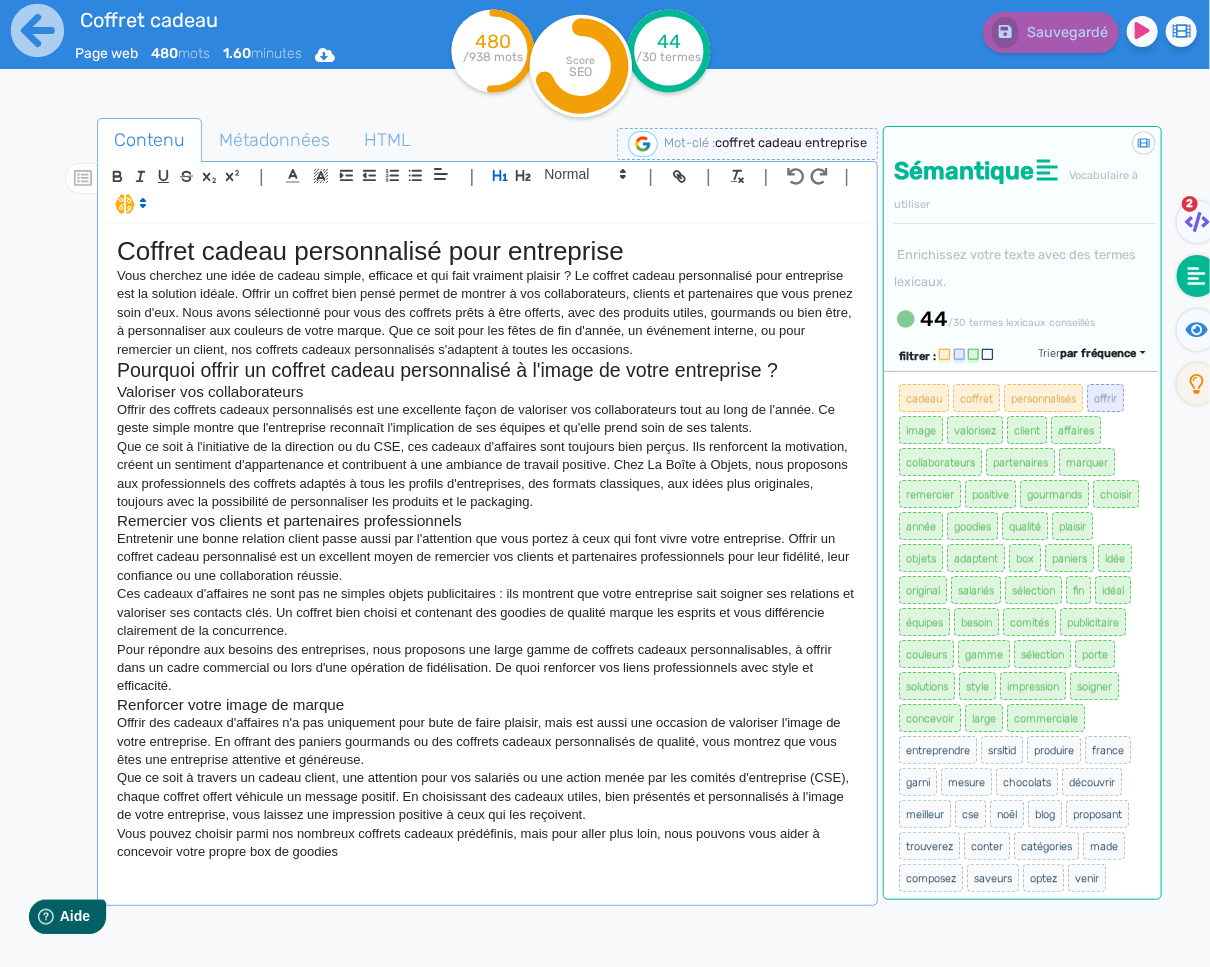 click on "Coffret cadeau personnalisé pour entreprise Vous cherchez une idée de cadeau simple, efficace et qui fait vraiment plaisir ? Le coffret cadeau personnalisé pour entreprise est la solution idéale. Offrir un coffret bien pensé permet de montrer à vos collaborateurs, clients et partenaires que vous prenez soin d'eux. Nous avons sélectionné pour vous des coffrets prêts à être offerts, avec des produits utiles, gourmands ou bien être, à personnaliser aux couleurs de votre marque. Que ce soit pour les fêtes de fin d'année, un événement interne, ou pour remercier un client, nos coffrets cadeaux personnalisés s'adaptent à toutes les occasions. Pourquoi offrir un coffret cadeau personnalisé à l'image de votre entreprise ? Valoriser vos collaborateurs Offrir des coffrets cadeaux personnalisés est une excellente façon de valoriser vos collaborateurs tout au long de l'année. Ce geste simple montre que l'entreprise reconnaît l'implication de ses équipes et qu'elle prend soin de ses talents." 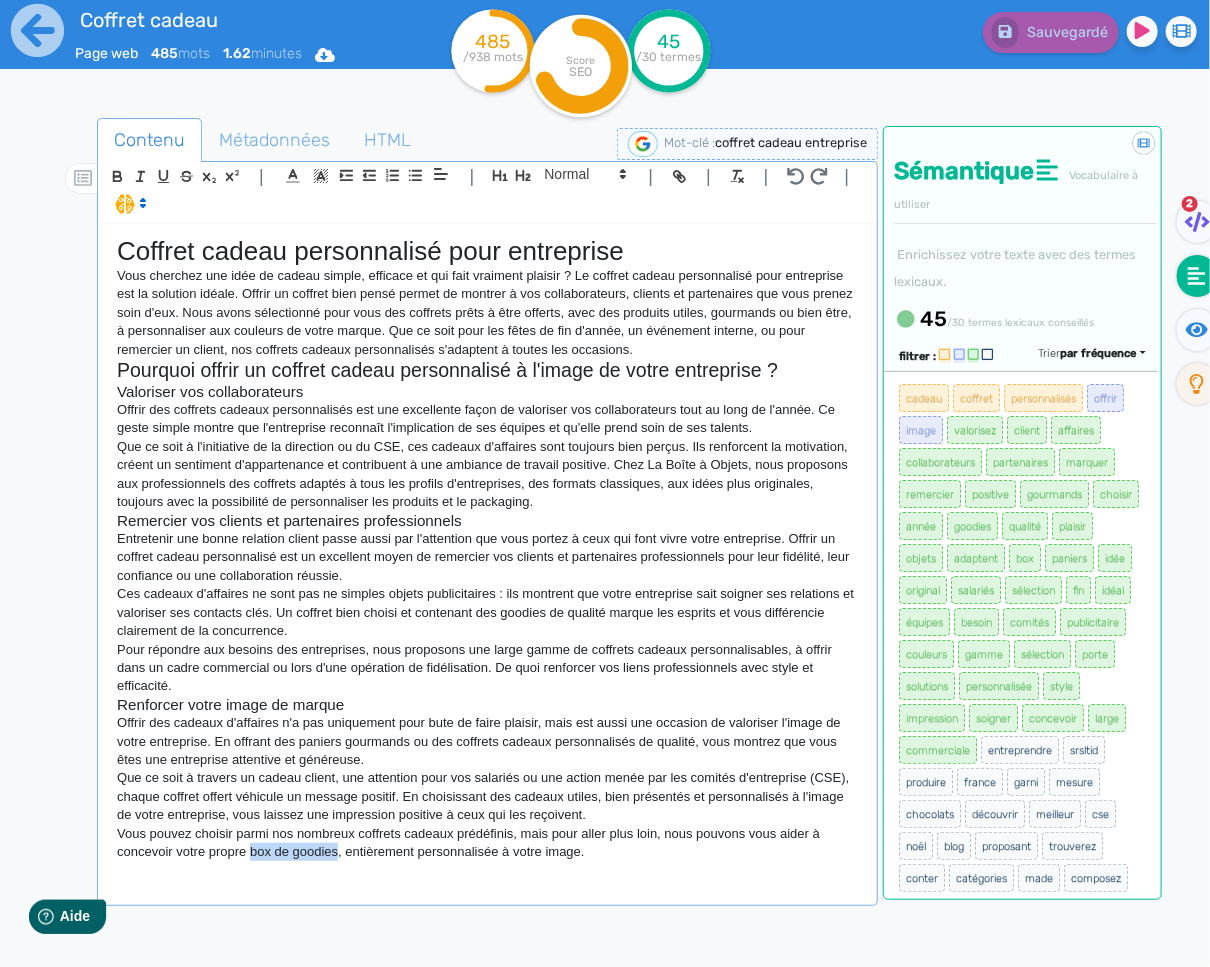 drag, startPoint x: 343, startPoint y: 855, endPoint x: 256, endPoint y: 857, distance: 87.02299 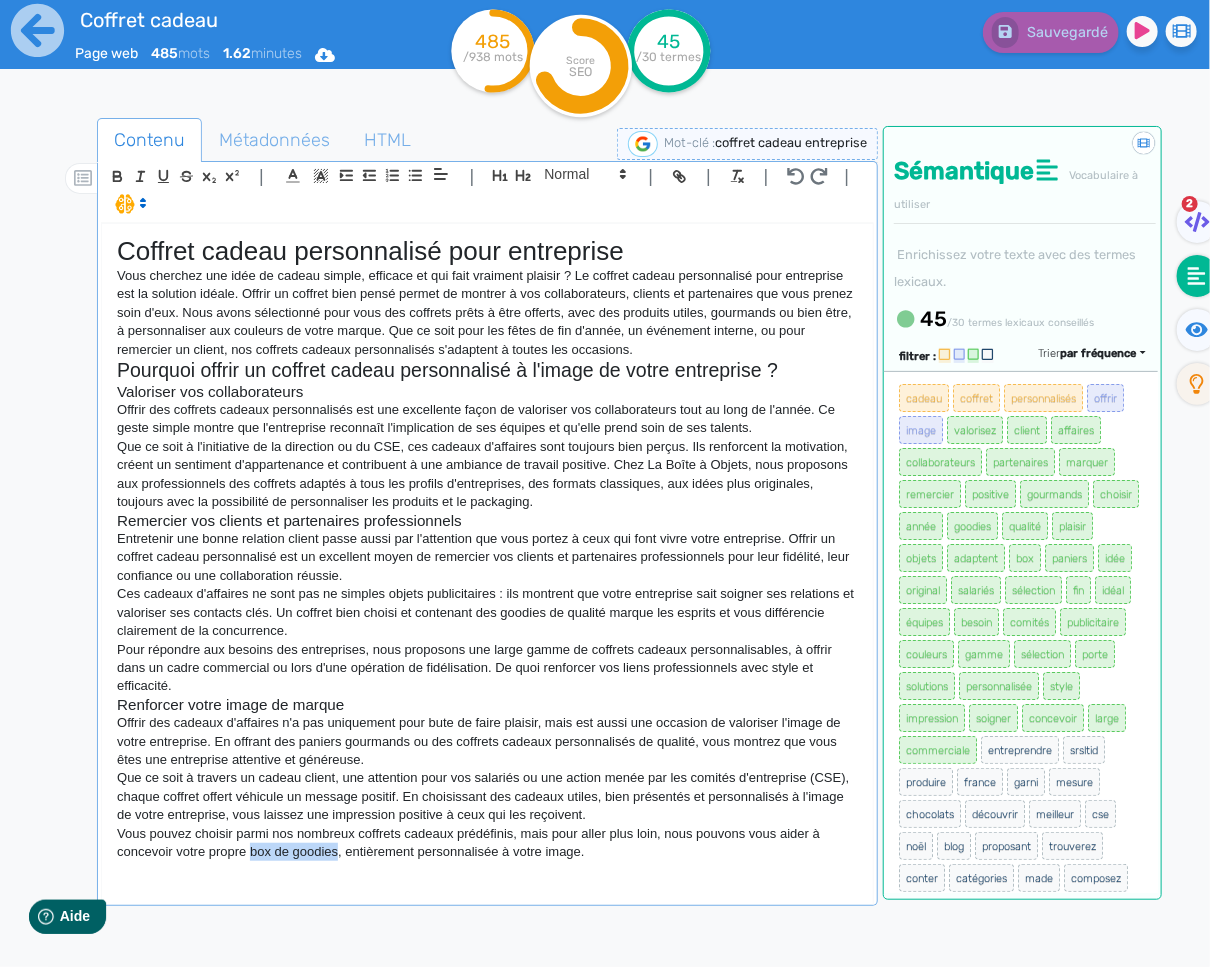 click on "Vous pouvez choisir parmi nos nombreux coffrets cadeaux prédéfinis, mais pour aller plus loin, nous pouvons vous aider à concevoir votre propre box de goodies, entièrement personnalisée à votre image." 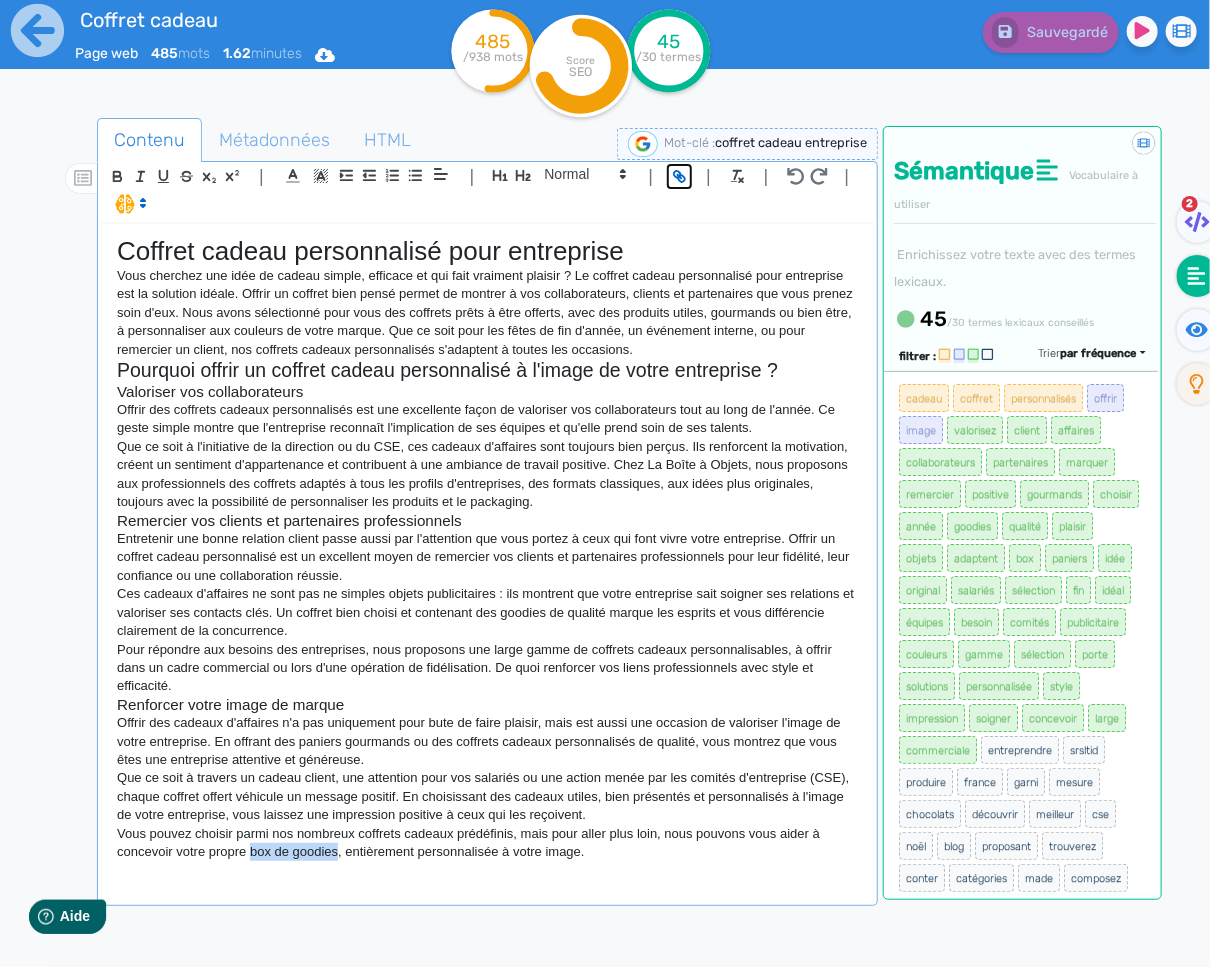click 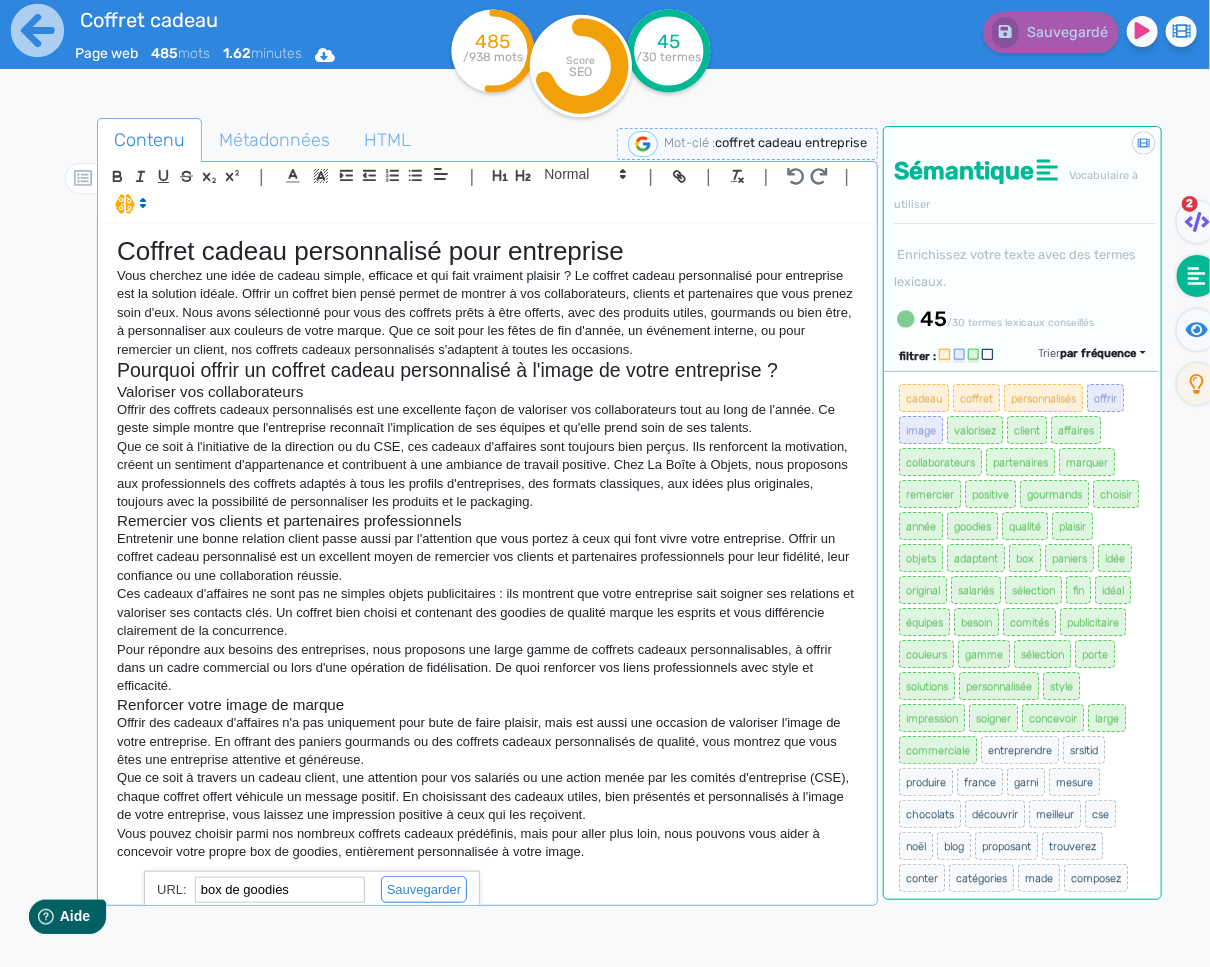 click on "box de goodies" 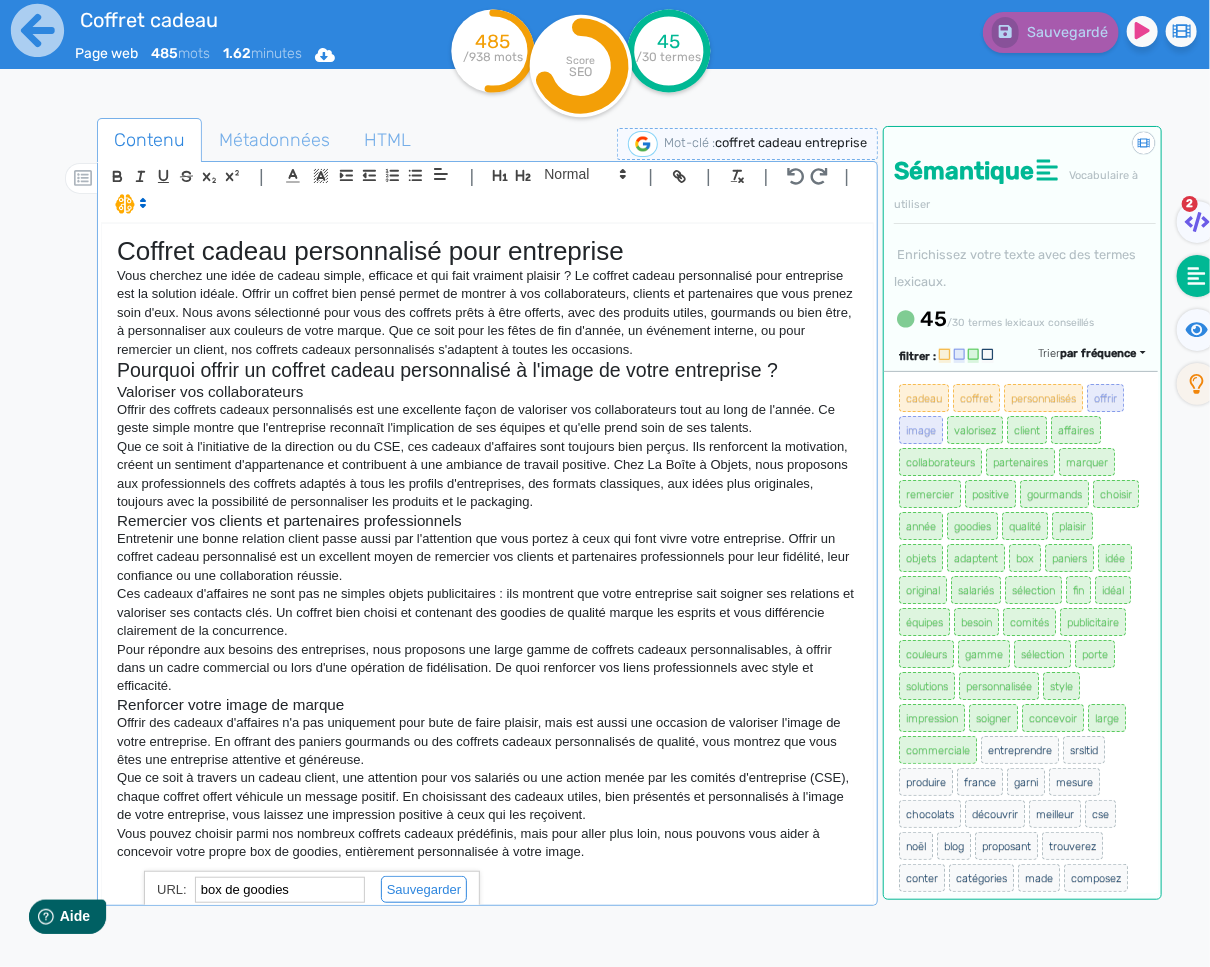 drag, startPoint x: 295, startPoint y: 890, endPoint x: 200, endPoint y: 892, distance: 95.02105 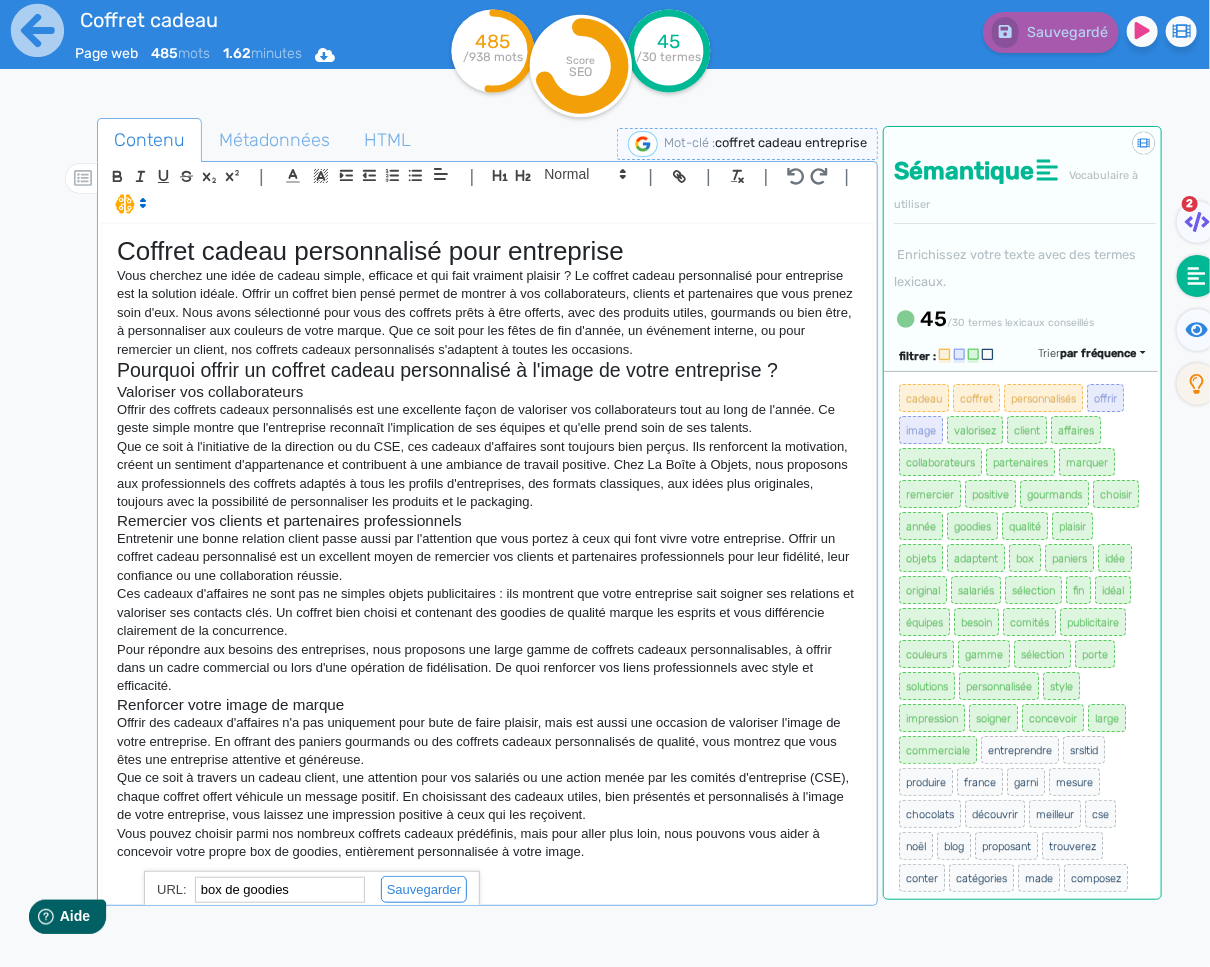 paste on "https://www.laboiteaobjets.com/content/box-de-goodies/" 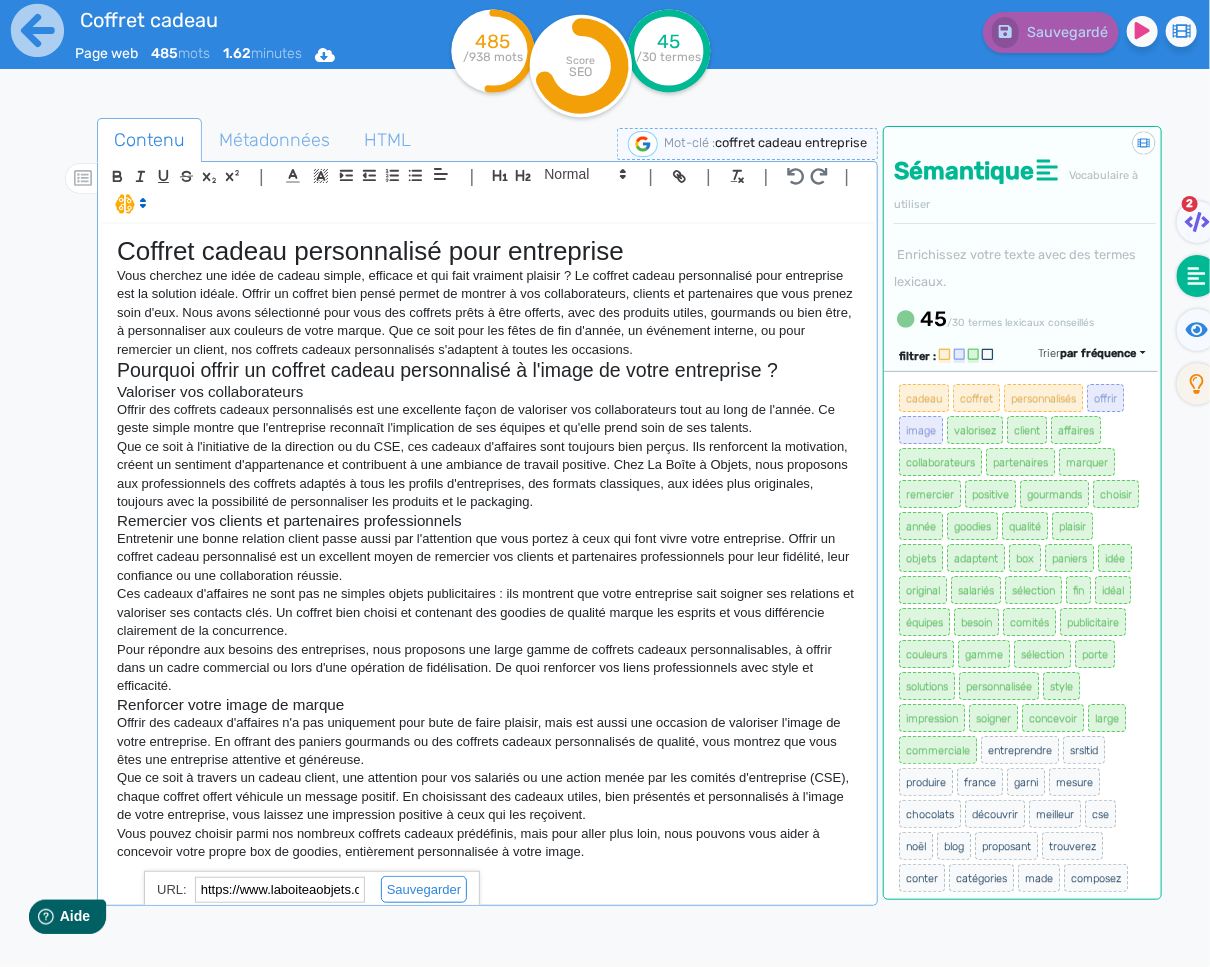 scroll, scrollTop: 0, scrollLeft: 162, axis: horizontal 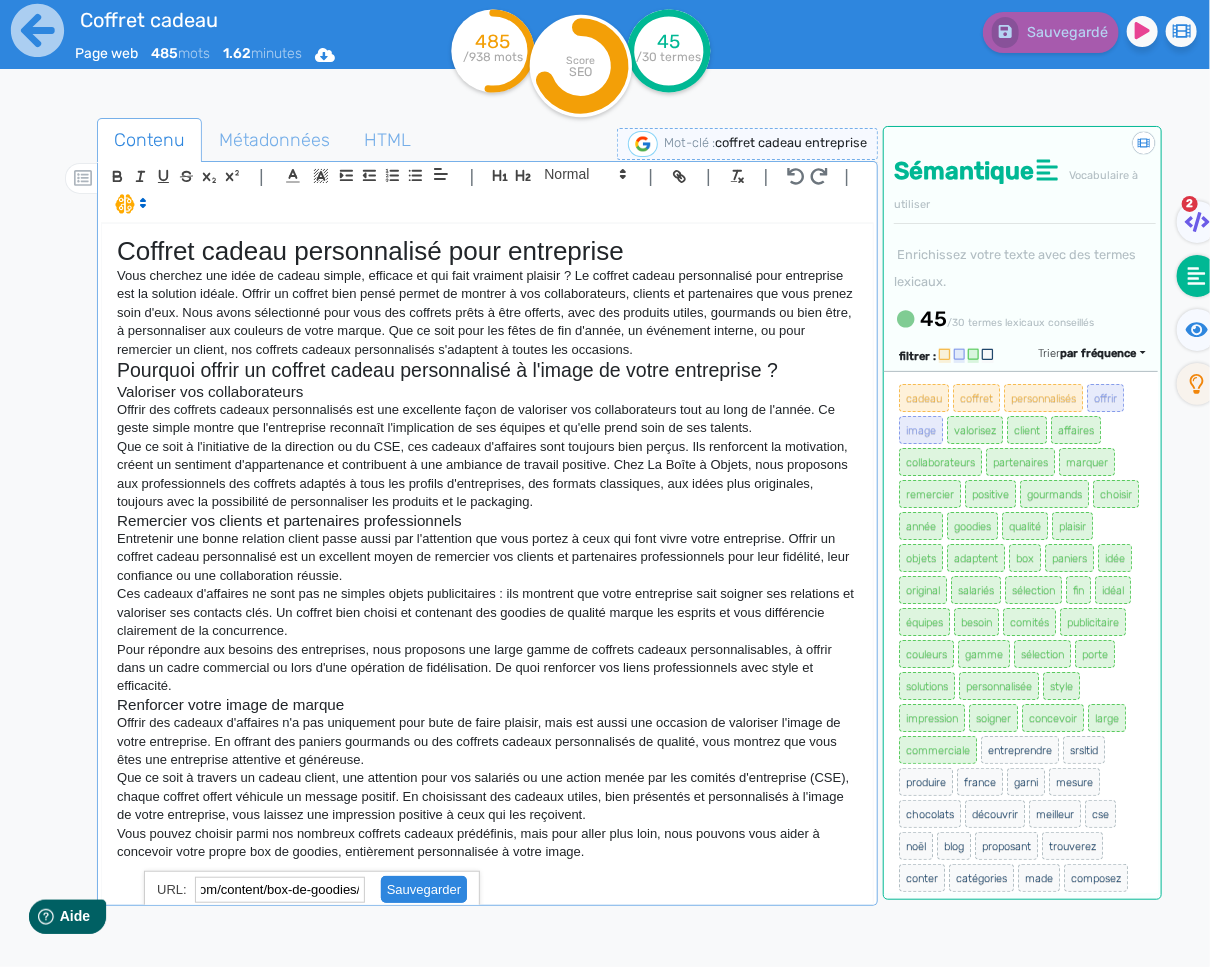 type on "https://www.laboiteaobjets.com/content/box-de-goodies/" 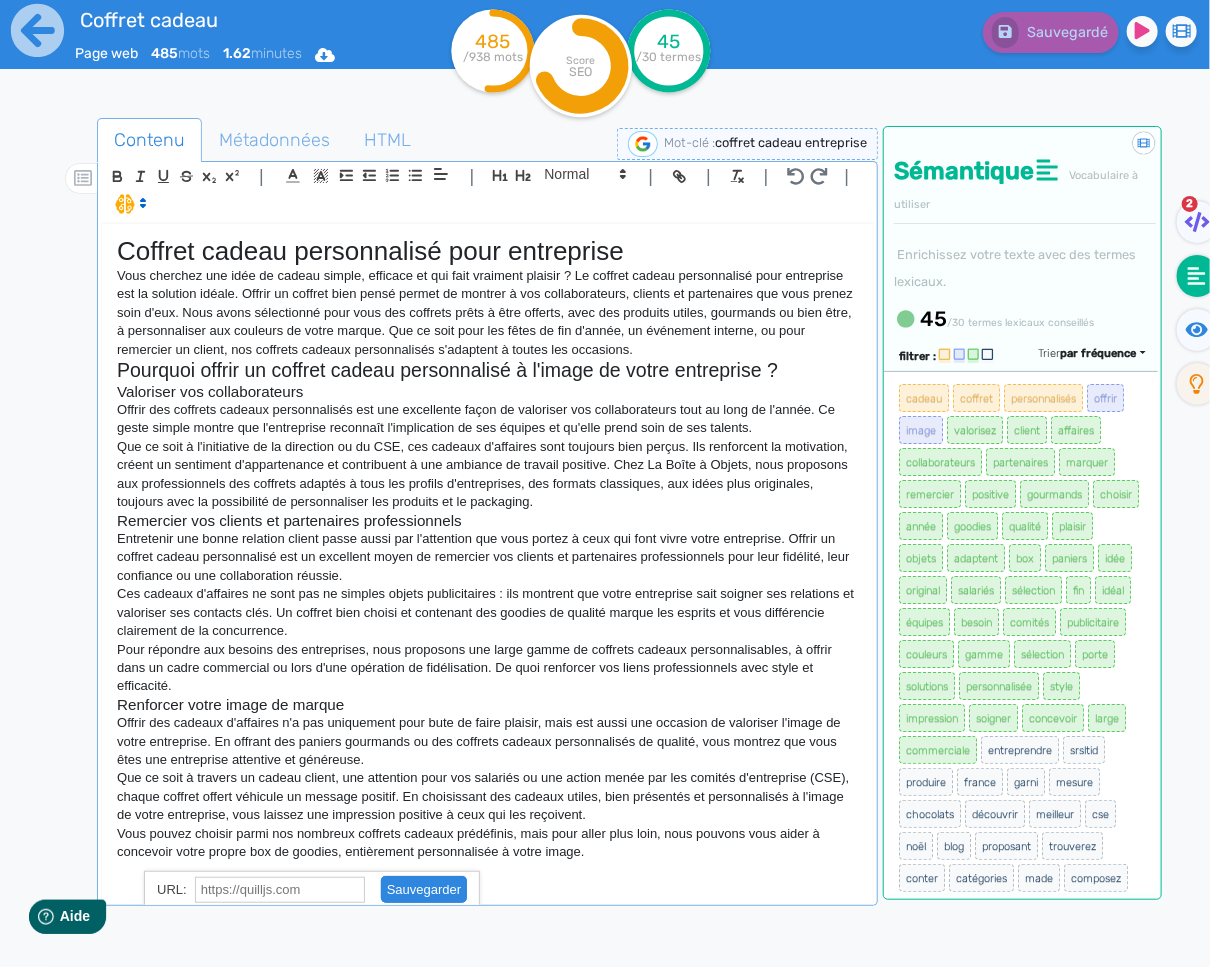 scroll, scrollTop: 0, scrollLeft: 0, axis: both 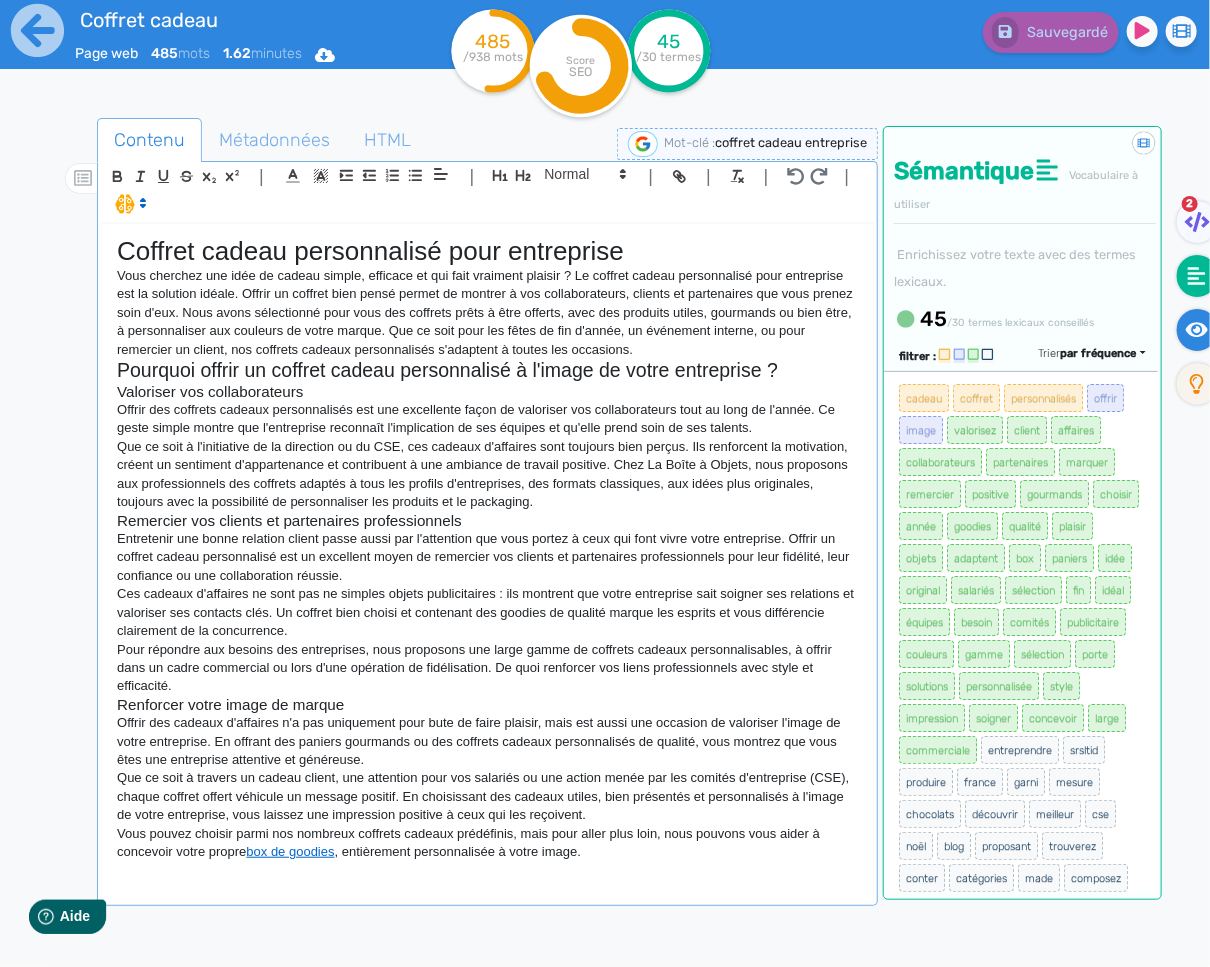 click 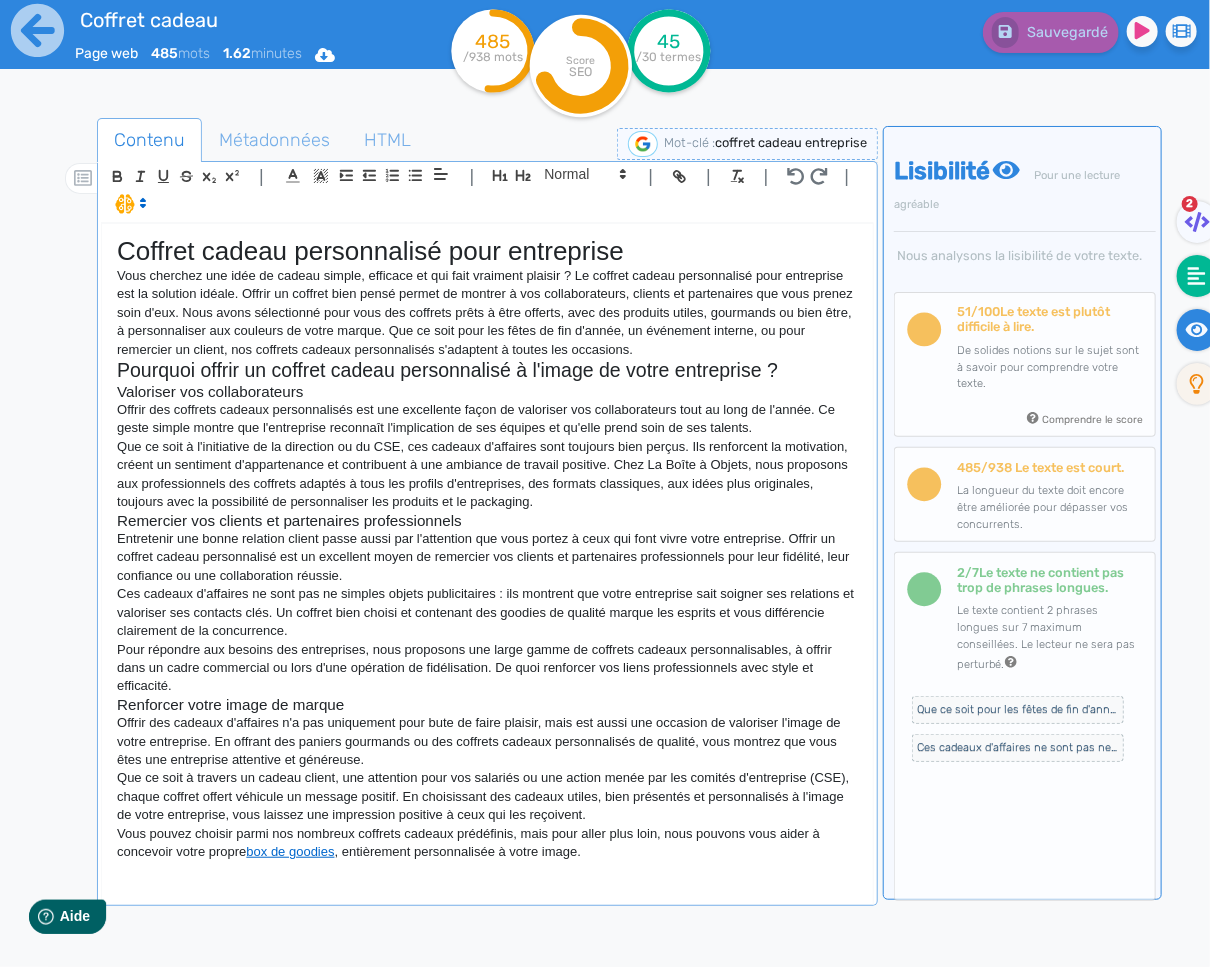 click at bounding box center (1197, 276) 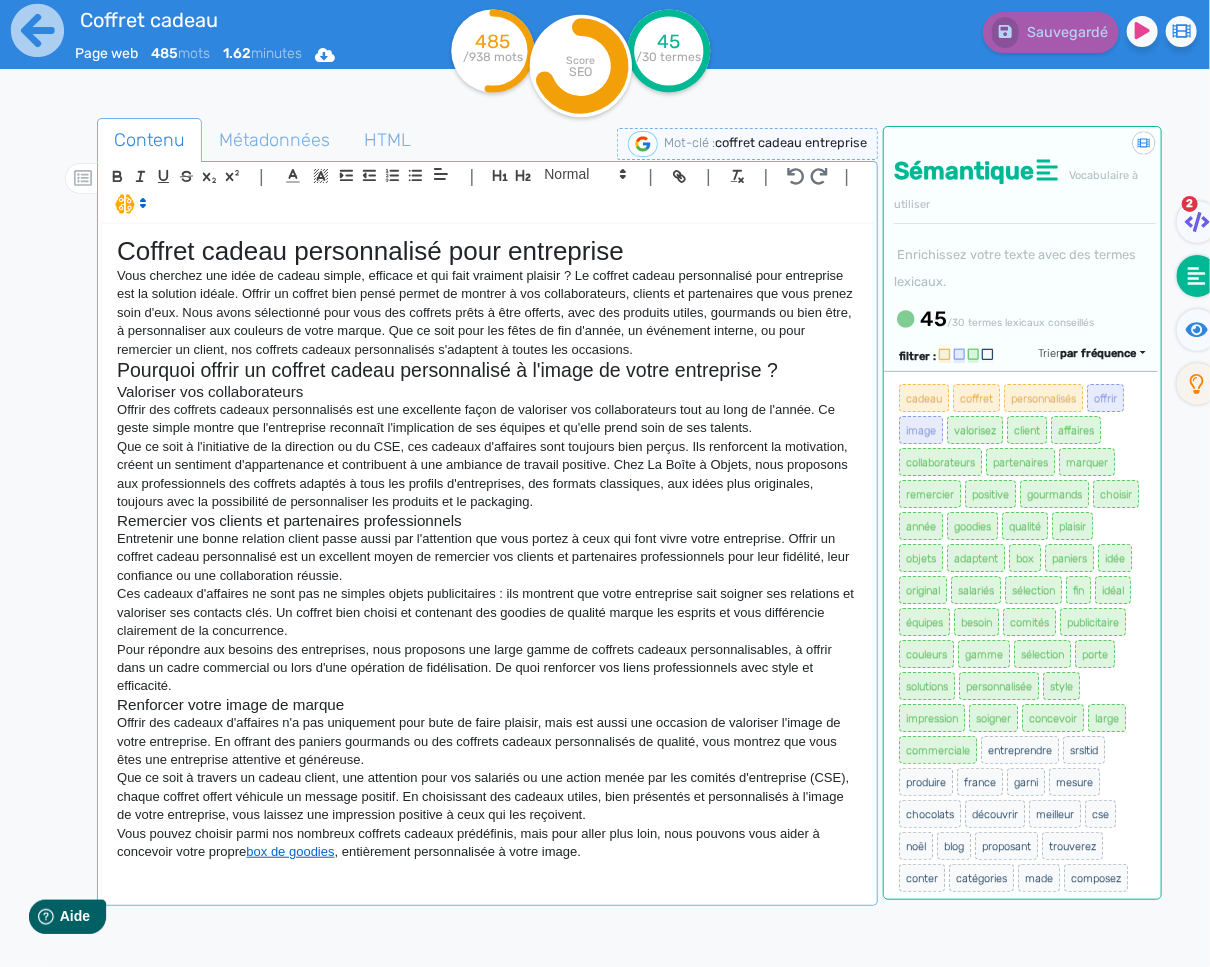 click on "Coffret cadeau personnalisé pour entreprise Vous cherchez une idée de cadeau simple, efficace et qui fait vraiment plaisir ? Le coffret cadeau personnalisé pour entreprise est la solution idéale. Offrir un coffret bien pensé permet de montrer à vos collaborateurs, clients et partenaires que vous prenez soin d'eux. Nous avons sélectionné pour vous des coffrets prêts à être offerts, avec des produits utiles, gourmands ou bien être, à personnaliser aux couleurs de votre marque. Que ce soit pour les fêtes de fin d'année, un événement interne, ou pour remercier un client, nos coffrets cadeaux personnalisés s'adaptent à toutes les occasions. Pourquoi offrir un coffret cadeau personnalisé à l'image de votre entreprise ? Valoriser vos collaborateurs Offrir des coffrets cadeaux personnalisés est une excellente façon de valoriser vos collaborateurs tout au long de l'année. Ce geste simple montre que l'entreprise reconnaît l'implication de ses équipes et qu'elle prend soin de ses talents." 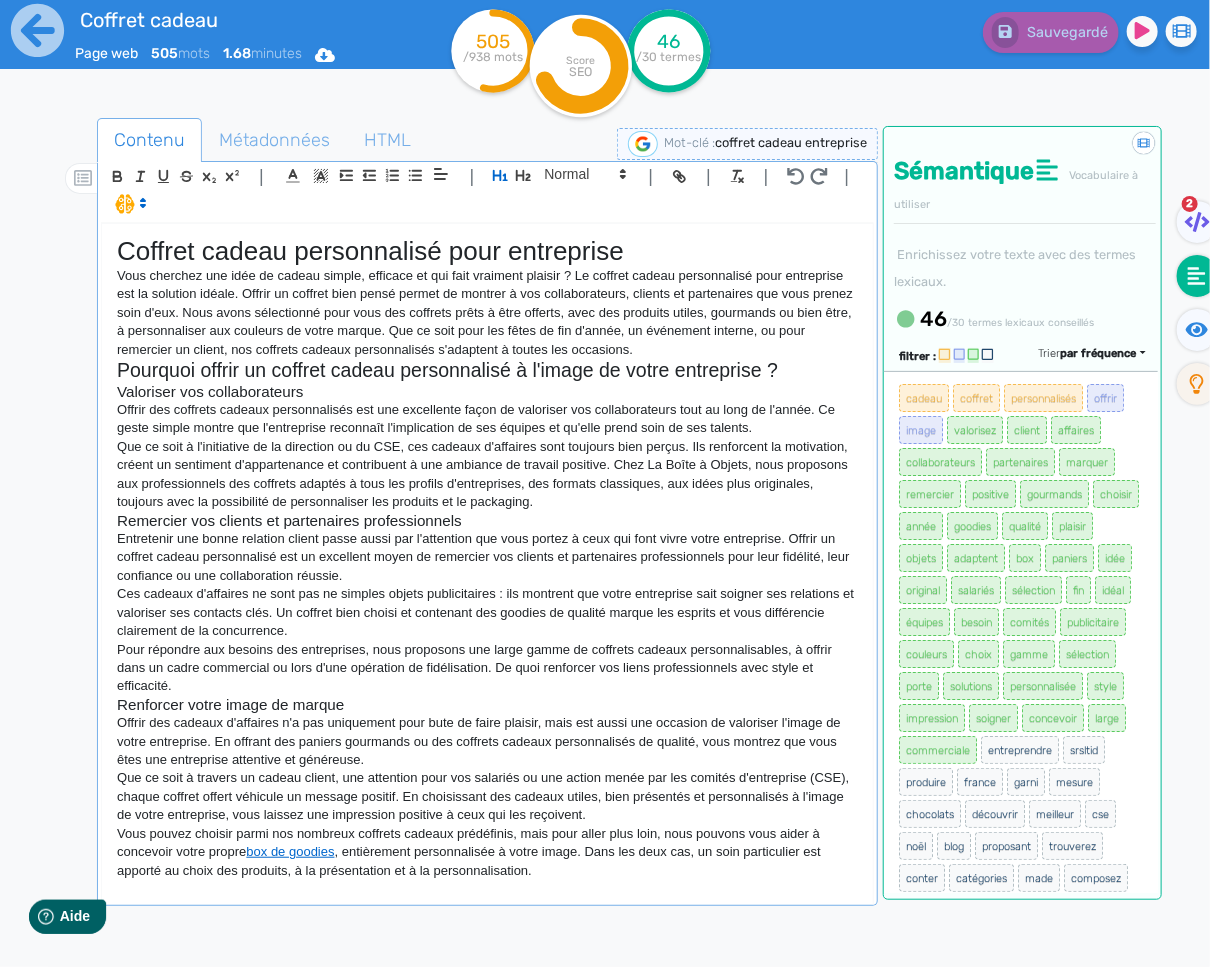 click on "Vous pouvez choisir parmi nos nombreux coffrets cadeaux prédéfinis, mais pour aller plus loin, nous pouvons vous aider à concevoir votre propre  box de goodies , entièrement personnalisée à votre image. Dans les deux cas, un soin particulier est apporté au choix des produits, à la présentation et à la personnalisation." 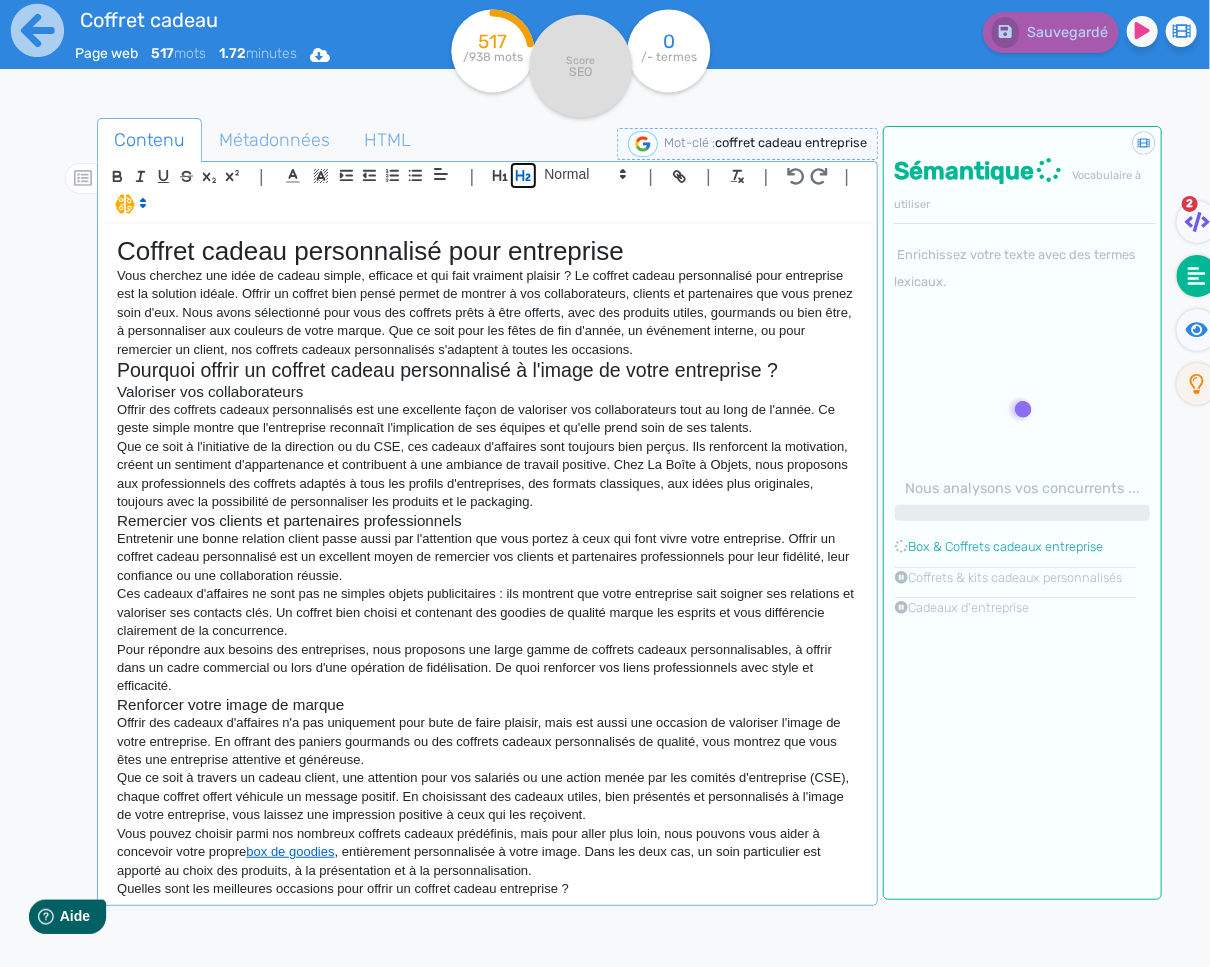 click 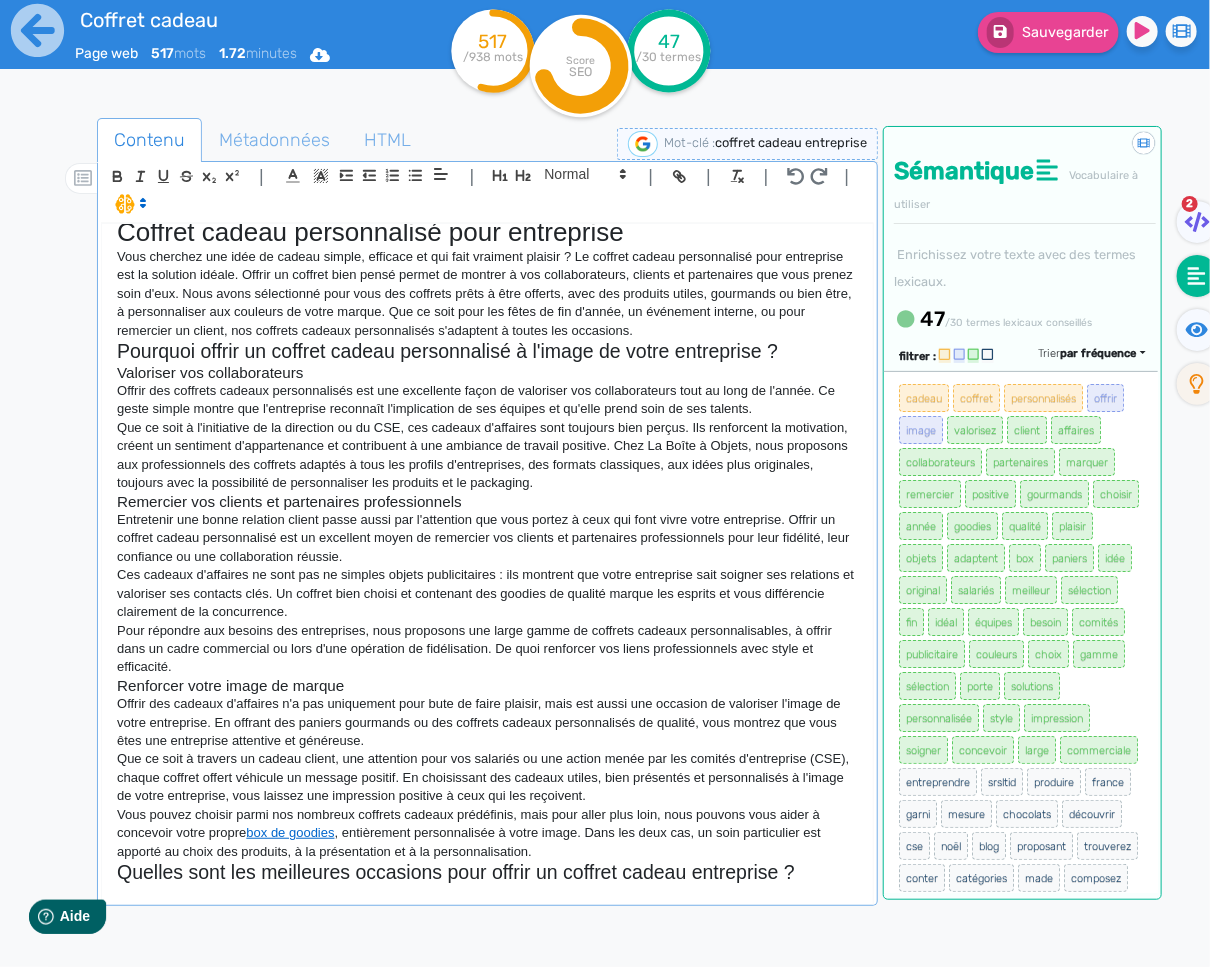 scroll, scrollTop: 19, scrollLeft: 0, axis: vertical 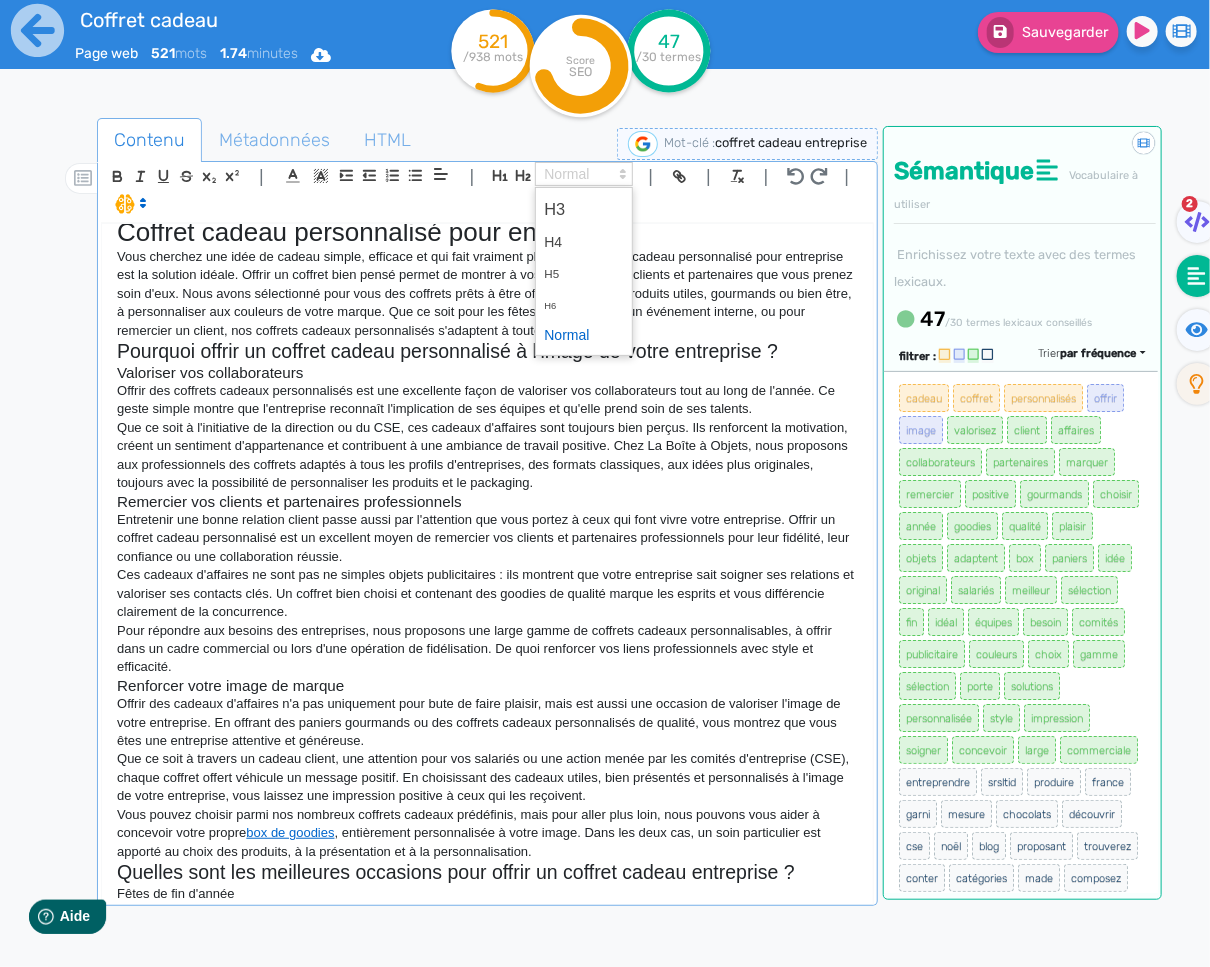 click 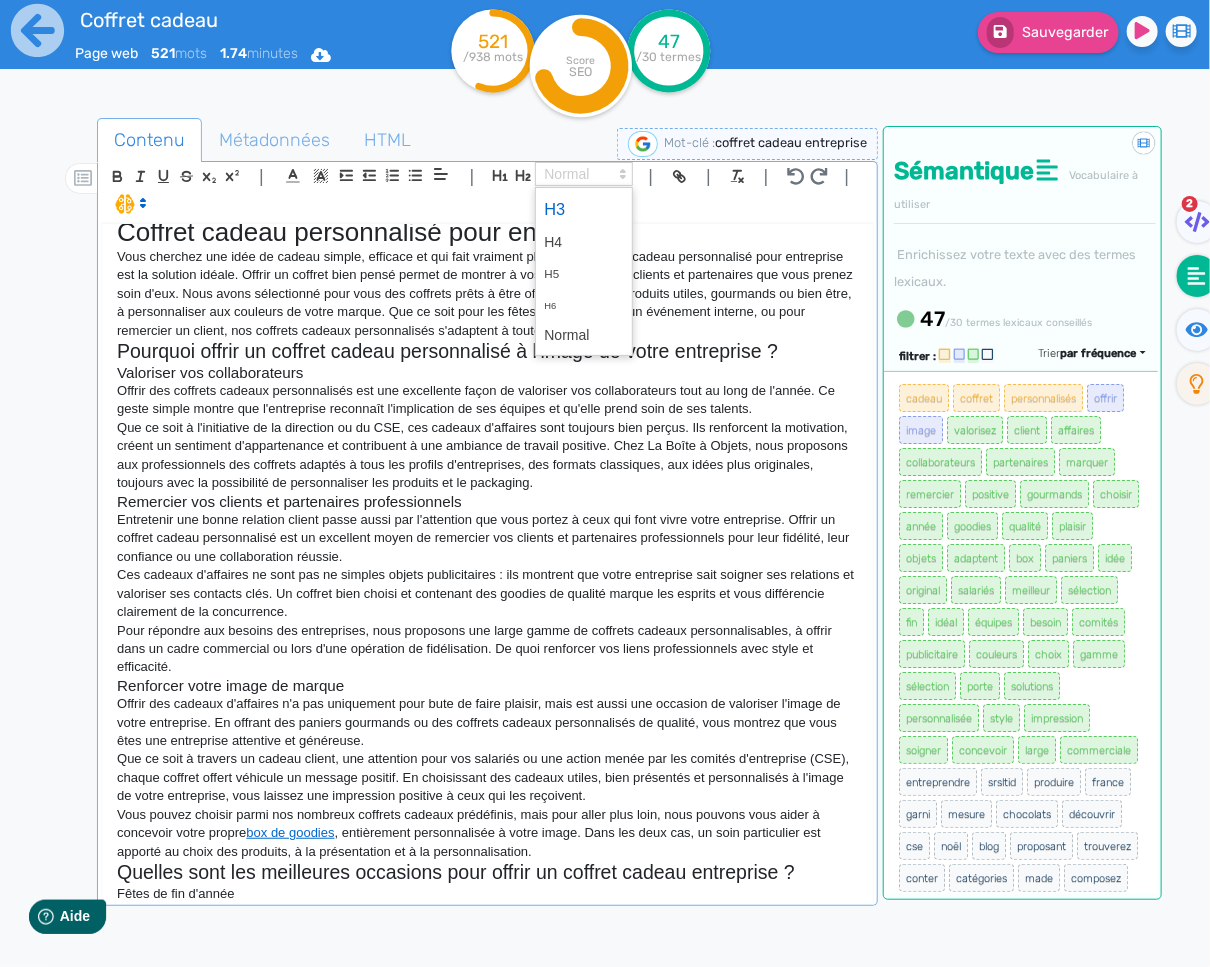 click at bounding box center [584, 209] 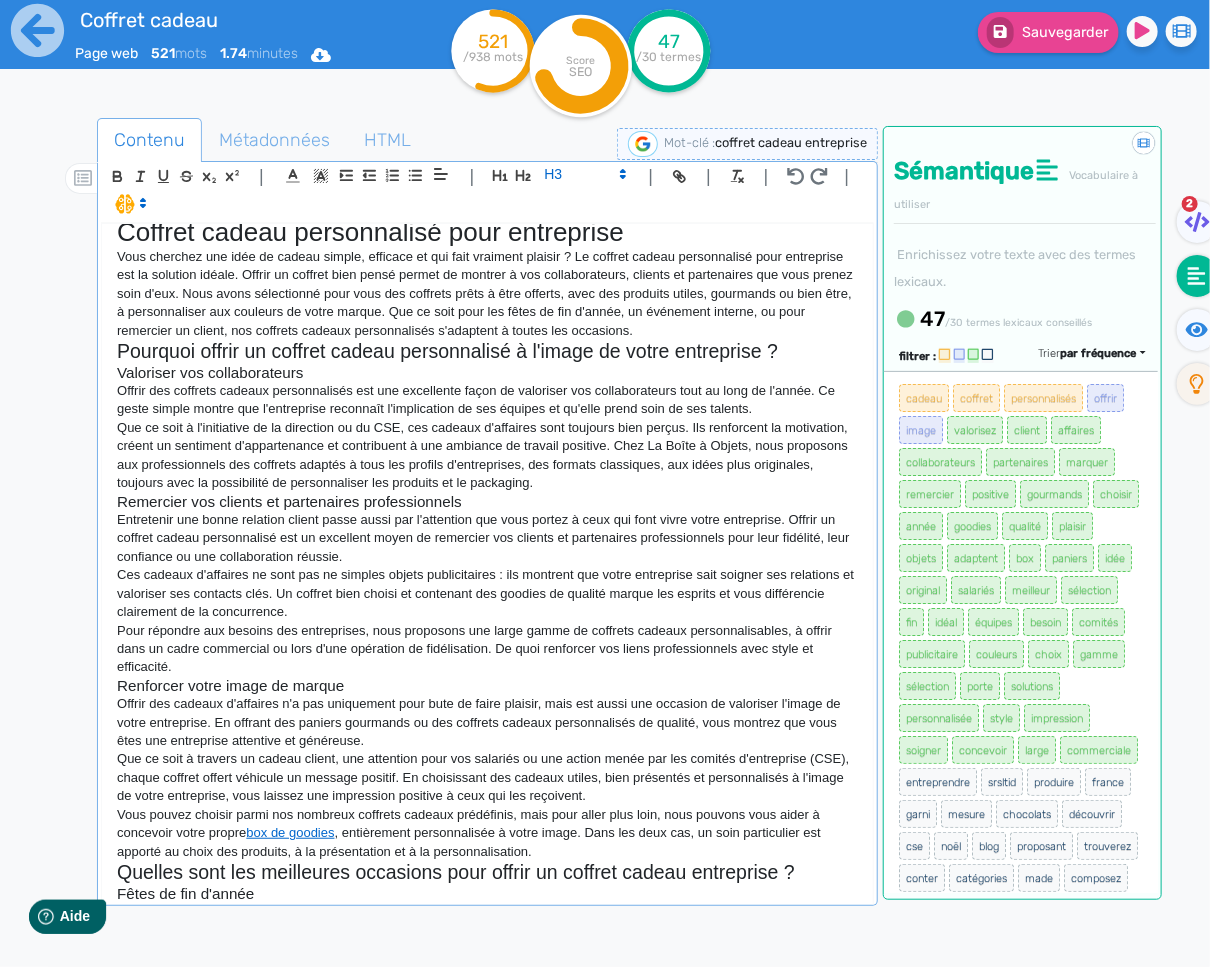 scroll, scrollTop: 33, scrollLeft: 0, axis: vertical 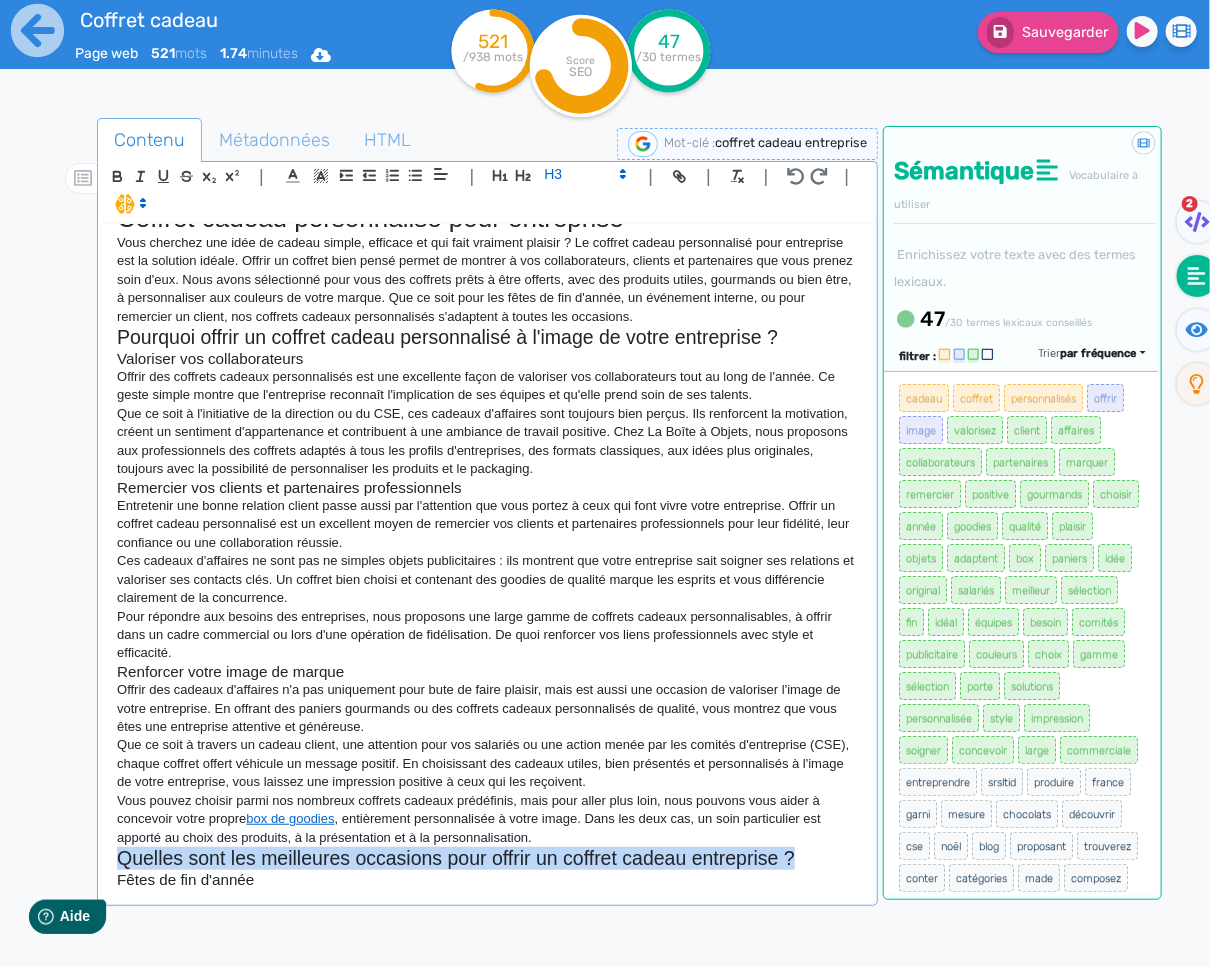 drag, startPoint x: 799, startPoint y: 858, endPoint x: 112, endPoint y: 869, distance: 687.0881 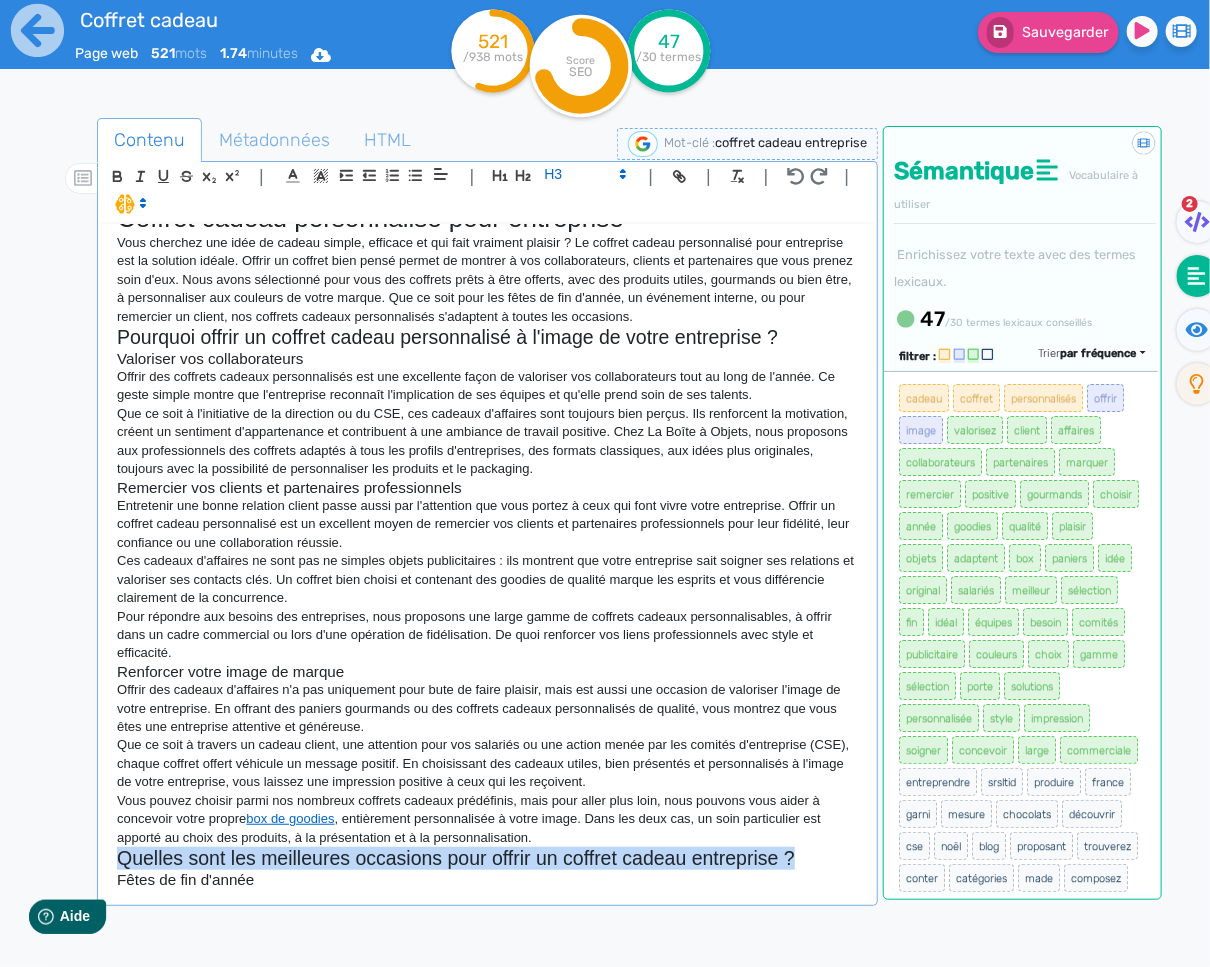 click on "Coffret cadeau personnalisé pour entreprise Vous cherchez une idée de cadeau simple, efficace et qui fait vraiment plaisir ? Le coffret cadeau personnalisé pour entreprise est la solution idéale. Offrir un coffret bien pensé permet de montrer à vos collaborateurs, clients et partenaires que vous prenez soin d'eux. Nous avons sélectionné pour vous des coffrets prêts à être offerts, avec des produits utiles, gourmands ou bien être, à personnaliser aux couleurs de votre marque. Que ce soit pour les fêtes de fin d'année, un événement interne, ou pour remercier un client, nos coffrets cadeaux personnalisés s'adaptent à toutes les occasions. Pourquoi offrir un coffret cadeau personnalisé à l'image de votre entreprise ? Valoriser vos collaborateurs Offrir des coffrets cadeaux personnalisés est une excellente façon de valoriser vos collaborateurs tout au long de l'année. Ce geste simple montre que l'entreprise reconnaît l'implication de ses équipes et qu'elle prend soin de ses talents." 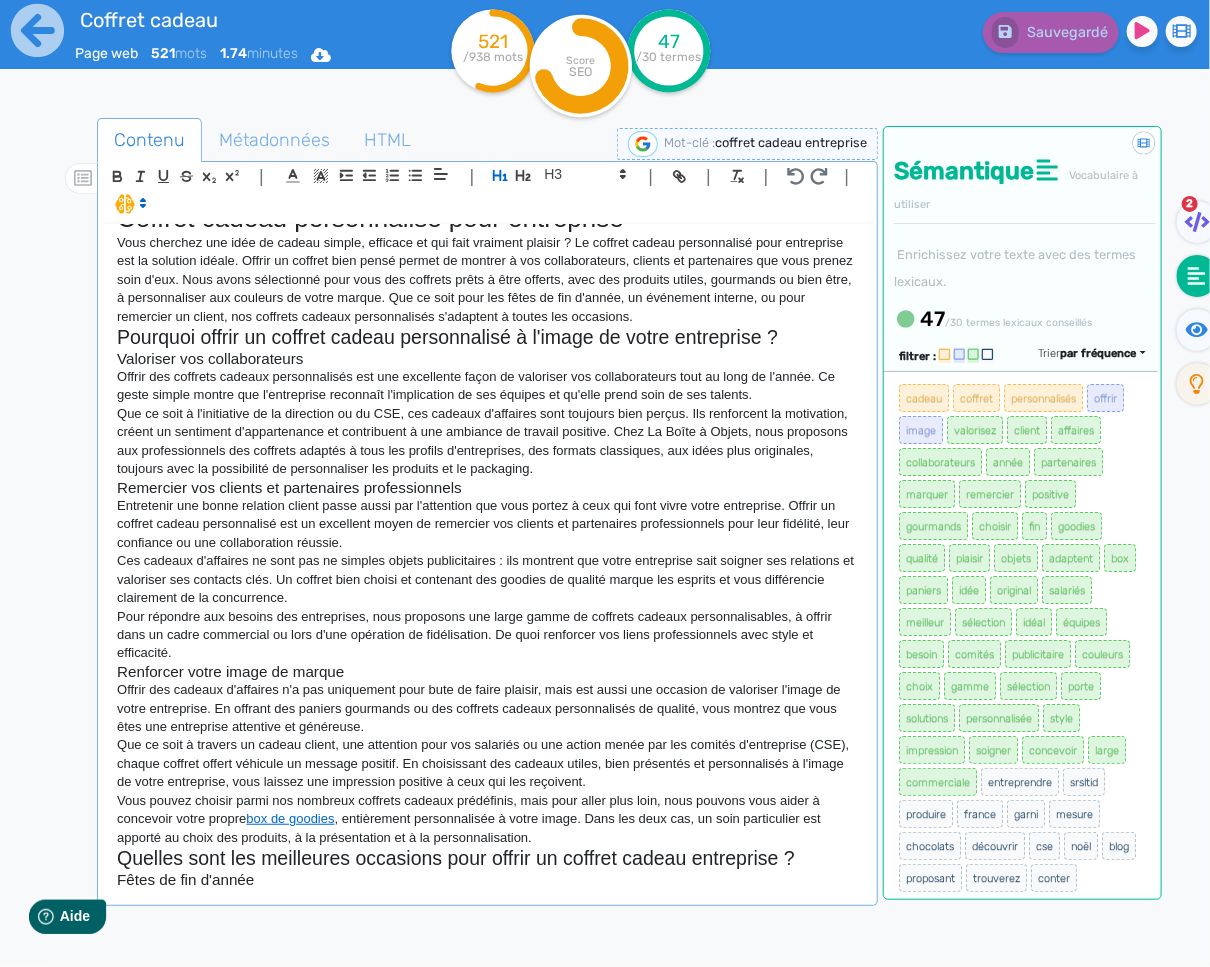 click on "Fêtes de fin d'année" 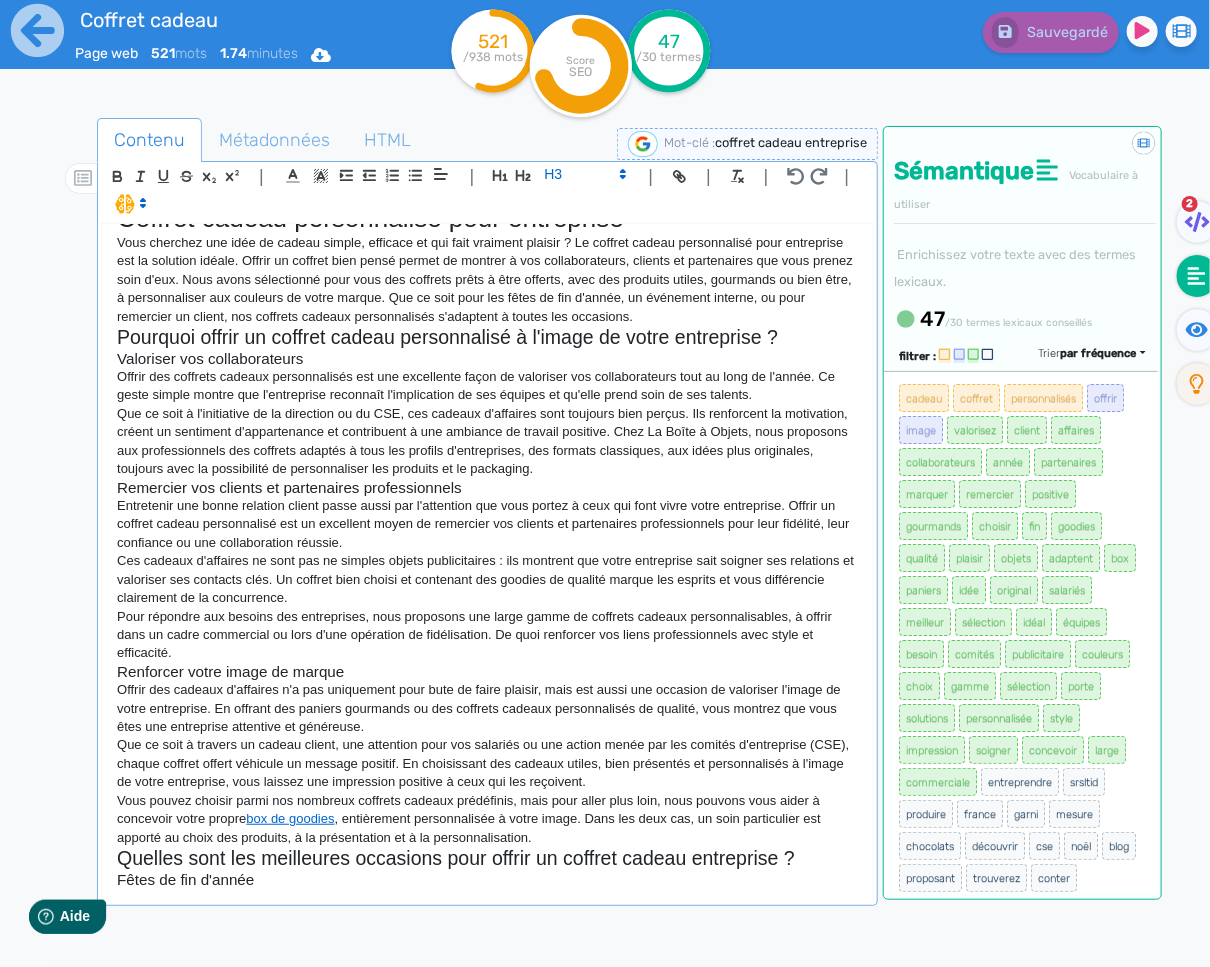 click on "Coffret cadeau personnalisé pour entreprise Vous cherchez une idée de cadeau simple, efficace et qui fait vraiment plaisir ? Le coffret cadeau personnalisé pour entreprise est la solution idéale. Offrir un coffret bien pensé permet de montrer à vos collaborateurs, clients et partenaires que vous prenez soin d'eux. Nous avons sélectionné pour vous des coffrets prêts à être offerts, avec des produits utiles, gourmands ou bien être, à personnaliser aux couleurs de votre marque. Que ce soit pour les fêtes de fin d'année, un événement interne, ou pour remercier un client, nos coffrets cadeaux personnalisés s'adaptent à toutes les occasions. Pourquoi offrir un coffret cadeau personnalisé à l'image de votre entreprise ? Valoriser vos collaborateurs Offrir des coffrets cadeaux personnalisés est une excellente façon de valoriser vos collaborateurs tout au long de l'année. Ce geste simple montre que l'entreprise reconnaît l'implication de ses équipes et qu'elle prend soin de ses talents." 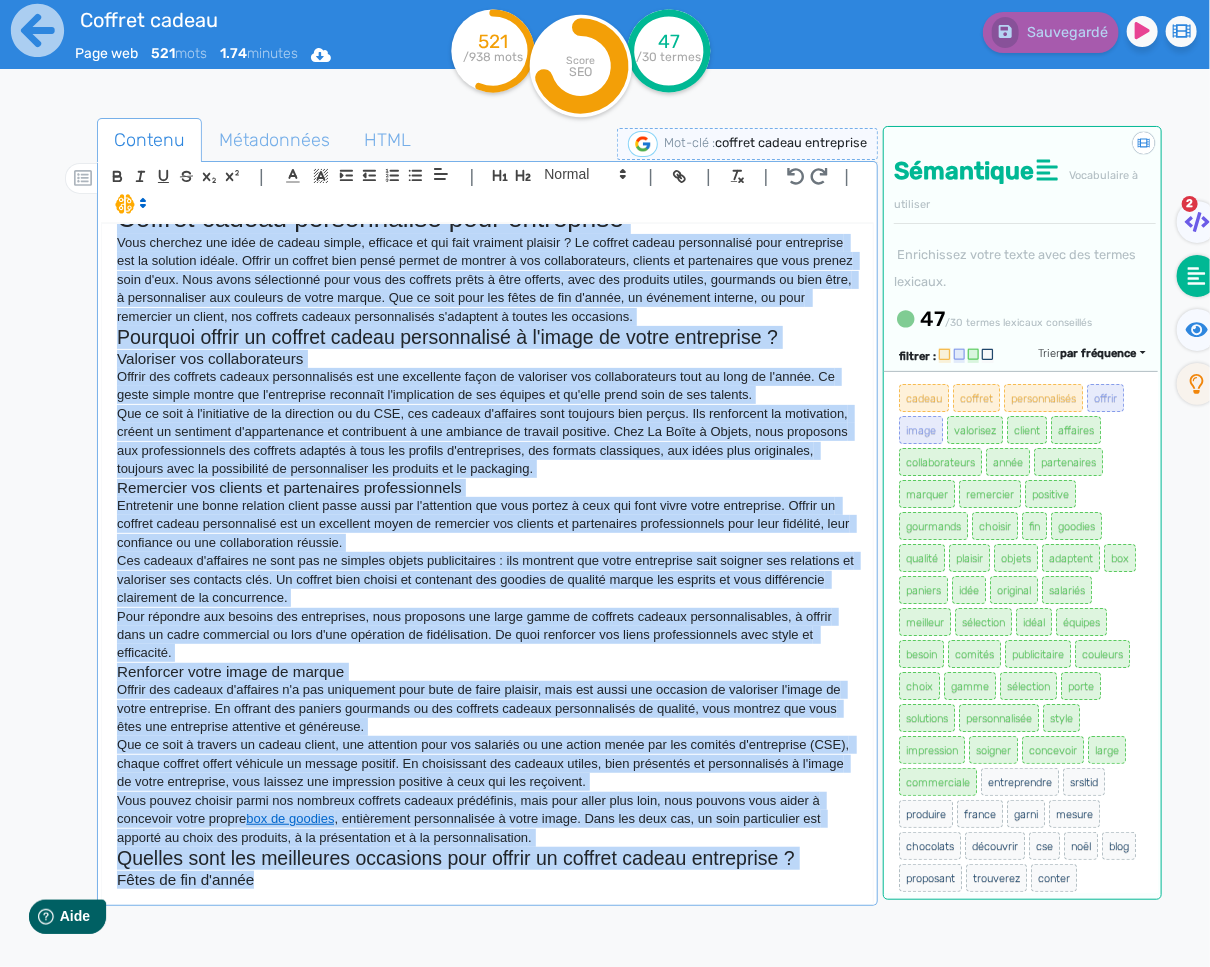 click on "Coffret cadeau personnalisé pour entreprise Vous cherchez une idée de cadeau simple, efficace et qui fait vraiment plaisir ? Le coffret cadeau personnalisé pour entreprise est la solution idéale. Offrir un coffret bien pensé permet de montrer à vos collaborateurs, clients et partenaires que vous prenez soin d'eux. Nous avons sélectionné pour vous des coffrets prêts à être offerts, avec des produits utiles, gourmands ou bien être, à personnaliser aux couleurs de votre marque. Que ce soit pour les fêtes de fin d'année, un événement interne, ou pour remercier un client, nos coffrets cadeaux personnalisés s'adaptent à toutes les occasions. Pourquoi offrir un coffret cadeau personnalisé à l'image de votre entreprise ? Valoriser vos collaborateurs Offrir des coffrets cadeaux personnalisés est une excellente façon de valoriser vos collaborateurs tout au long de l'année. Ce geste simple montre que l'entreprise reconnaît l'implication de ses équipes et qu'elle prend soin de ses talents." 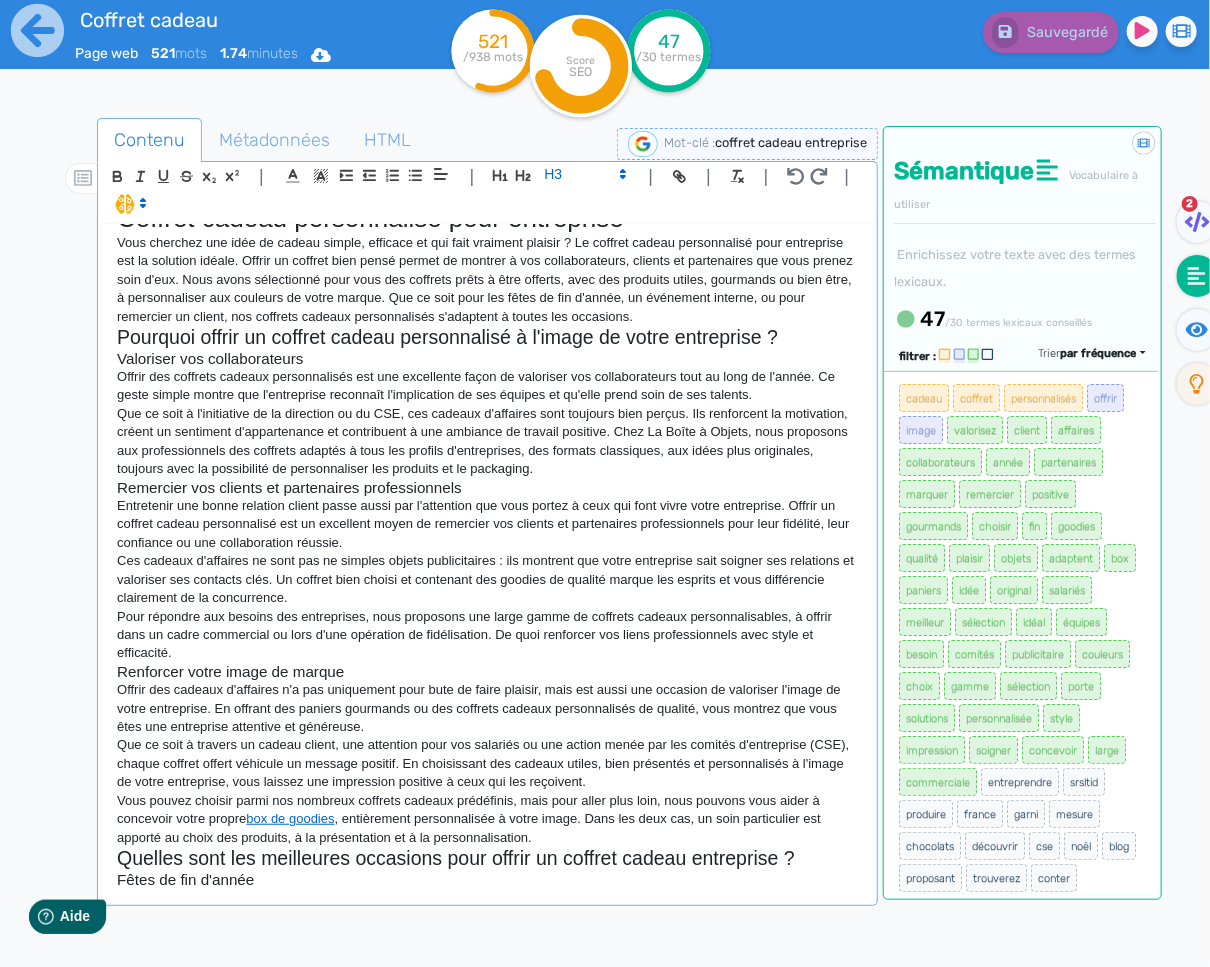 click on "Coffret cadeau personnalisé pour entreprise Vous cherchez une idée de cadeau simple, efficace et qui fait vraiment plaisir ? Le coffret cadeau personnalisé pour entreprise est la solution idéale. Offrir un coffret bien pensé permet de montrer à vos collaborateurs, clients et partenaires que vous prenez soin d'eux. Nous avons sélectionné pour vous des coffrets prêts à être offerts, avec des produits utiles, gourmands ou bien être, à personnaliser aux couleurs de votre marque. Que ce soit pour les fêtes de fin d'année, un événement interne, ou pour remercier un client, nos coffrets cadeaux personnalisés s'adaptent à toutes les occasions. Pourquoi offrir un coffret cadeau personnalisé à l'image de votre entreprise ? Valoriser vos collaborateurs Offrir des coffrets cadeaux personnalisés est une excellente façon de valoriser vos collaborateurs tout au long de l'année. Ce geste simple montre que l'entreprise reconnaît l'implication de ses équipes et qu'elle prend soin de ses talents." 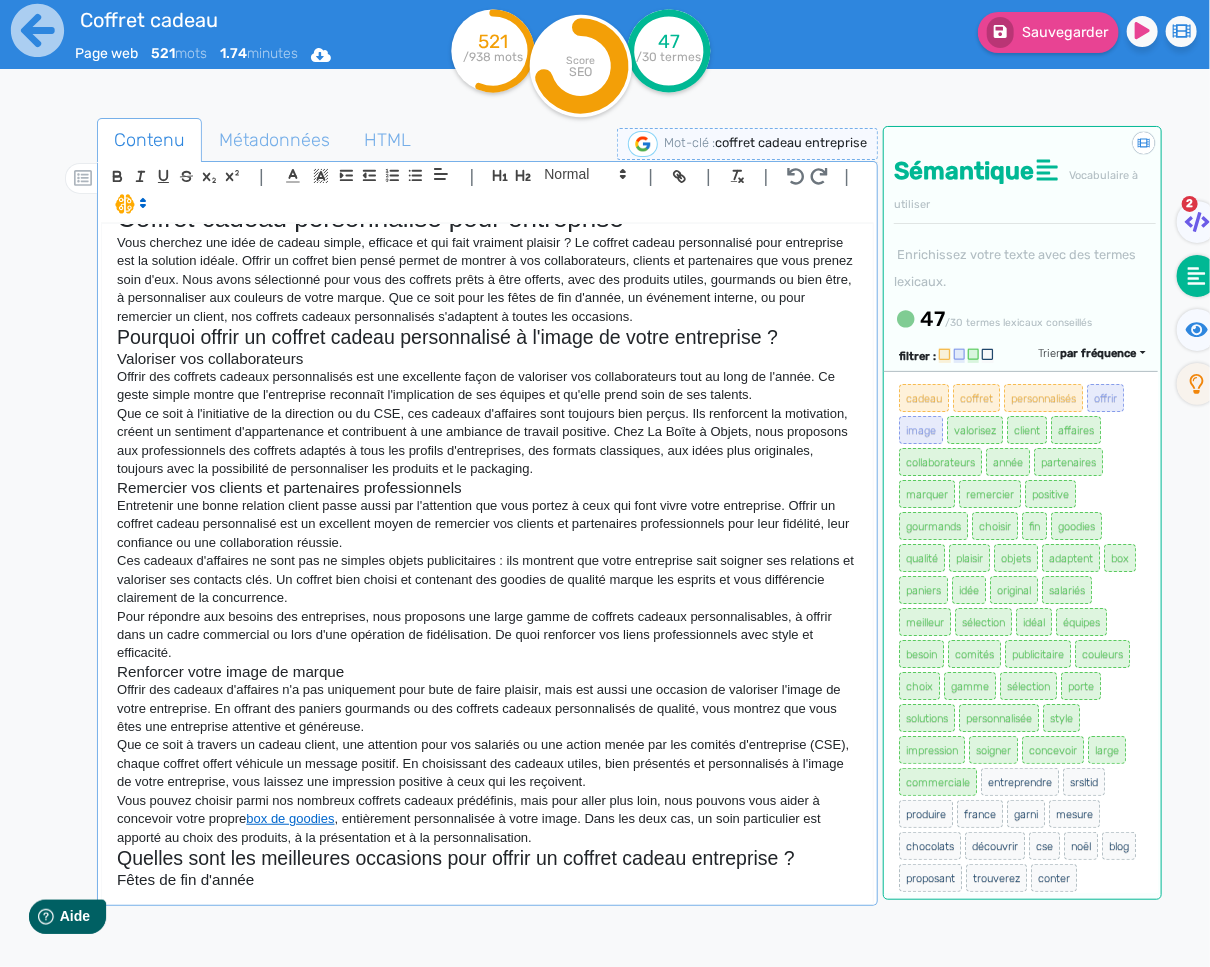 scroll, scrollTop: 37, scrollLeft: 0, axis: vertical 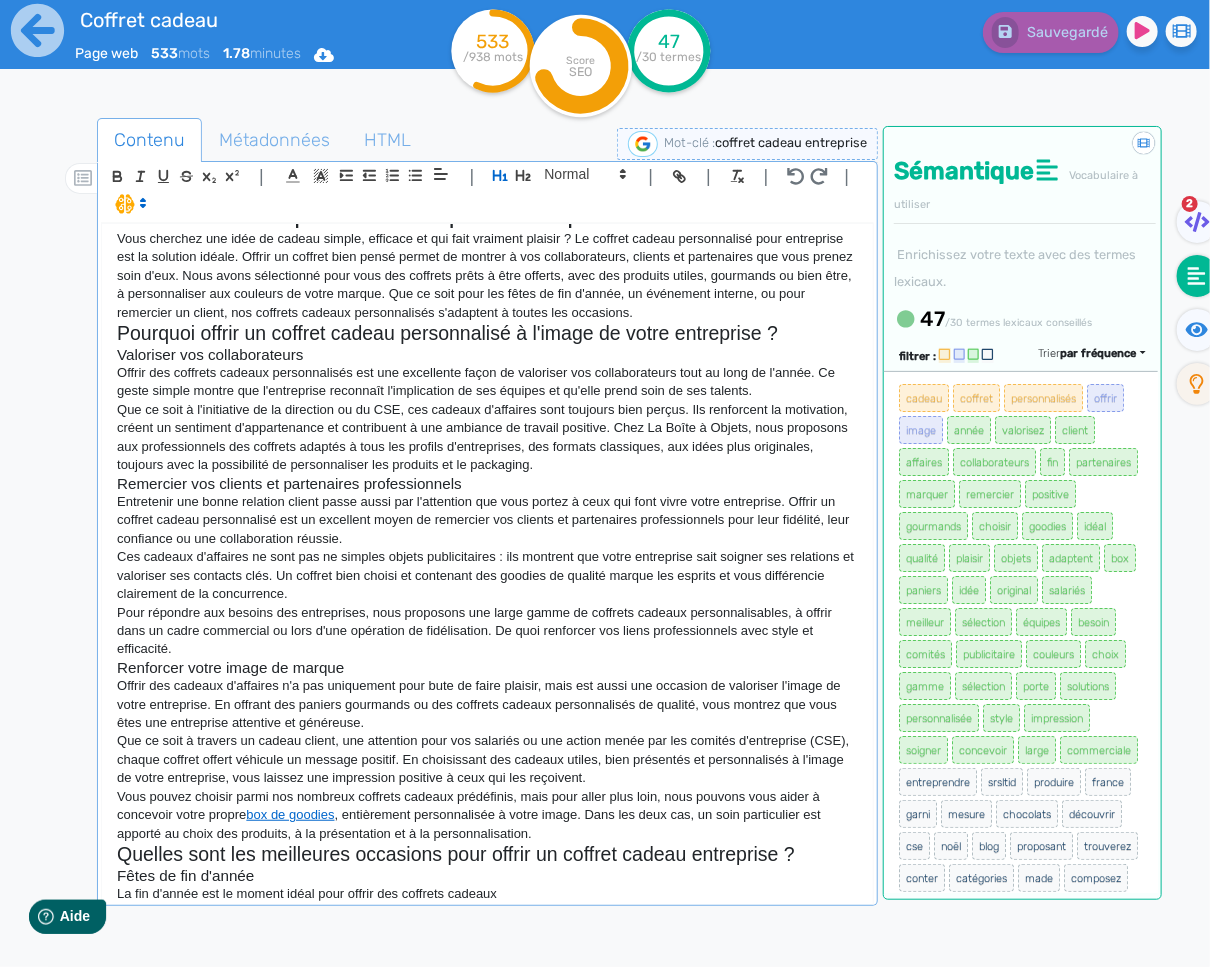 click on "La fin d'année est le moment idéal pour offrir des coffrets cadeaux" 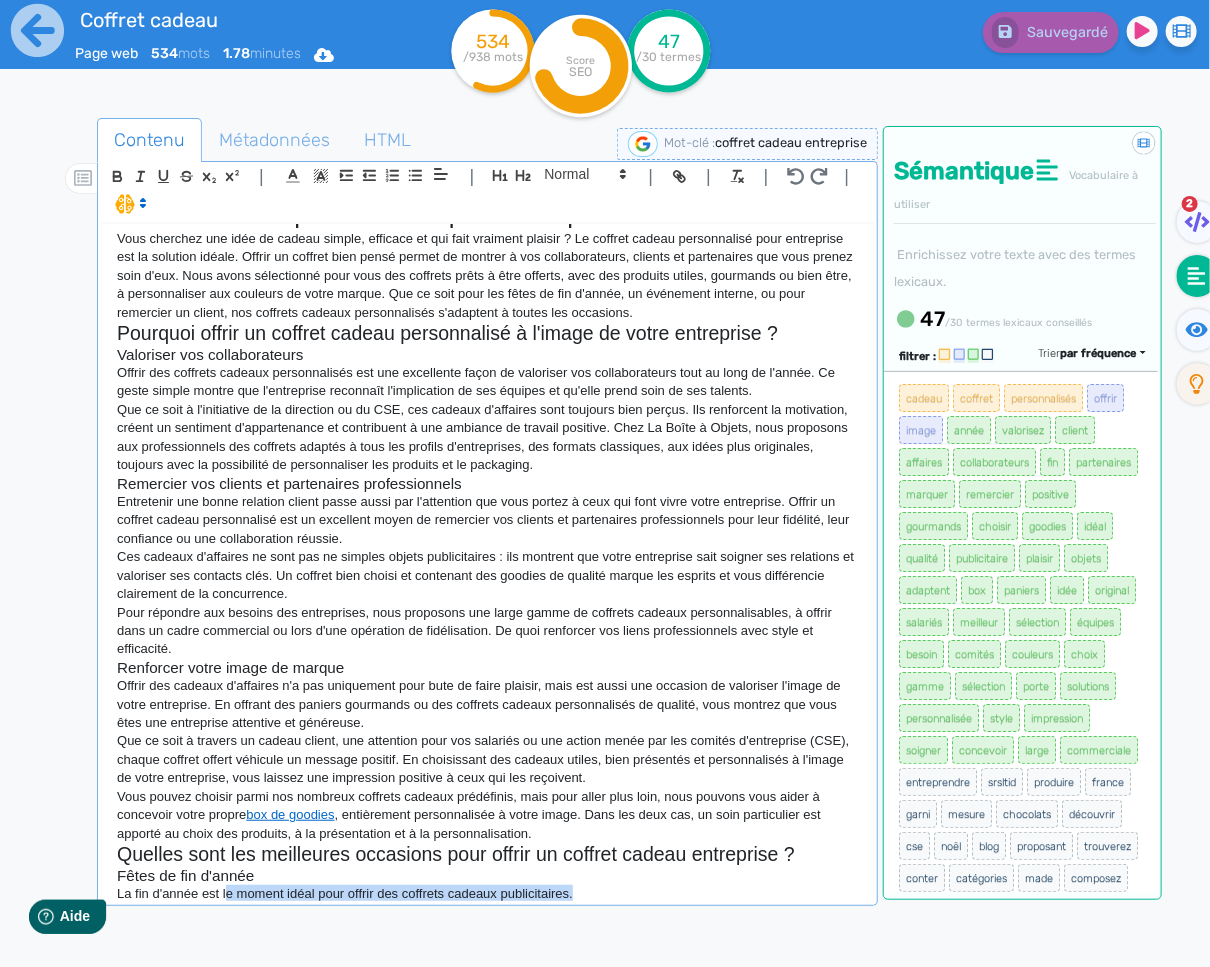 drag, startPoint x: 638, startPoint y: 888, endPoint x: 226, endPoint y: 887, distance: 412.00122 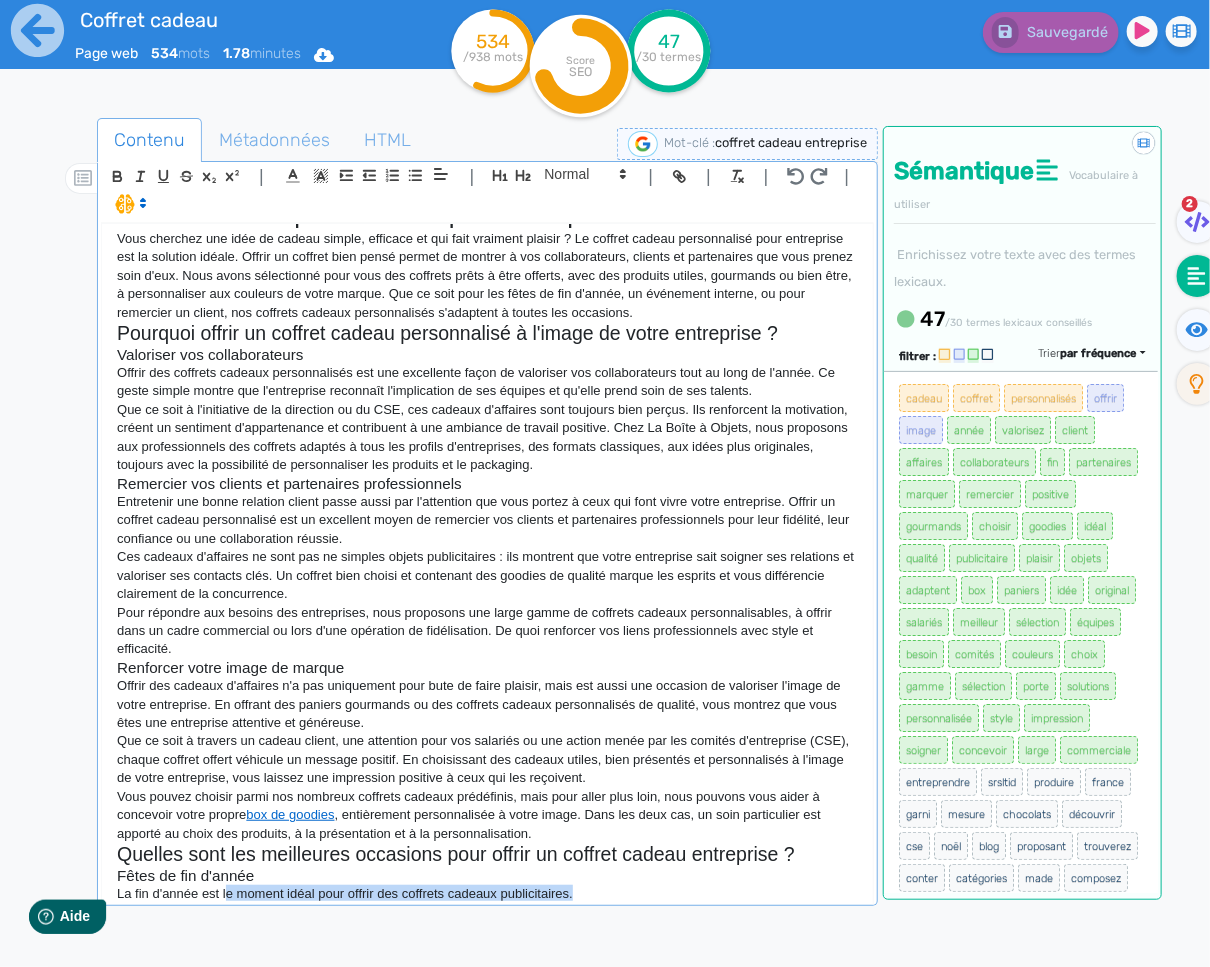 click on "La fin d'année est le moment idéal pour offrir des coffrets cadeaux publicitaires." 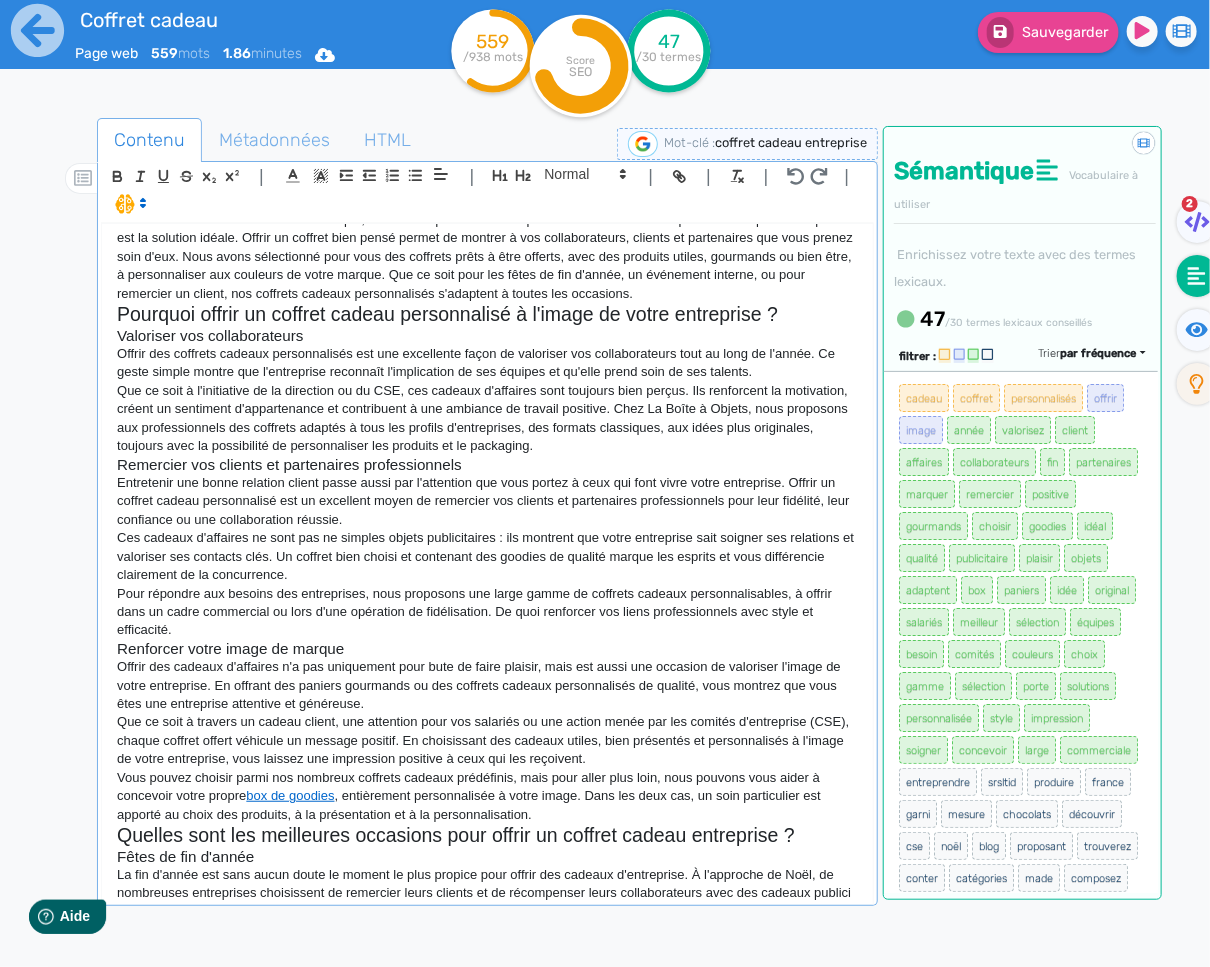 scroll, scrollTop: 74, scrollLeft: 0, axis: vertical 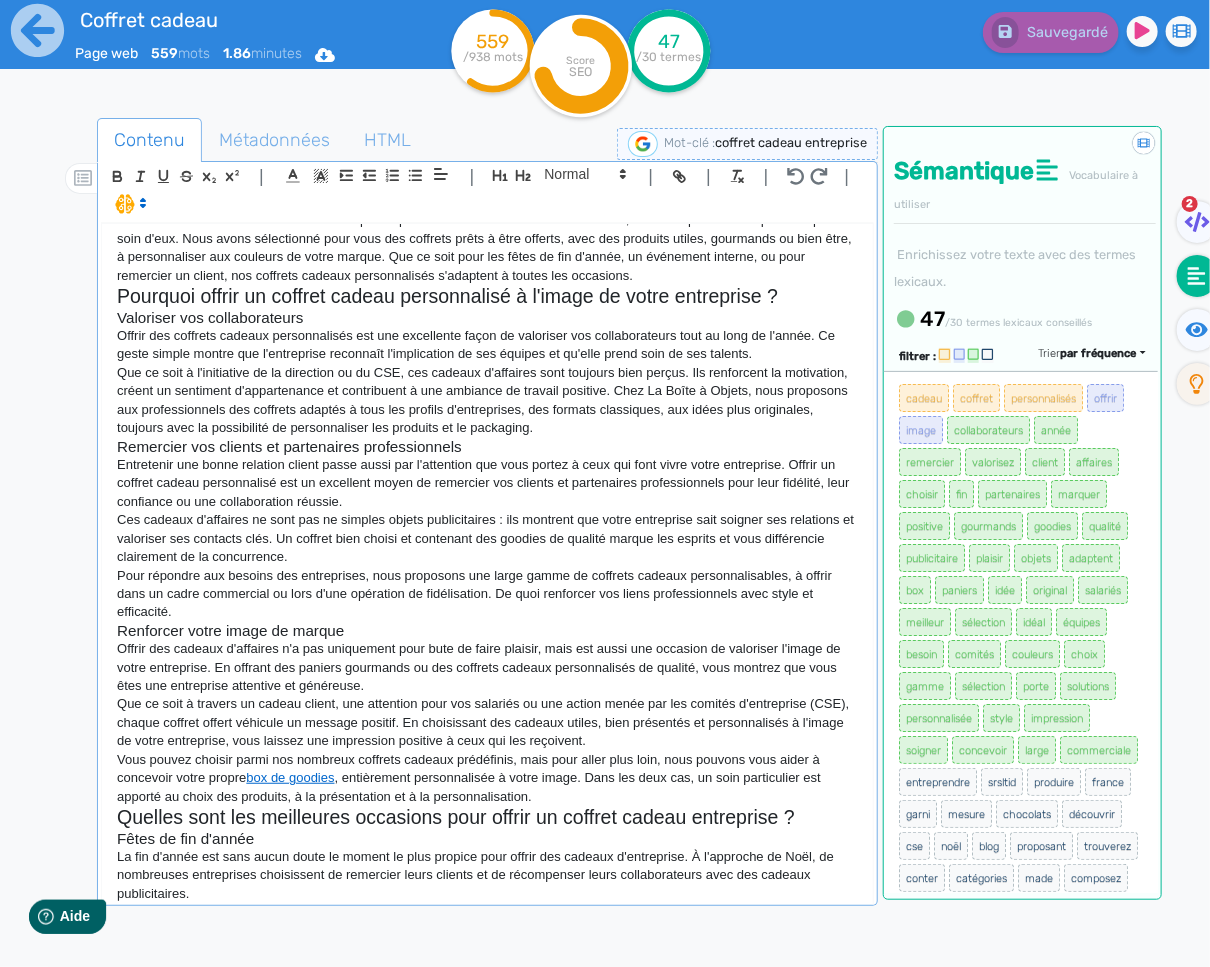 click on "Contenu   Métadonnées   HTML                                          |                                                                                                                                                                                                         |               H3 H4 H5 H6 Normal |         |             | |       Coffret cadeau personnalisé pour entreprise Vous cherchez une idée de cadeau simple, efficace et qui fait vraiment plaisir ? Le coffret cadeau personnalisé pour entreprise est la solution idéale. Offrir un coffret bien pensé permet de montrer à vos collaborateurs, clients et partenaires que vous prenez soin d'eux. Nous avons sélectionné pour vous des coffrets prêts à être offerts, avec des produits utiles, gourmands ou bien être, à personnaliser aux couleurs de votre marque. Que ce soit pour les fêtes de fin d'année, un événement interne, ou pour remercier un client, nos coffrets cadeaux personnalisés s'adaptent à toutes les occasions. box de goodies <[REDACTED]>" 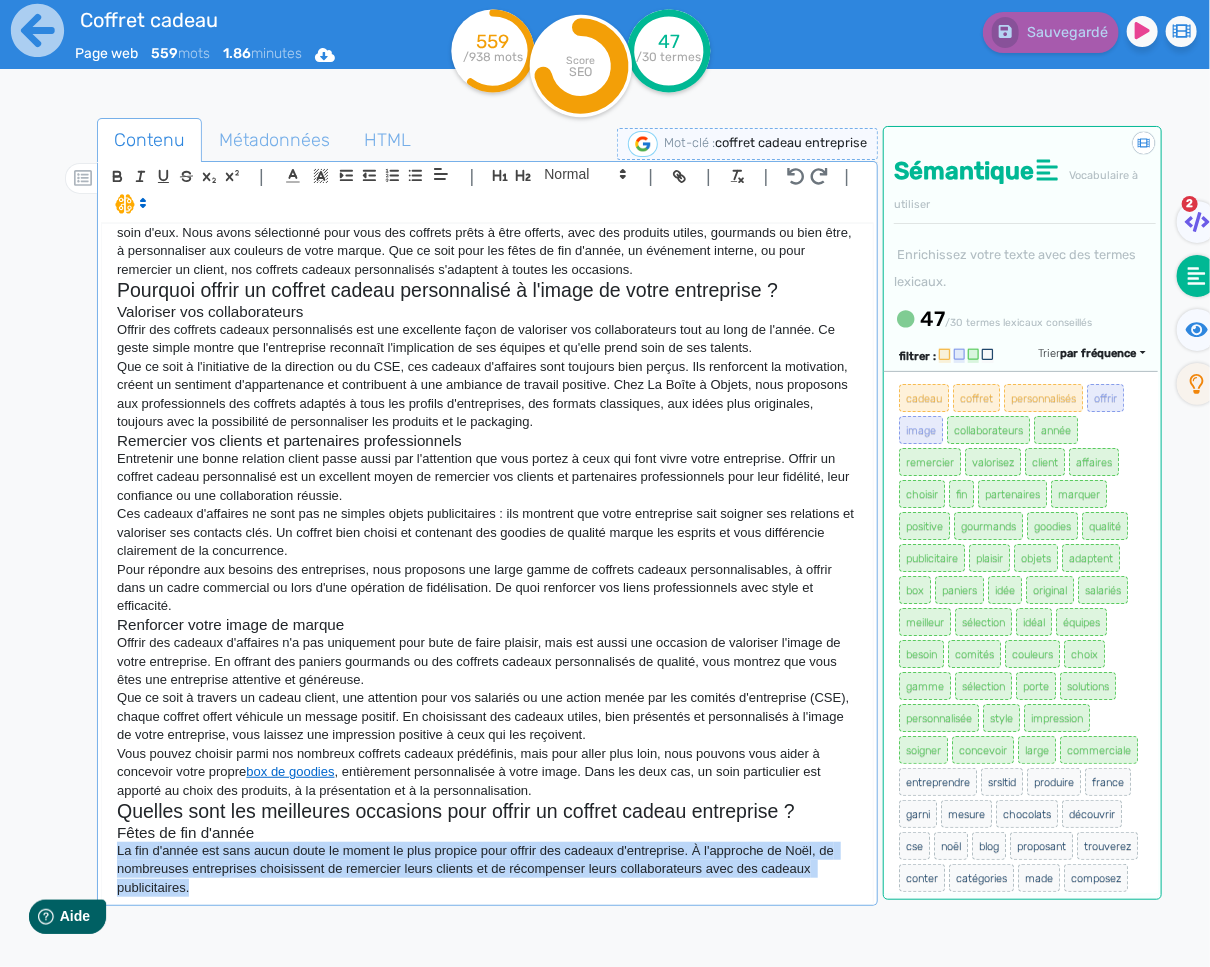 drag, startPoint x: 117, startPoint y: 855, endPoint x: 235, endPoint y: 893, distance: 123.967735 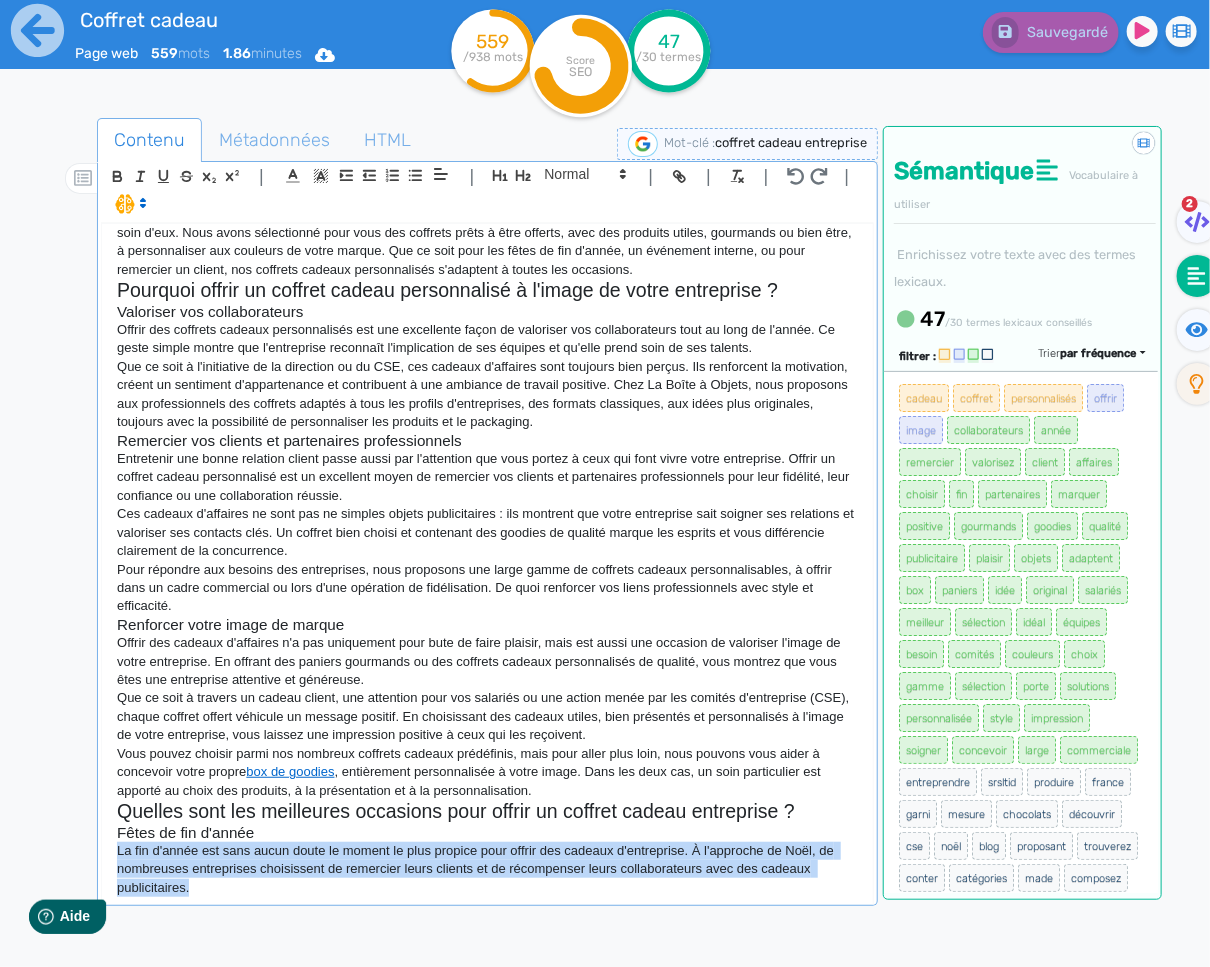 click on "Coffret cadeau personnalisé pour entreprise Vous cherchez une idée de cadeau simple, efficace et qui fait vraiment plaisir ? Le coffret cadeau personnalisé pour entreprise est la solution idéale. Offrir un coffret bien pensé permet de montrer à vos collaborateurs, clients et partenaires que vous prenez soin d'eux. Nous avons sélectionné pour vous des coffrets prêts à être offerts, avec des produits utiles, gourmands ou bien être, à personnaliser aux couleurs de votre marque. Que ce soit pour les fêtes de fin d'année, un événement interne, ou pour remercier un client, nos coffrets cadeaux personnalisés s'adaptent à toutes les occasions. Pourquoi offrir un coffret cadeau personnalisé à l'image de votre entreprise ? Valoriser vos collaborateurs Offrir des coffrets cadeaux personnalisés est une excellente façon de valoriser vos collaborateurs tout au long de l'année. Ce geste simple montre que l'entreprise reconnaît l'implication de ses équipes et qu'elle prend soin de ses talents." 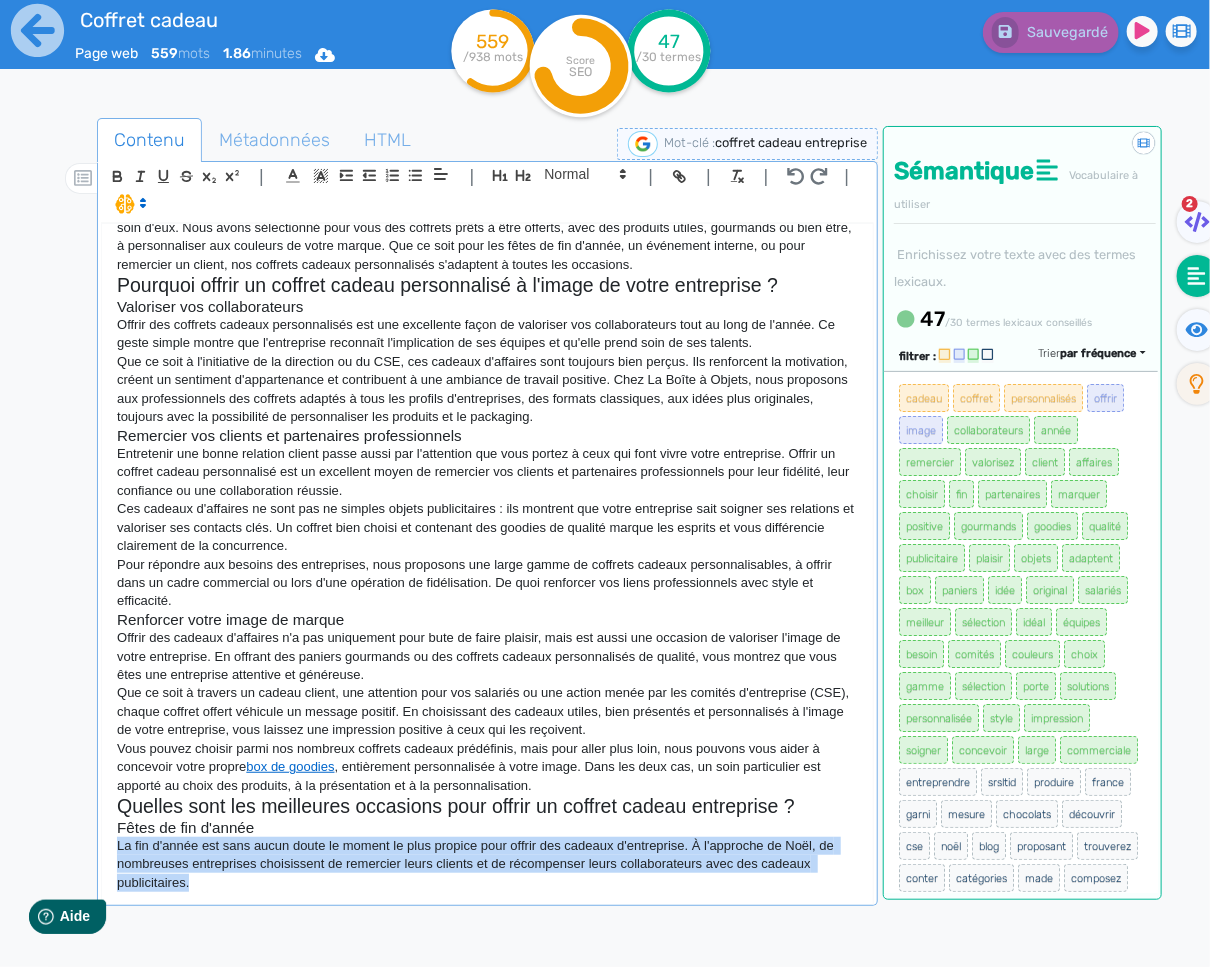 click on "La fin d'année est sans aucun doute le moment le plus propice pour offrir des cadeaux d'entreprise. À l'approche de Noël, de nombreuses entreprises choisissent de remercier leurs clients et de récompenser leurs collaborateurs avec des cadeaux publicitaires." 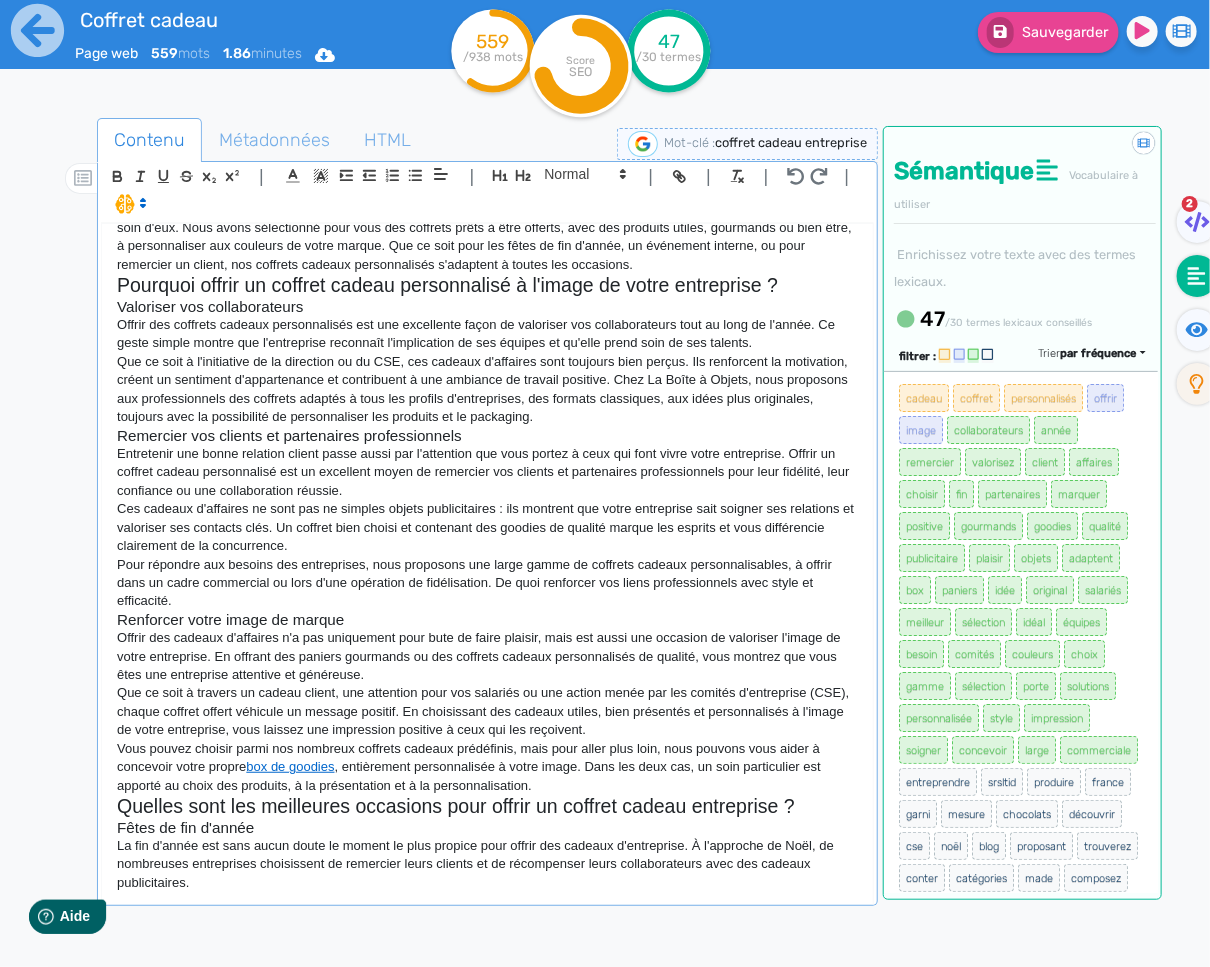 scroll, scrollTop: 92, scrollLeft: 0, axis: vertical 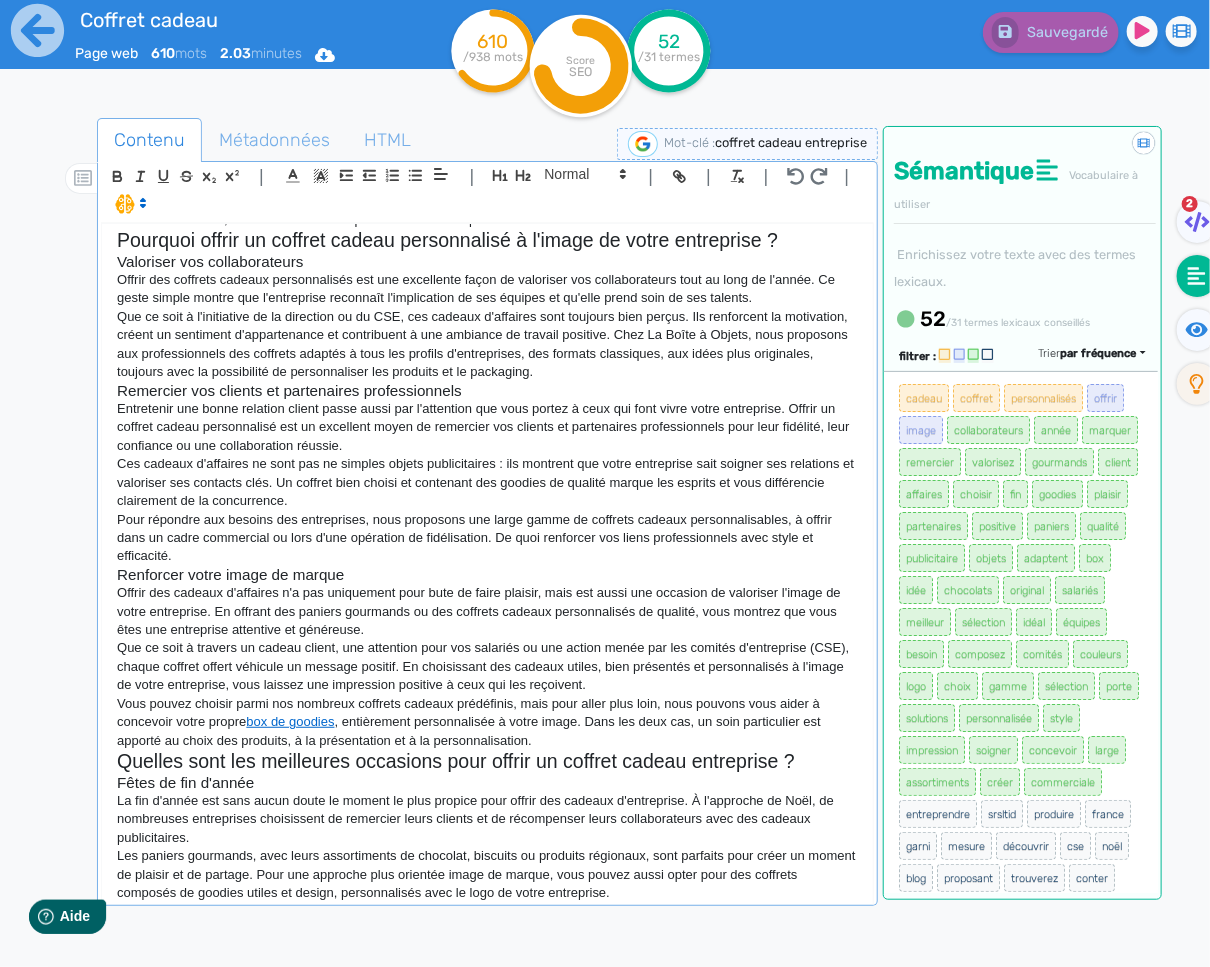 click on "Les paniers gourmands, avec leurs assortiments de chocolat, biscuits ou produits régionaux, sont parfaits pour créer un moment de plaisir et de partage. Pour une approche plus orientée image de marque, vous pouvez aussi opter pour des coffrets composés de goodies utiles et design, personnalisés avec le logo de votre entreprise." 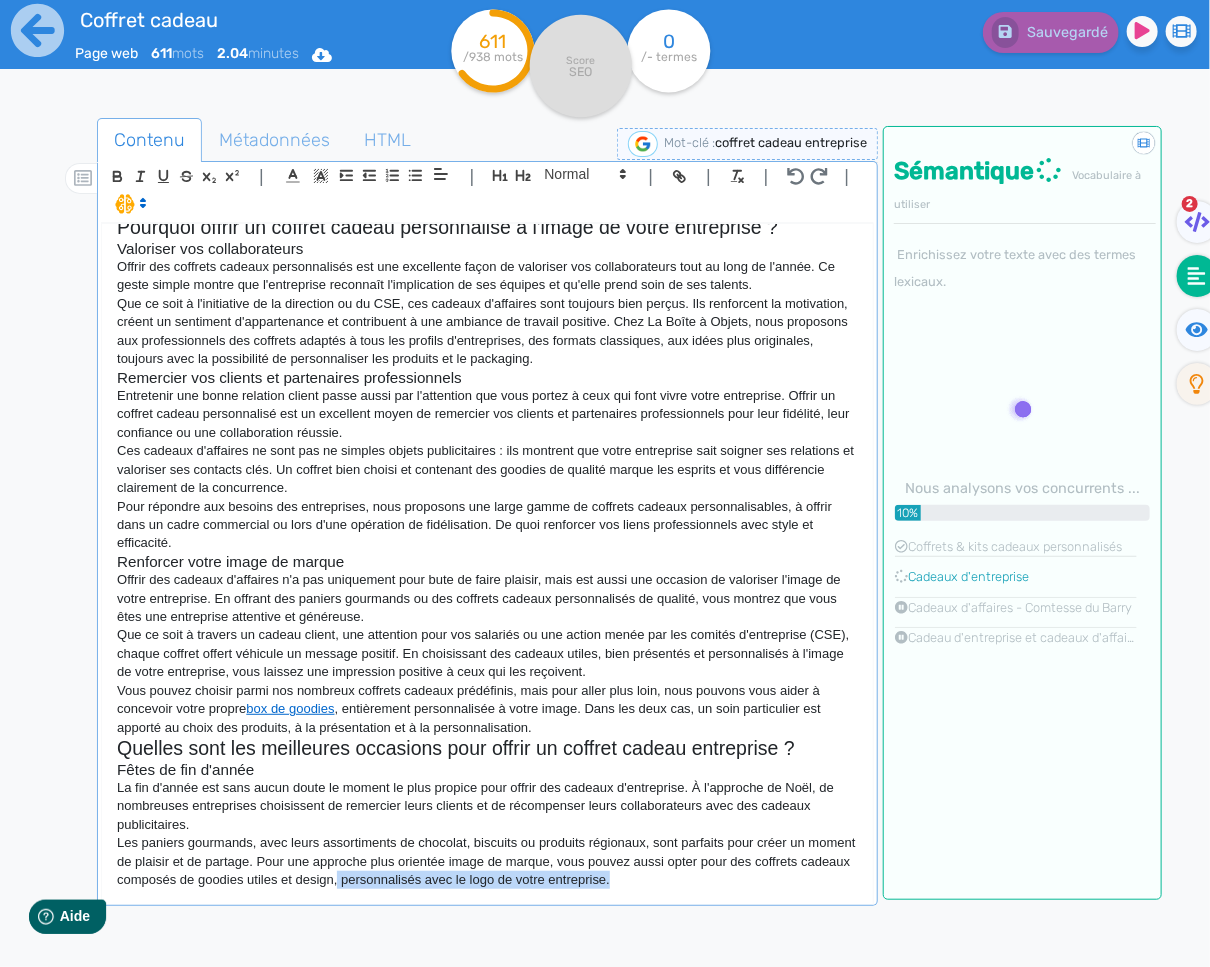 scroll, scrollTop: 143, scrollLeft: 0, axis: vertical 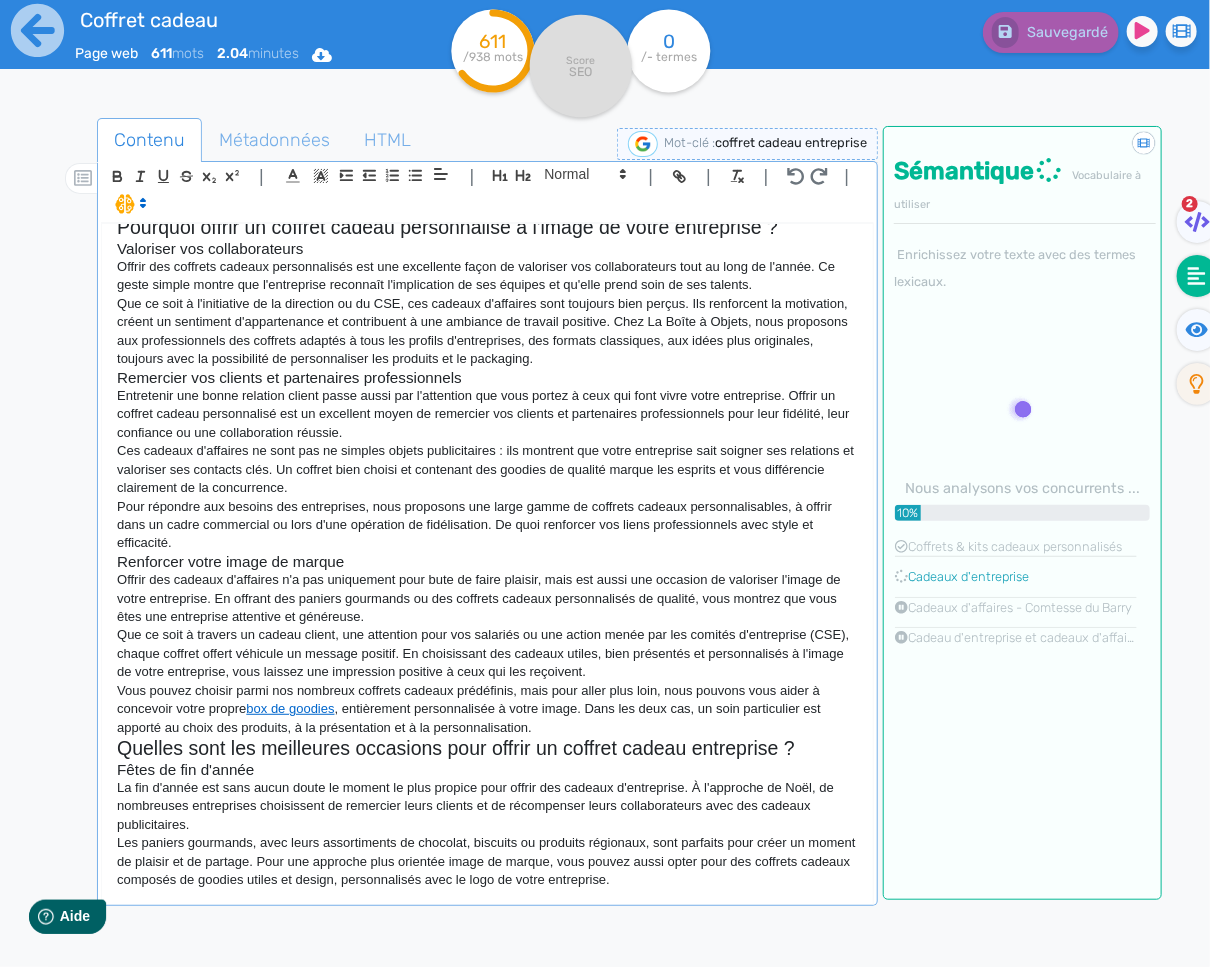 drag, startPoint x: 366, startPoint y: 881, endPoint x: 376, endPoint y: 879, distance: 10.198039 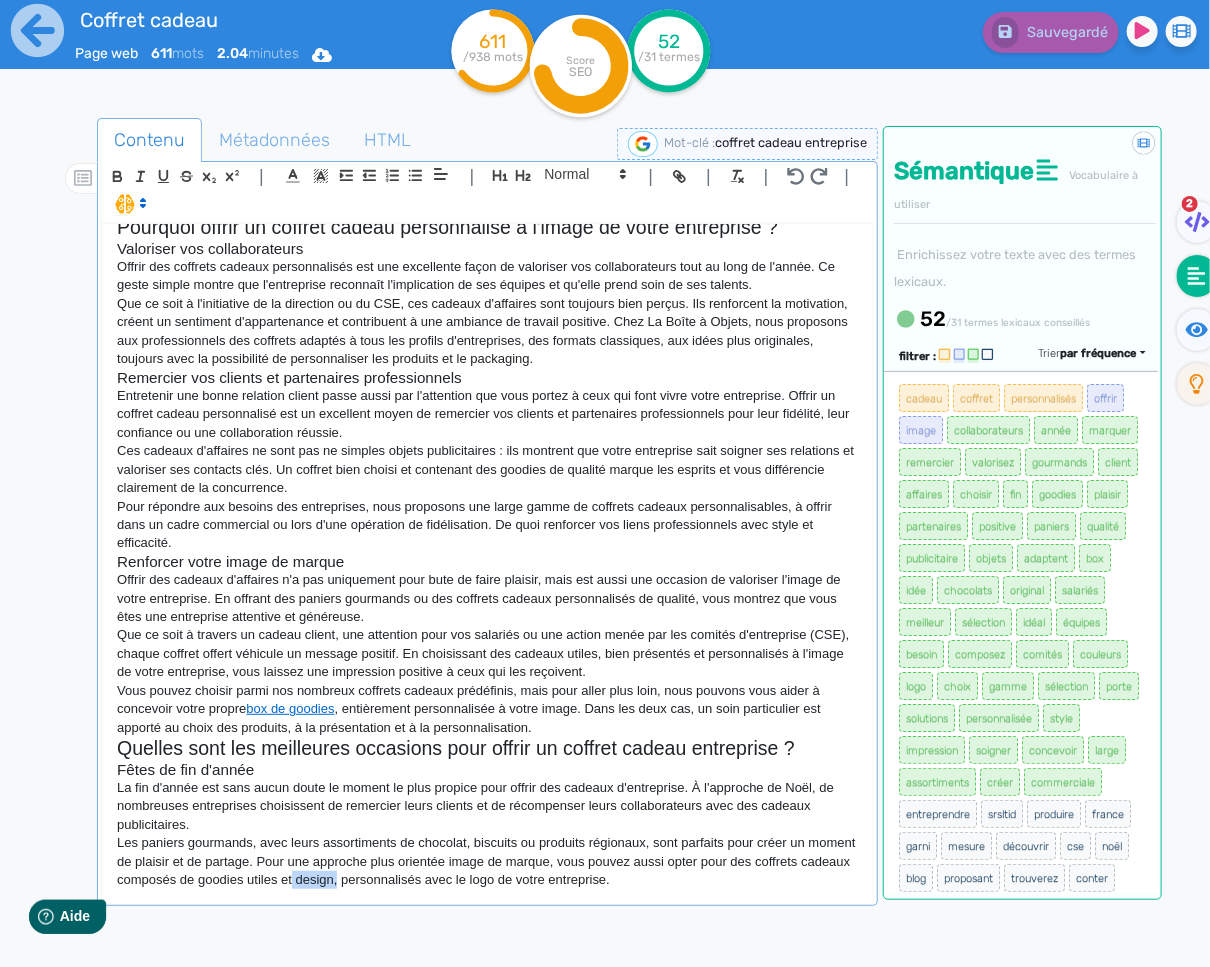 drag, startPoint x: 386, startPoint y: 881, endPoint x: 352, endPoint y: 880, distance: 34.0147 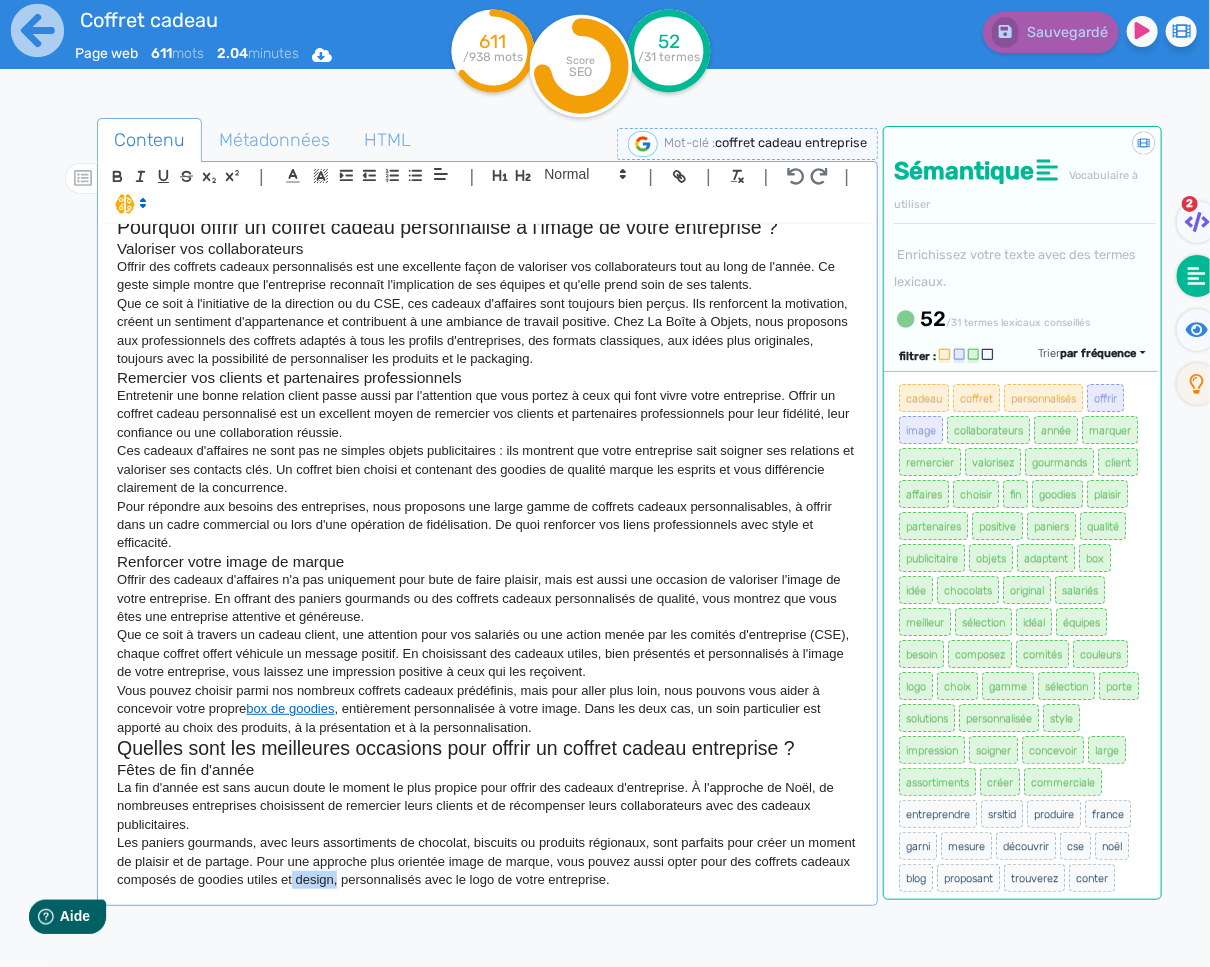 click on "Les paniers gourmands, avec leurs assortiments de chocolat, biscuits ou produits régionaux, sont parfaits pour créer un moment de plaisir et de partage. Pour une approche plus orientée image de marque, vous pouvez aussi opter pour des coffrets cadeaux composés de goodies utiles et design, personnalisés avec le logo de votre entreprise." 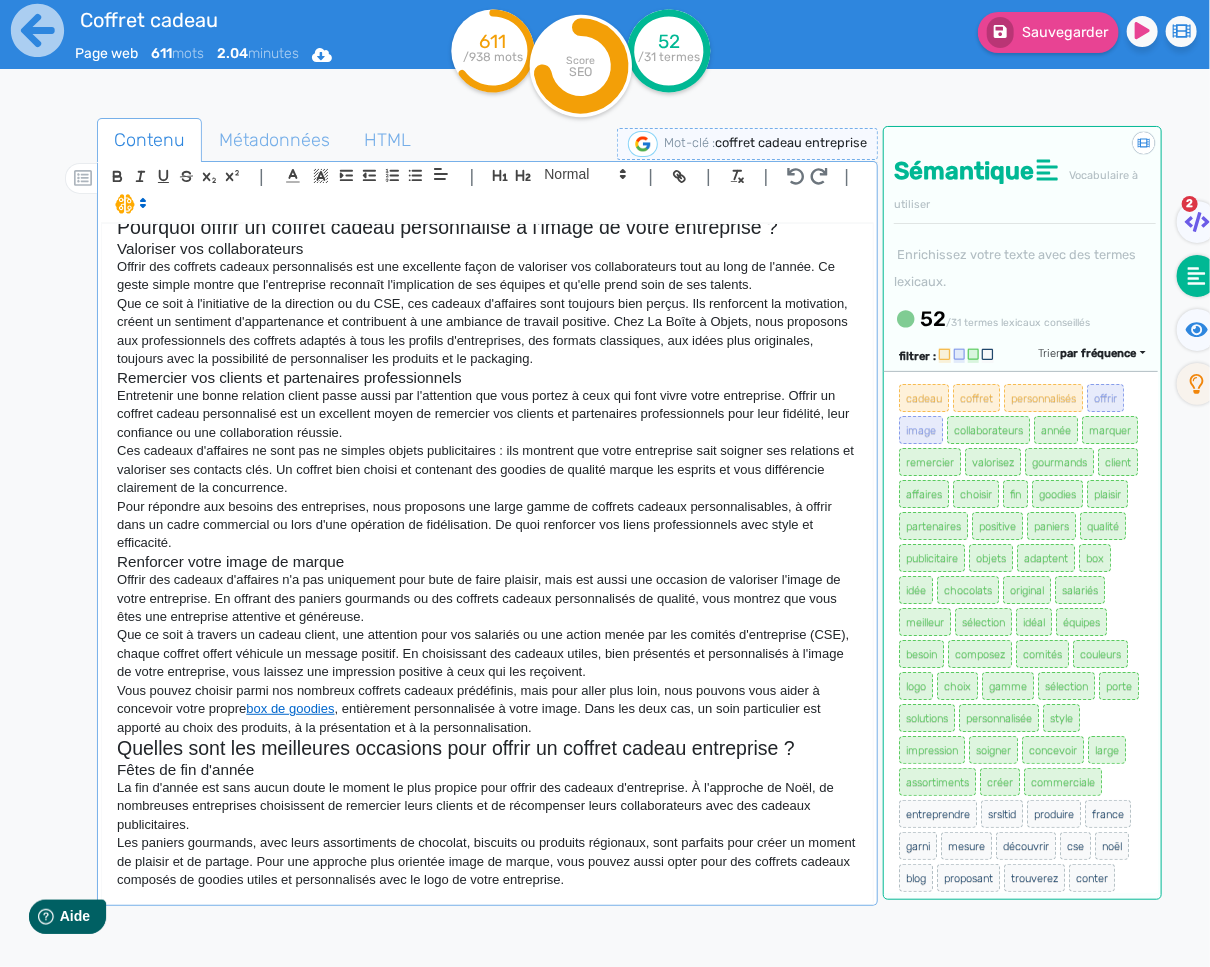 click on "Coffret cadeau personnalisé pour entreprise Vous cherchez une idée de cadeau simple, efficace et qui fait vraiment plaisir ? Le coffret cadeau personnalisé pour entreprise est la solution idéale. Offrir un coffret bien pensé permet de montrer à vos collaborateurs, clients et partenaires que vous prenez soin d'eux. Nous avons sélectionné pour vous des coffrets prêts à être offerts, avec des produits utiles, gourmands ou bien être, à personnaliser aux couleurs de votre marque. Que ce soit pour les fêtes de fin d'année, un événement interne, ou pour remercier un client, nos coffrets cadeaux personnalisés s'adaptent à toutes les occasions. Pourquoi offrir un coffret cadeau personnalisé à l'image de votre entreprise ? Valoriser vos collaborateurs Offrir des coffrets cadeaux personnalisés est une excellente façon de valoriser vos collaborateurs tout au long de l'année. Ce geste simple montre que l'entreprise reconnaît l'implication de ses équipes et qu'elle prend soin de ses talents." 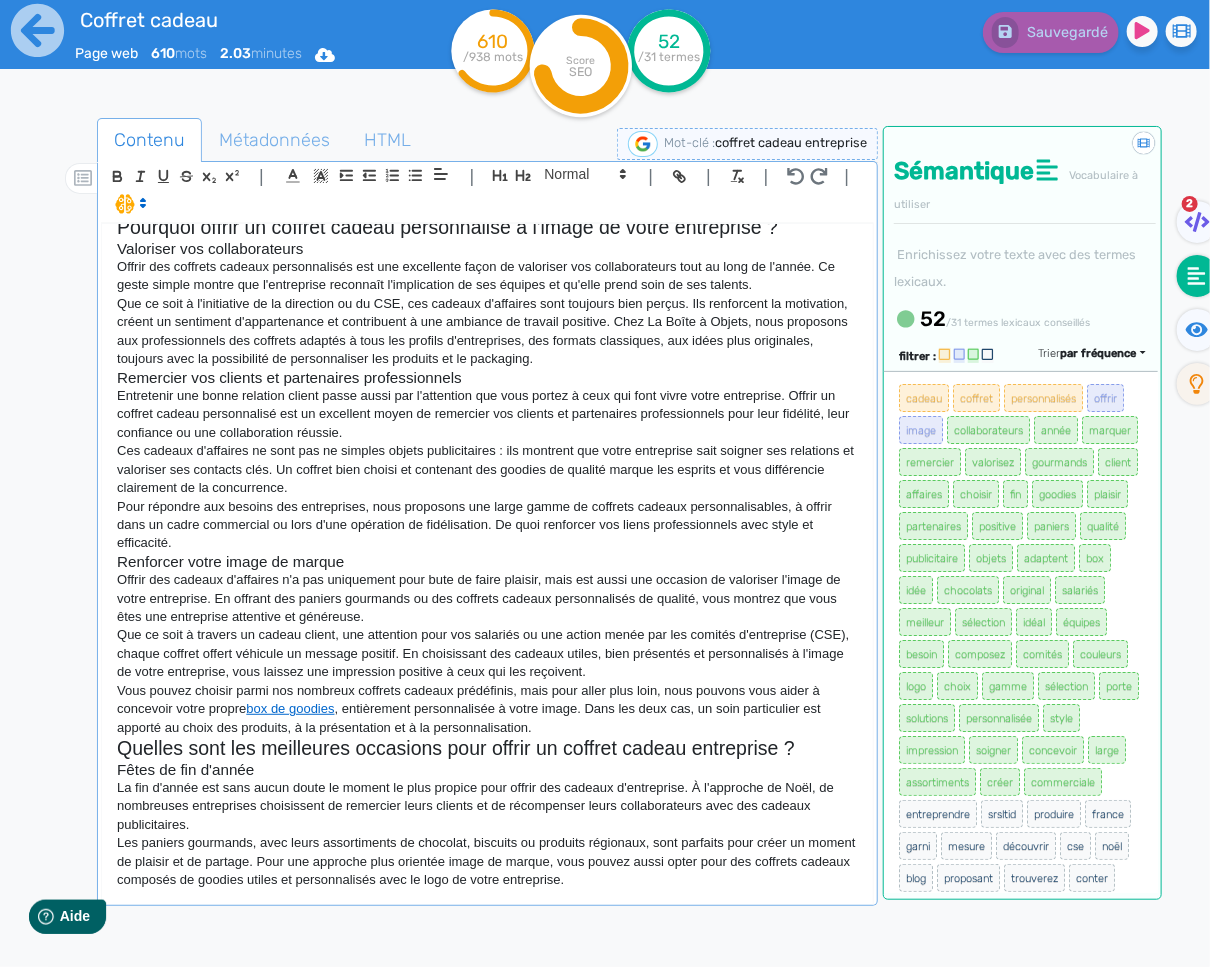 click on "Coffret cadeau personnalisé pour entreprise Vous cherchez une idée de cadeau simple, efficace et qui fait vraiment plaisir ? Le coffret cadeau personnalisé pour entreprise est la solution idéale. Offrir un coffret bien pensé permet de montrer à vos collaborateurs, clients et partenaires que vous prenez soin d'eux. Nous avons sélectionné pour vous des coffrets prêts à être offerts, avec des produits utiles, gourmands ou bien être, à personnaliser aux couleurs de votre marque. Que ce soit pour les fêtes de fin d'année, un événement interne, ou pour remercier un client, nos coffrets cadeaux personnalisés s'adaptent à toutes les occasions. Pourquoi offrir un coffret cadeau personnalisé à l'image de votre entreprise ? Valoriser vos collaborateurs Offrir des coffrets cadeaux personnalisés est une excellente façon de valoriser vos collaborateurs tout au long de l'année. Ce geste simple montre que l'entreprise reconnaît l'implication de ses équipes et qu'elle prend soin de ses talents." 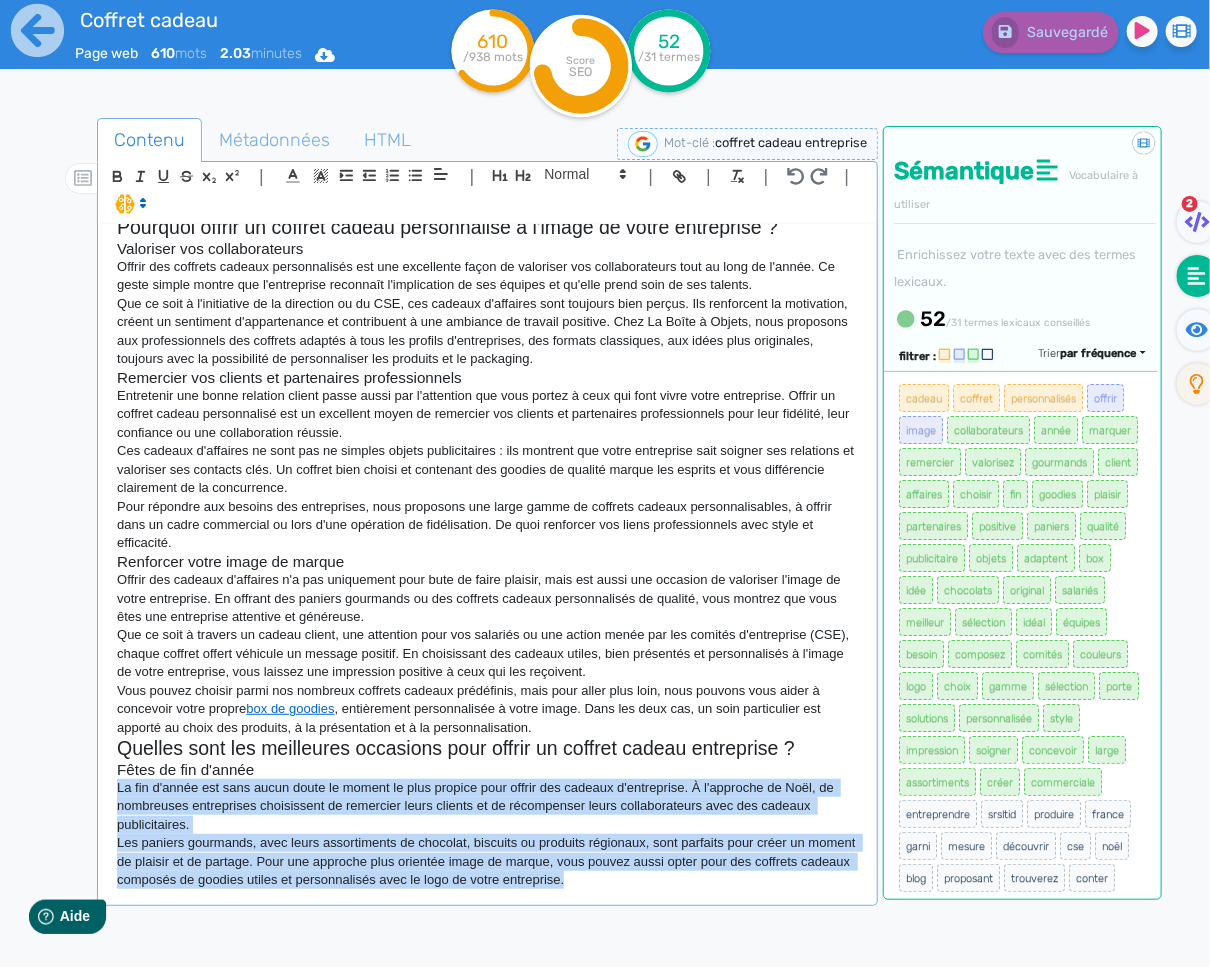 drag, startPoint x: 653, startPoint y: 887, endPoint x: 73, endPoint y: 780, distance: 589.78723 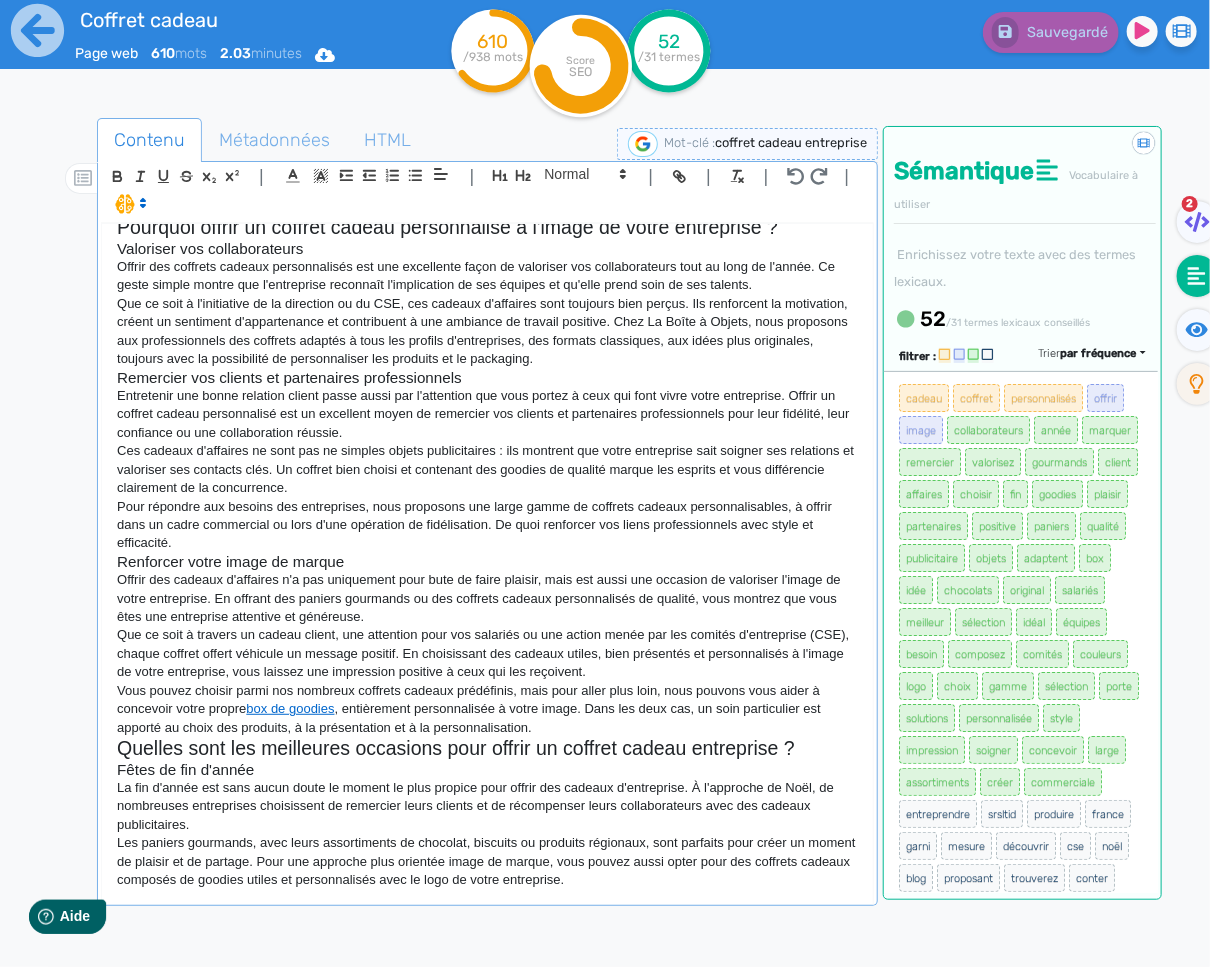 click on "Les paniers gourmands, avec leurs assortiments de chocolat, biscuits ou produits régionaux, sont parfaits pour créer un moment de plaisir et de partage. Pour une approche plus orientée image de marque, vous pouvez aussi opter pour des coffrets cadeaux composés de goodies utiles et personnalisés avec le logo de votre entreprise." 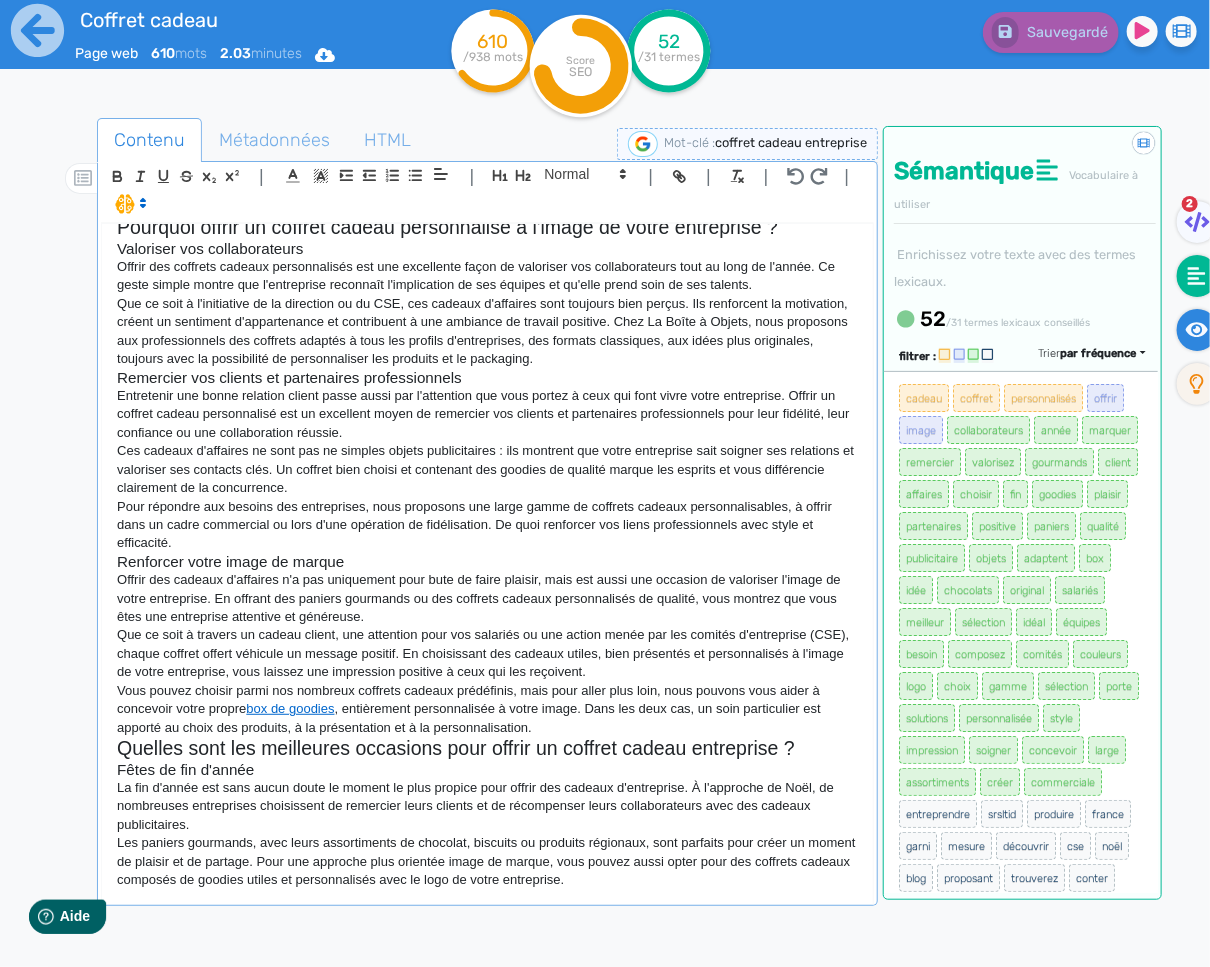click 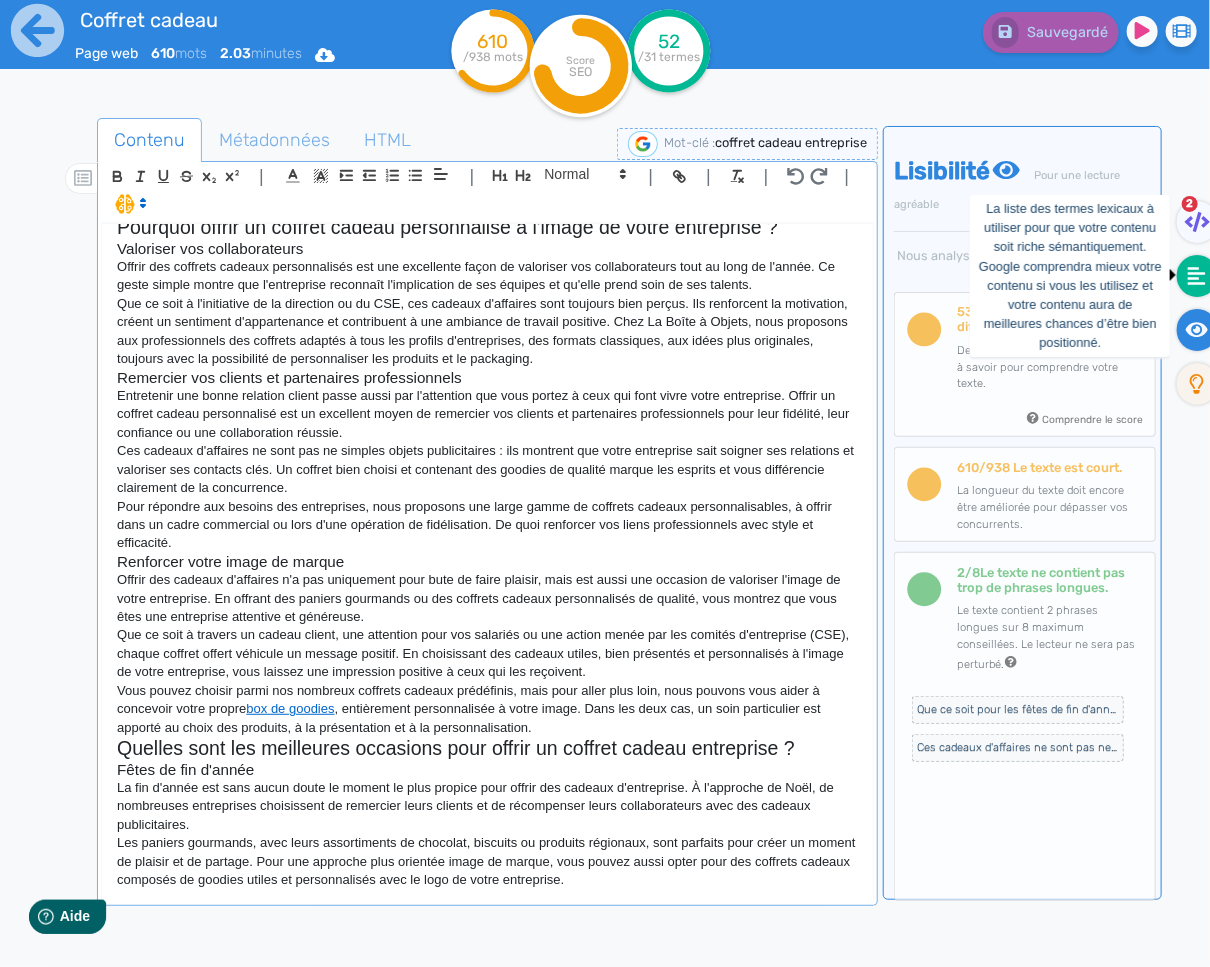 click 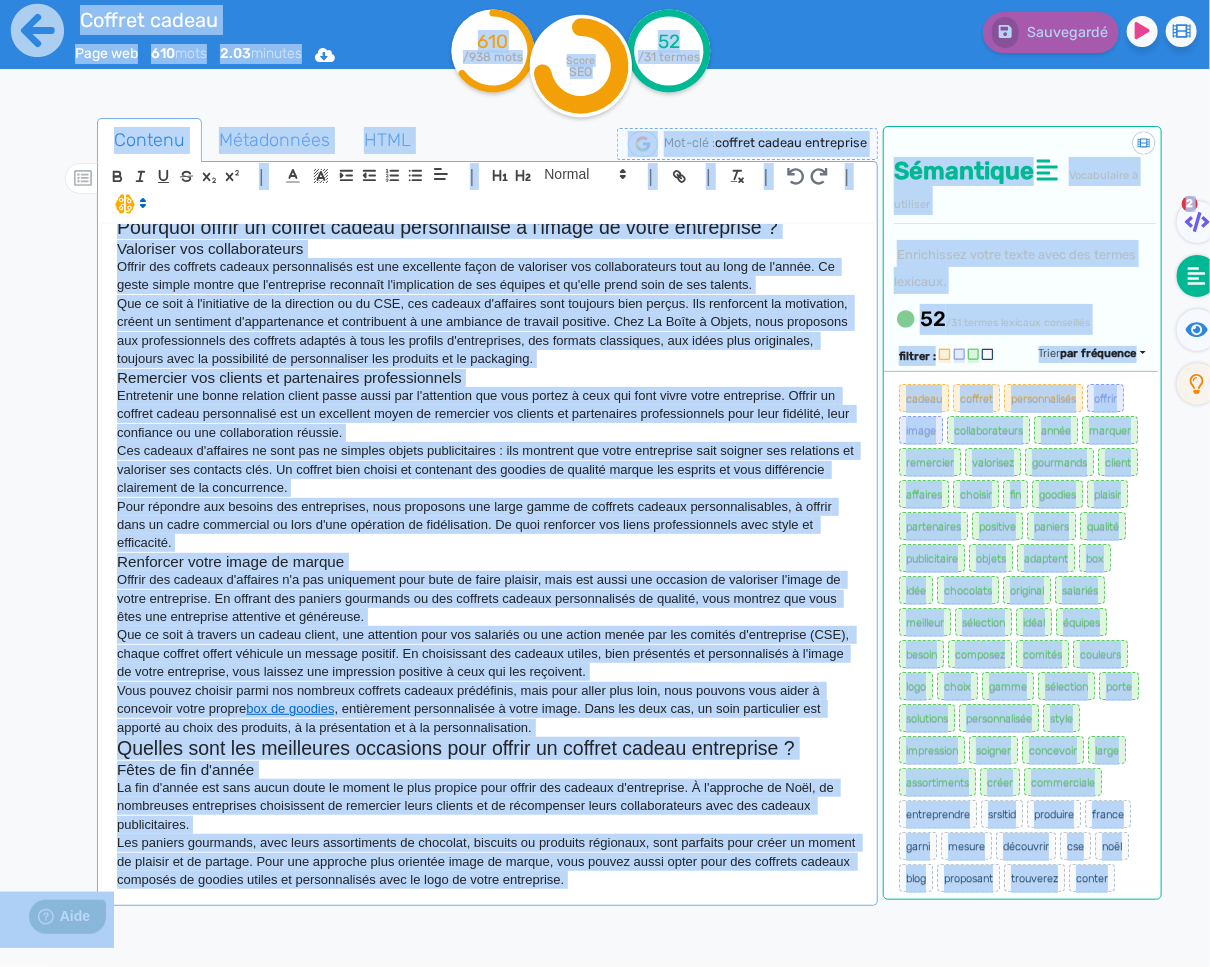 click on "Renforcer votre image de marque" 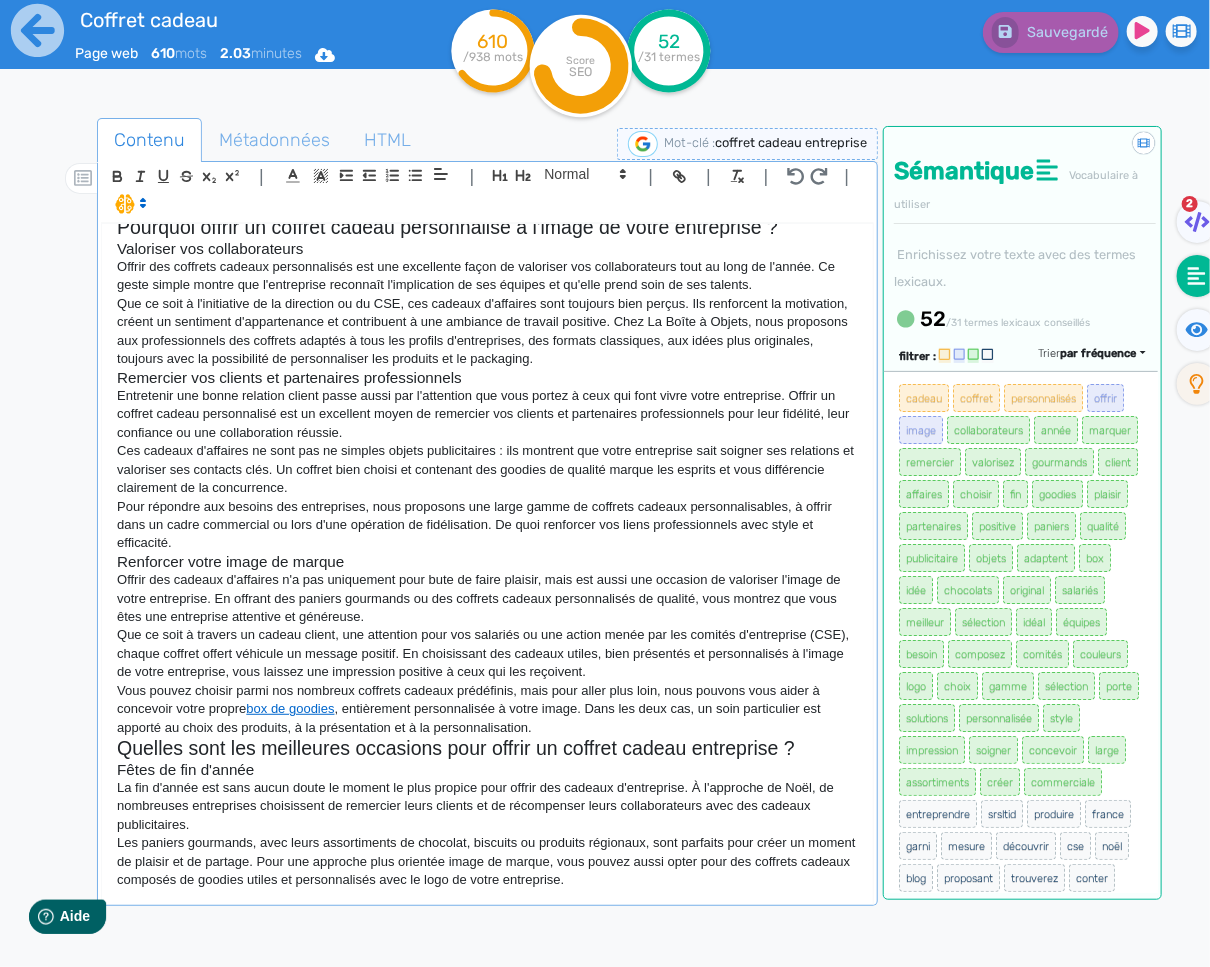 click on "La fin d'année est sans aucun doute le moment le plus propice pour offrir des cadeaux d'entreprise. À l'approche de Noël, de nombreuses entreprises choisissent de remercier leurs clients et de récompenser leurs collaborateurs avec des cadeaux publicitaires." 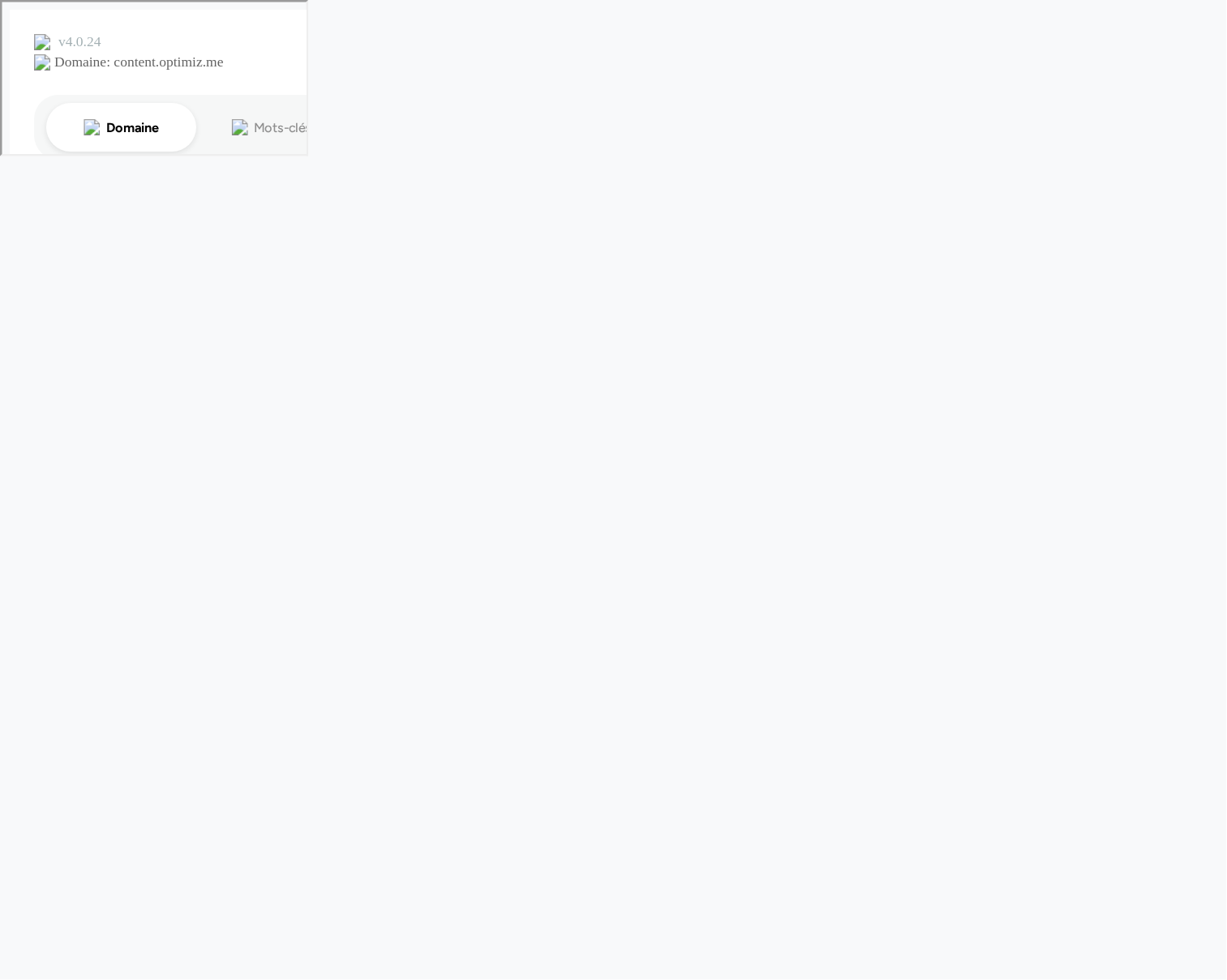 scroll, scrollTop: 0, scrollLeft: 0, axis: both 